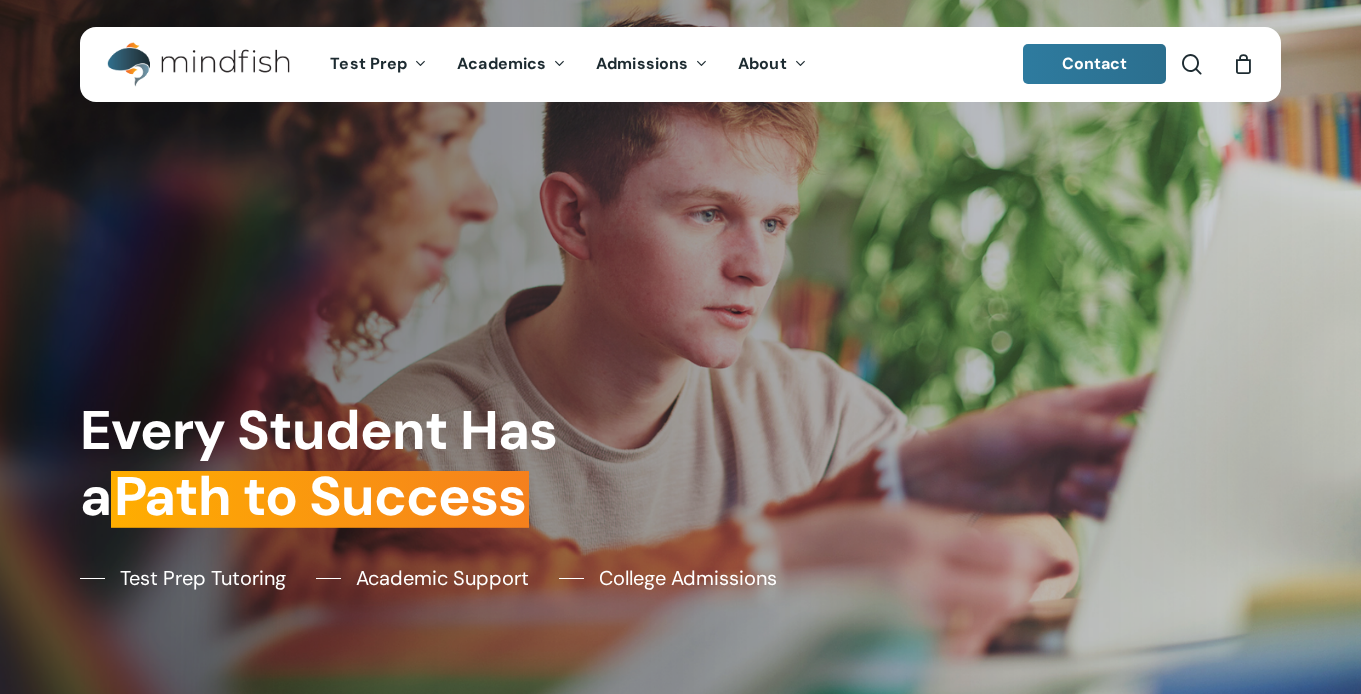 scroll, scrollTop: 0, scrollLeft: 0, axis: both 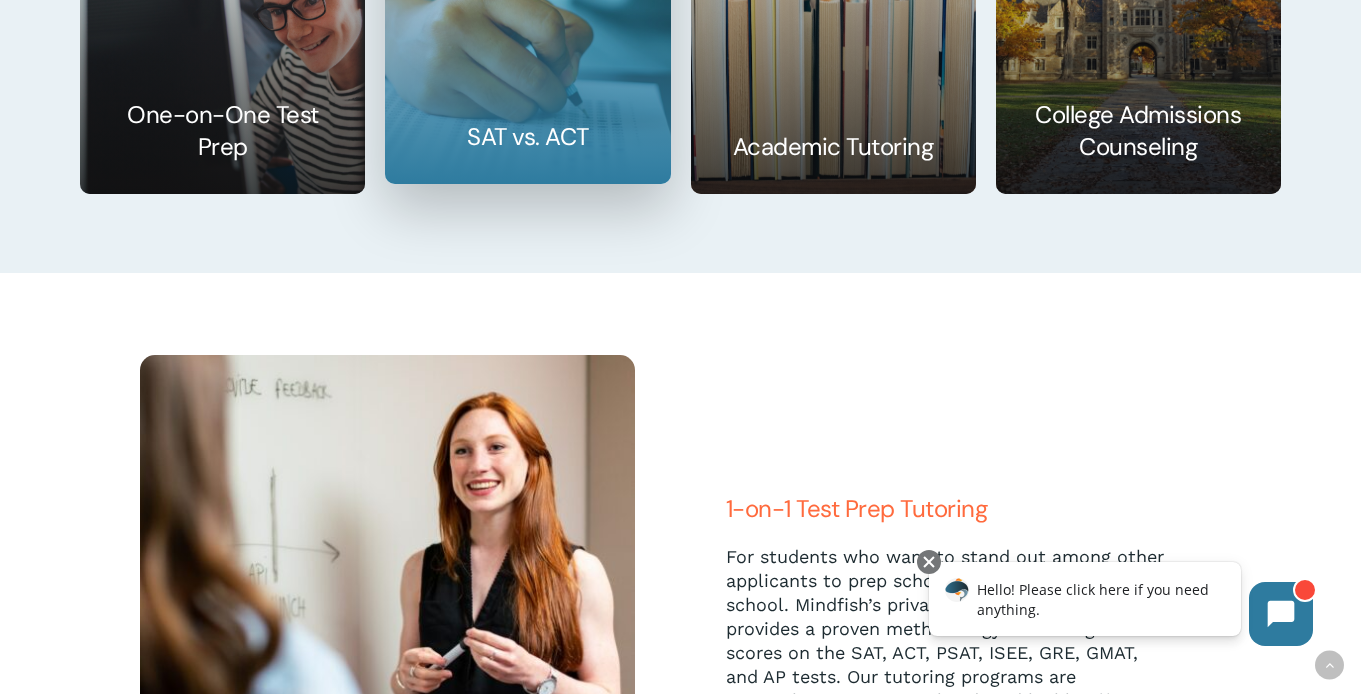 click at bounding box center [527, 9] 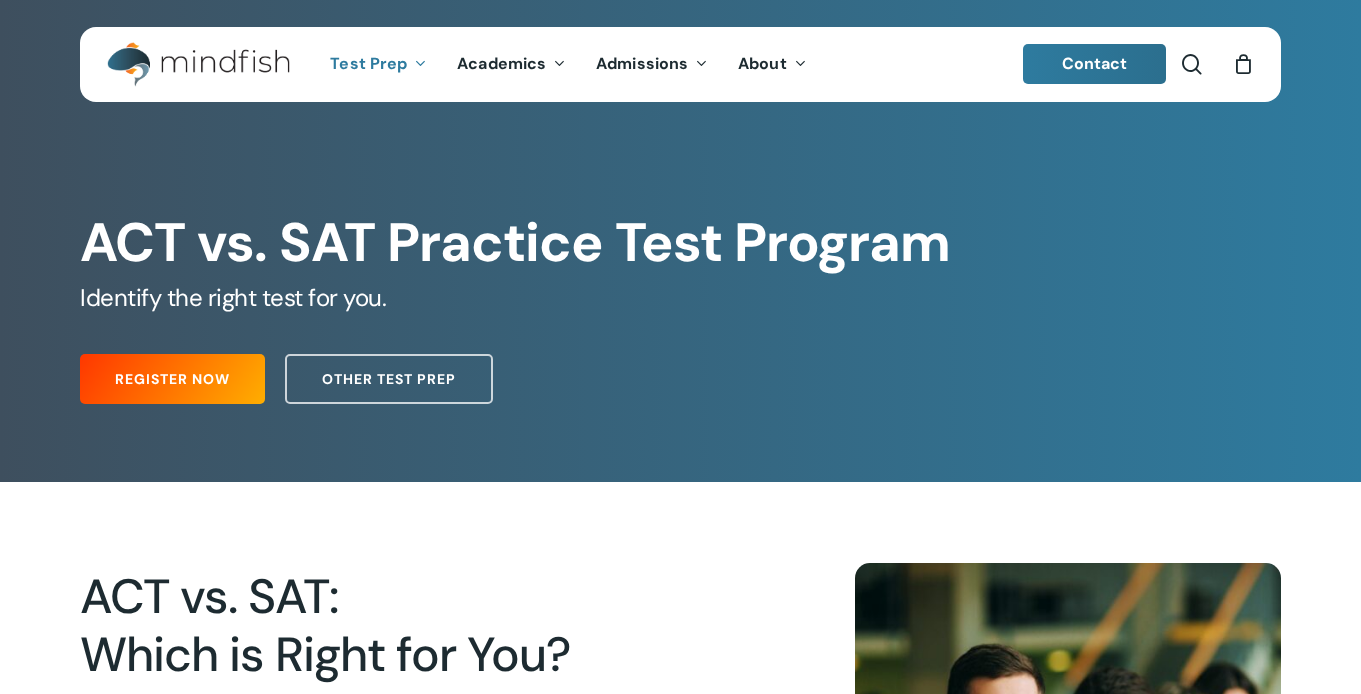 scroll, scrollTop: 133, scrollLeft: 0, axis: vertical 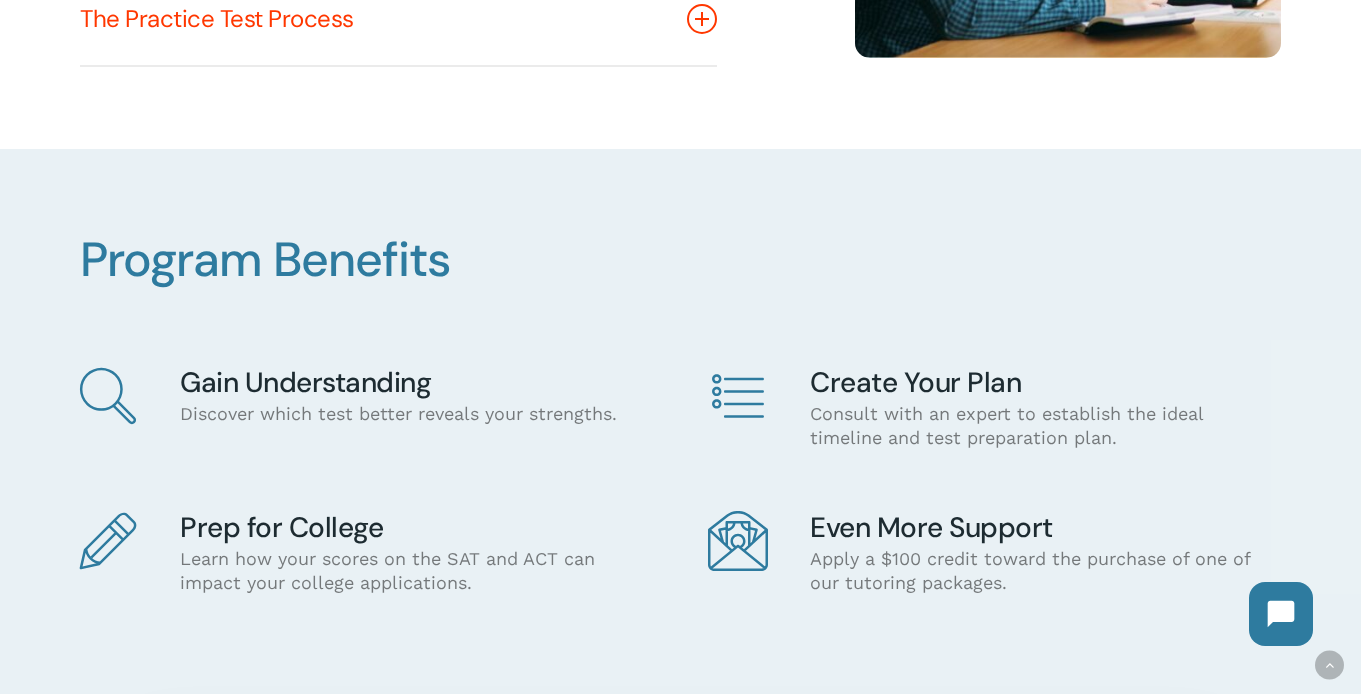 click at bounding box center (702, 19) 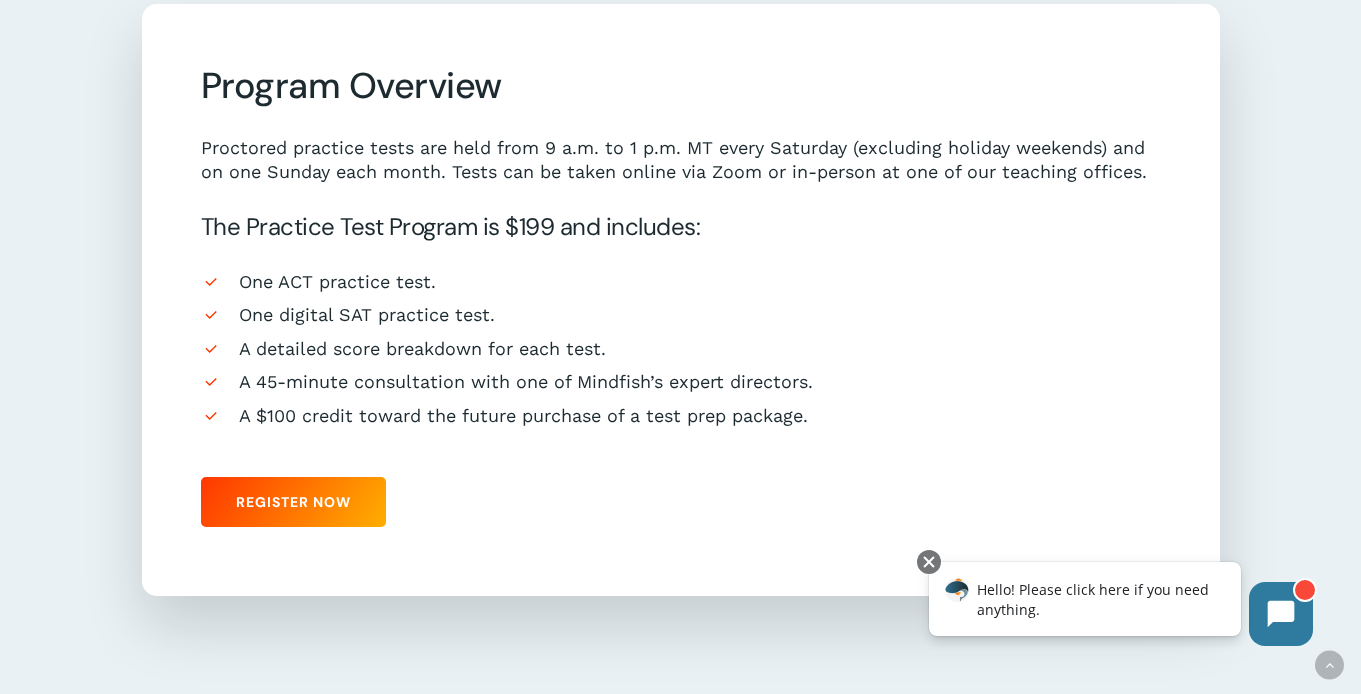 scroll, scrollTop: 1817, scrollLeft: 0, axis: vertical 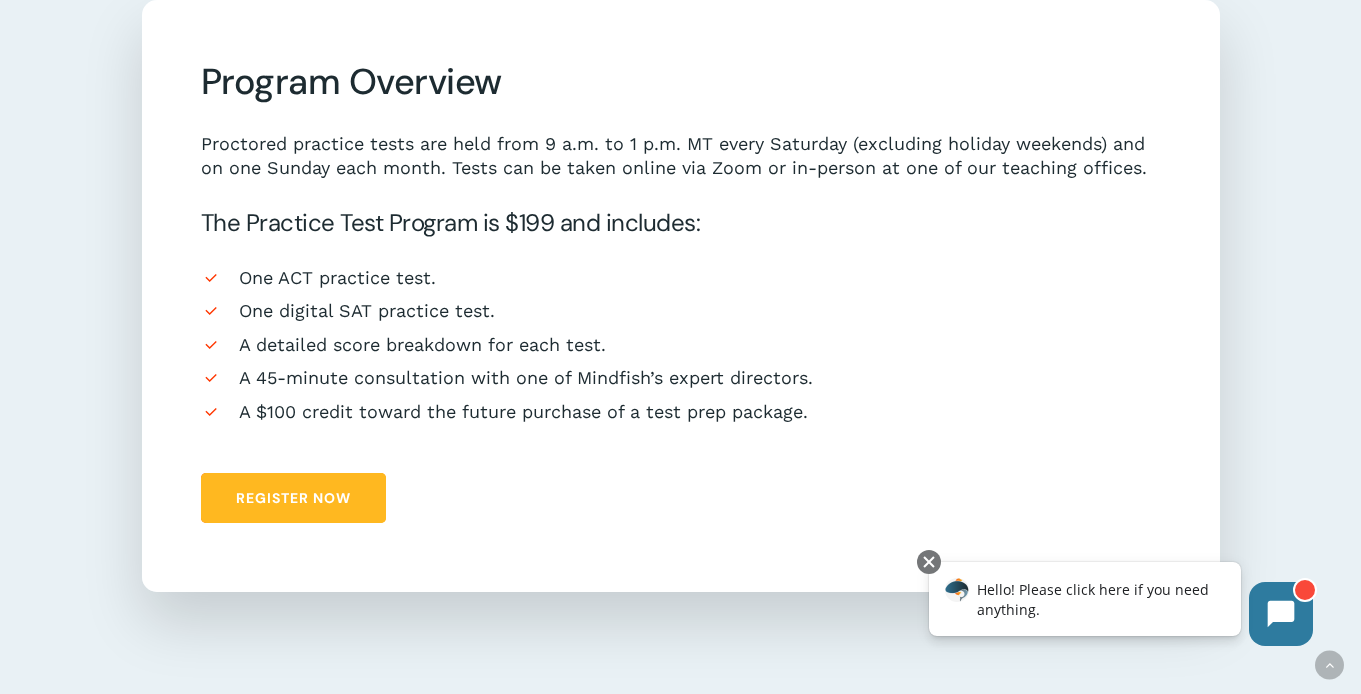 click on "Register Now" at bounding box center [293, 498] 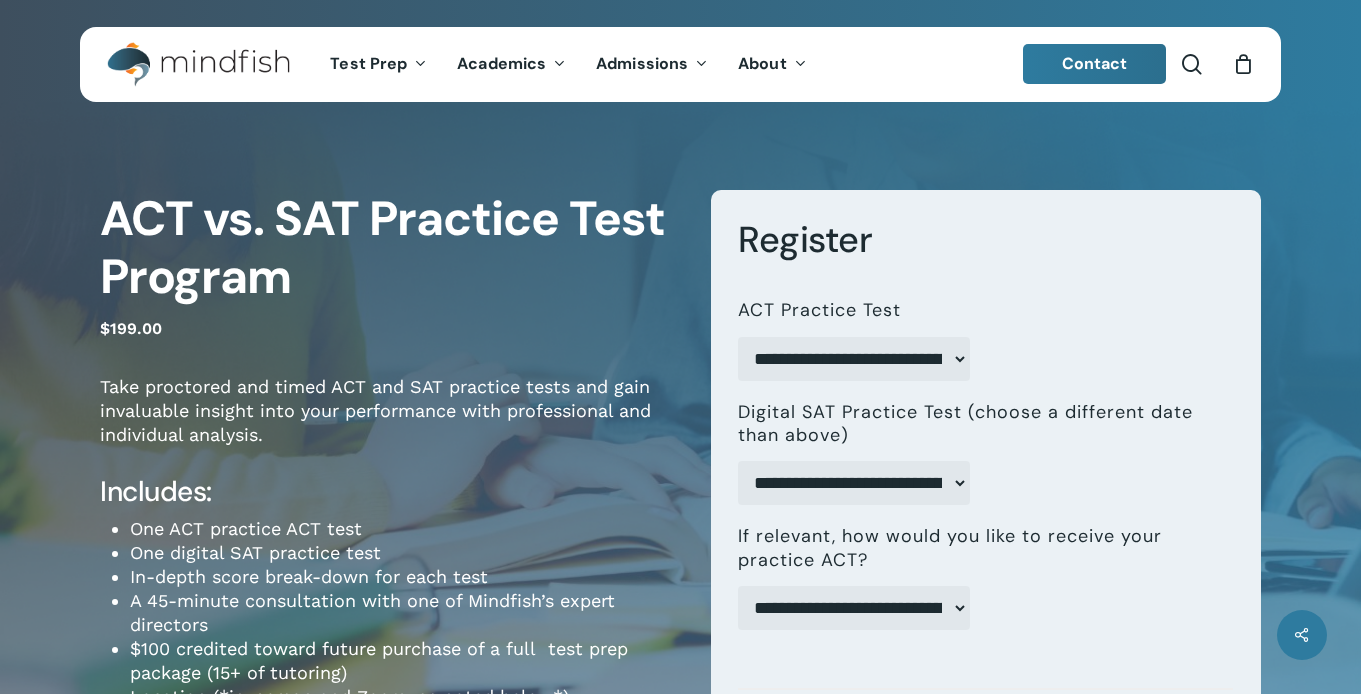 scroll, scrollTop: 0, scrollLeft: 0, axis: both 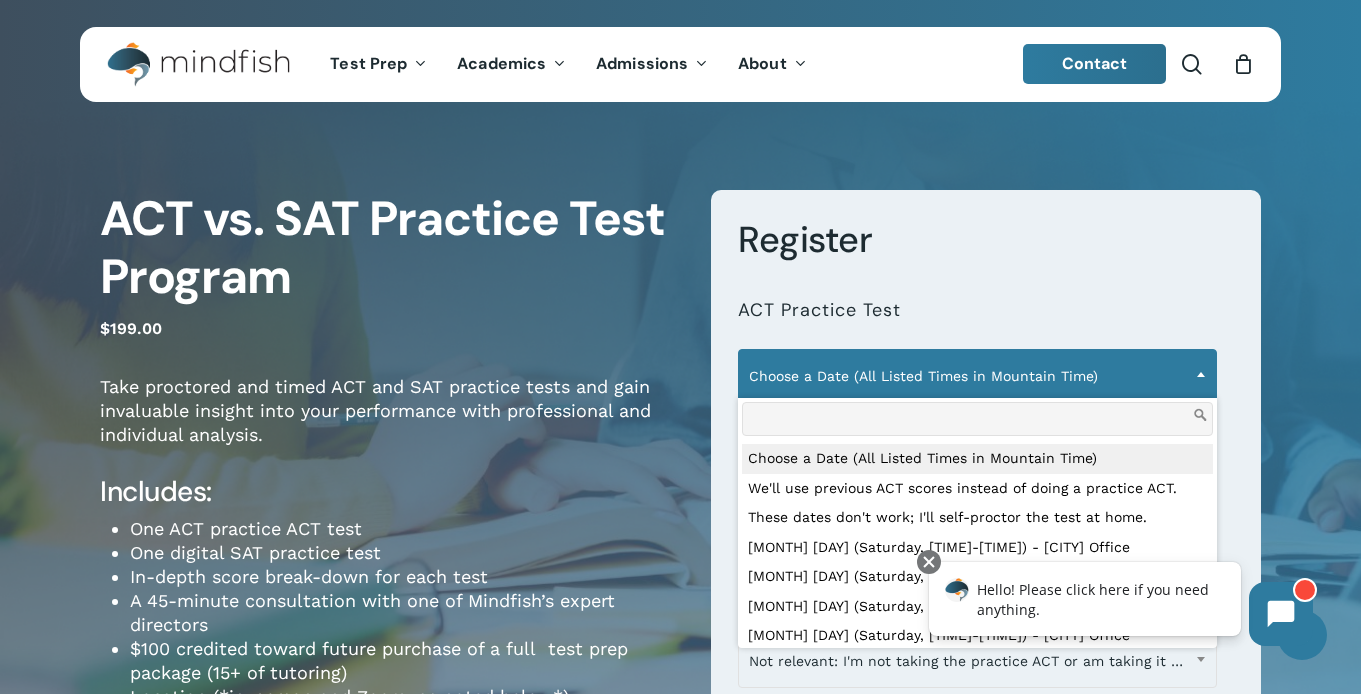 click on "Choose a Date (All Listed Times in Mountain Time)" at bounding box center [977, 376] 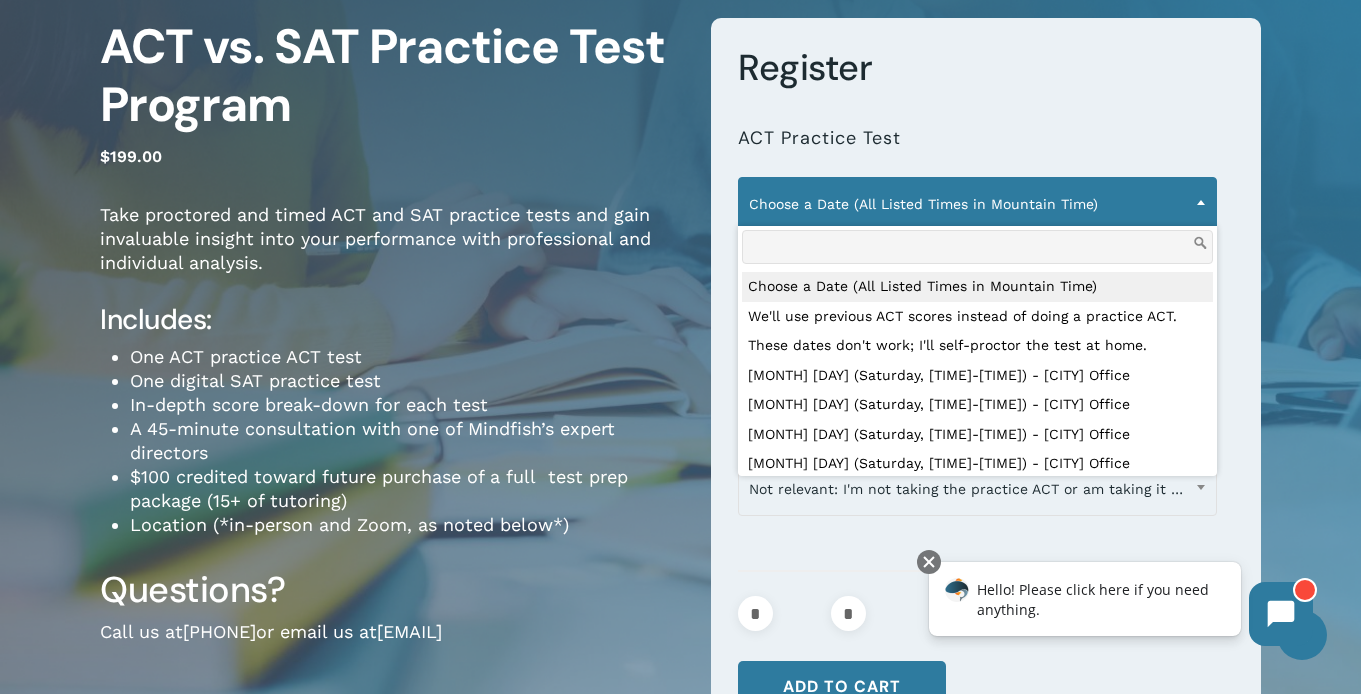 scroll, scrollTop: 190, scrollLeft: 0, axis: vertical 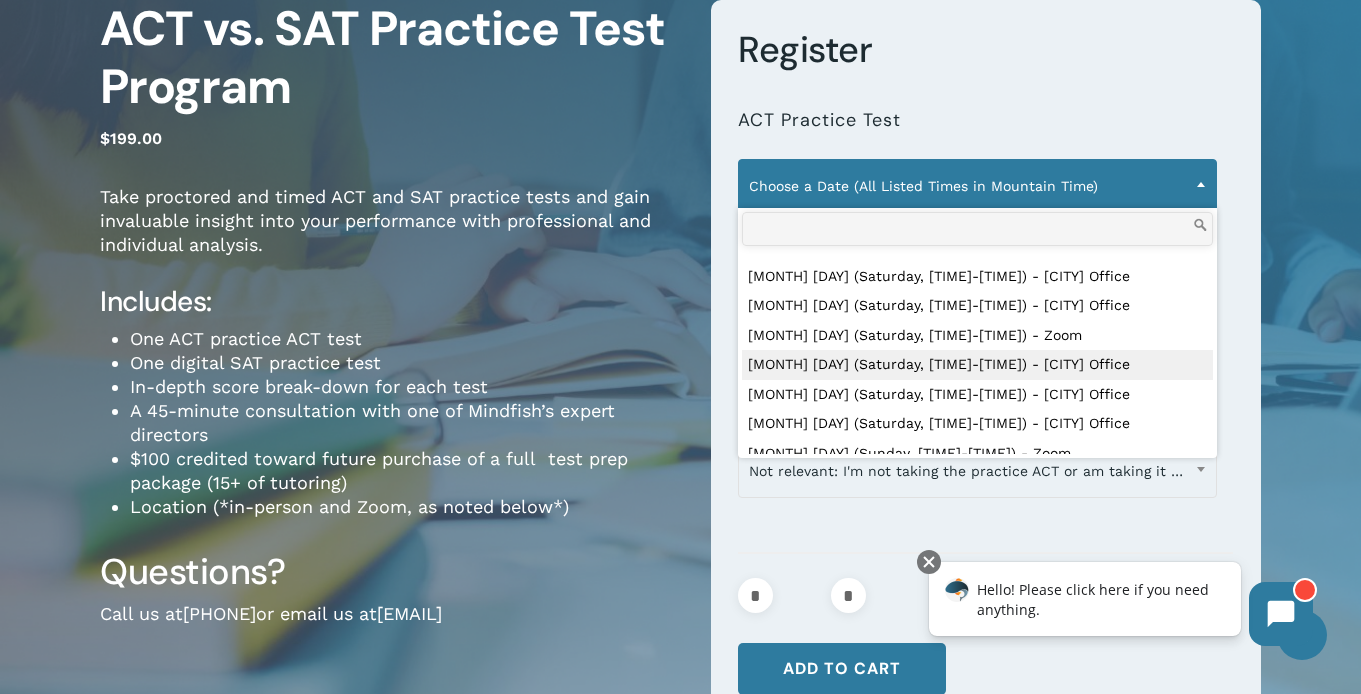 select on "**********" 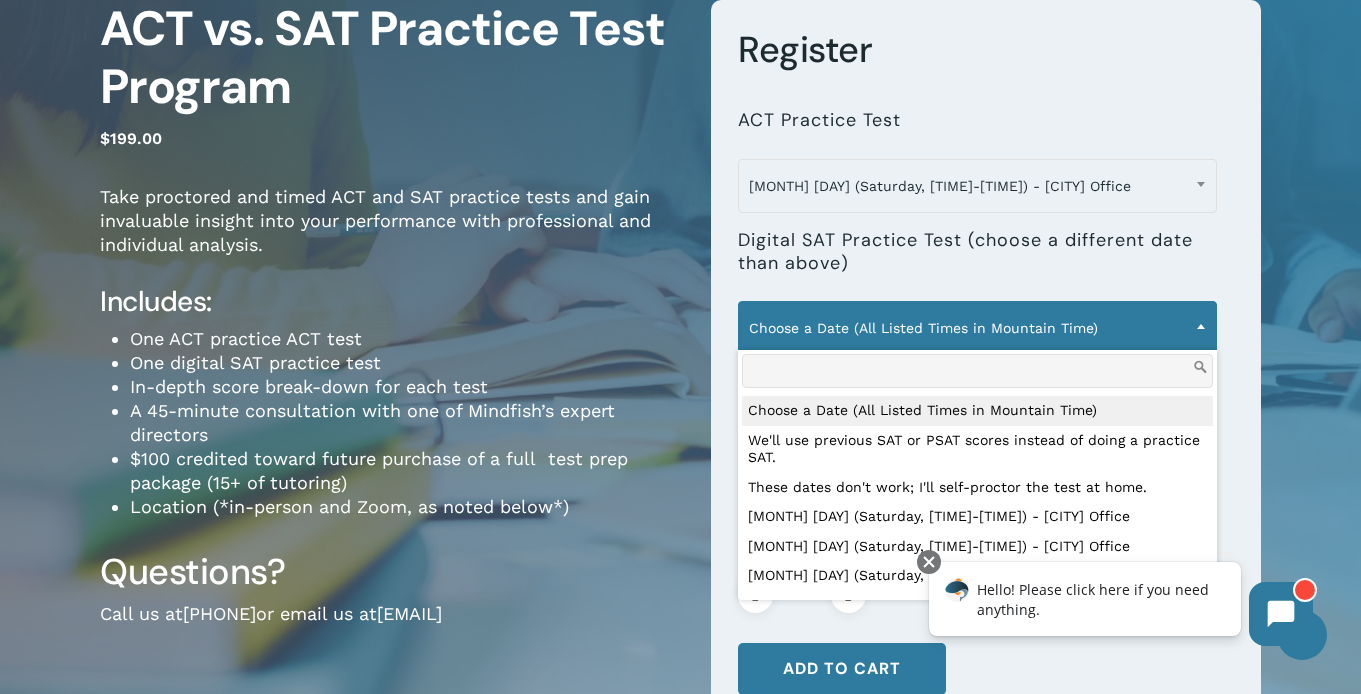 click on "Choose a Date (All Listed Times in Mountain Time)" at bounding box center (977, 328) 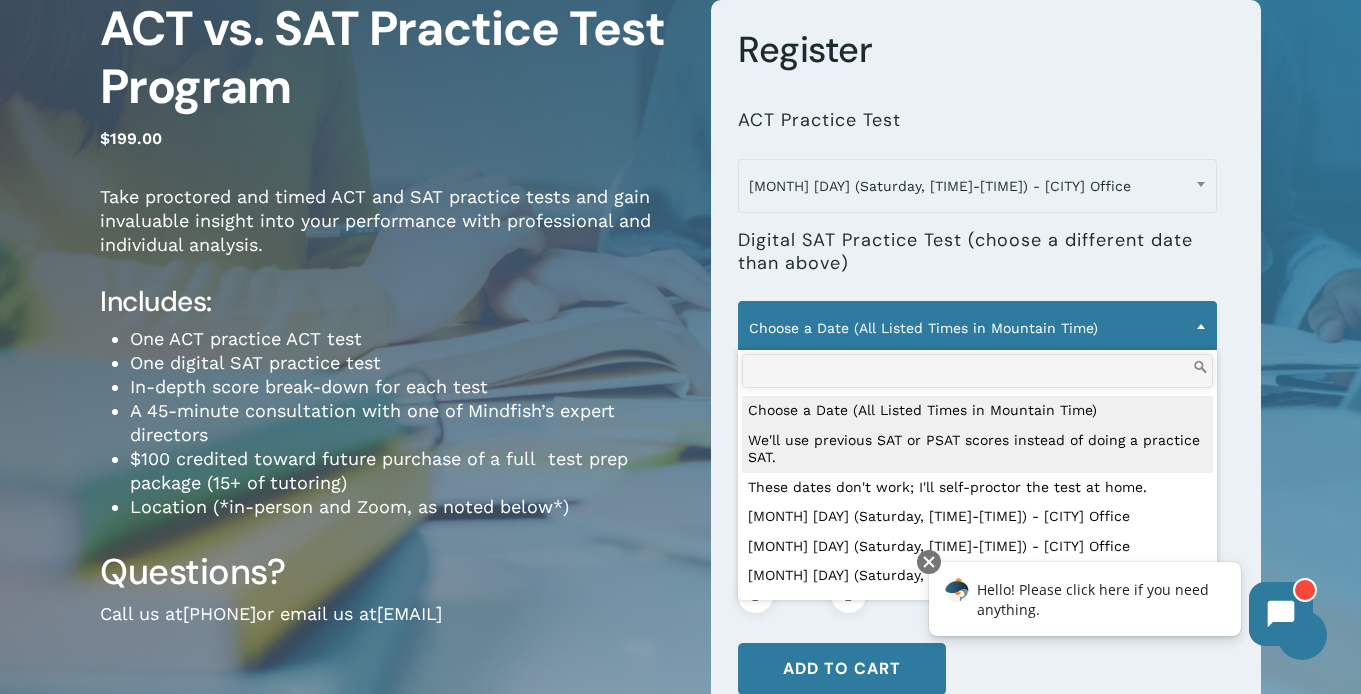 select on "**********" 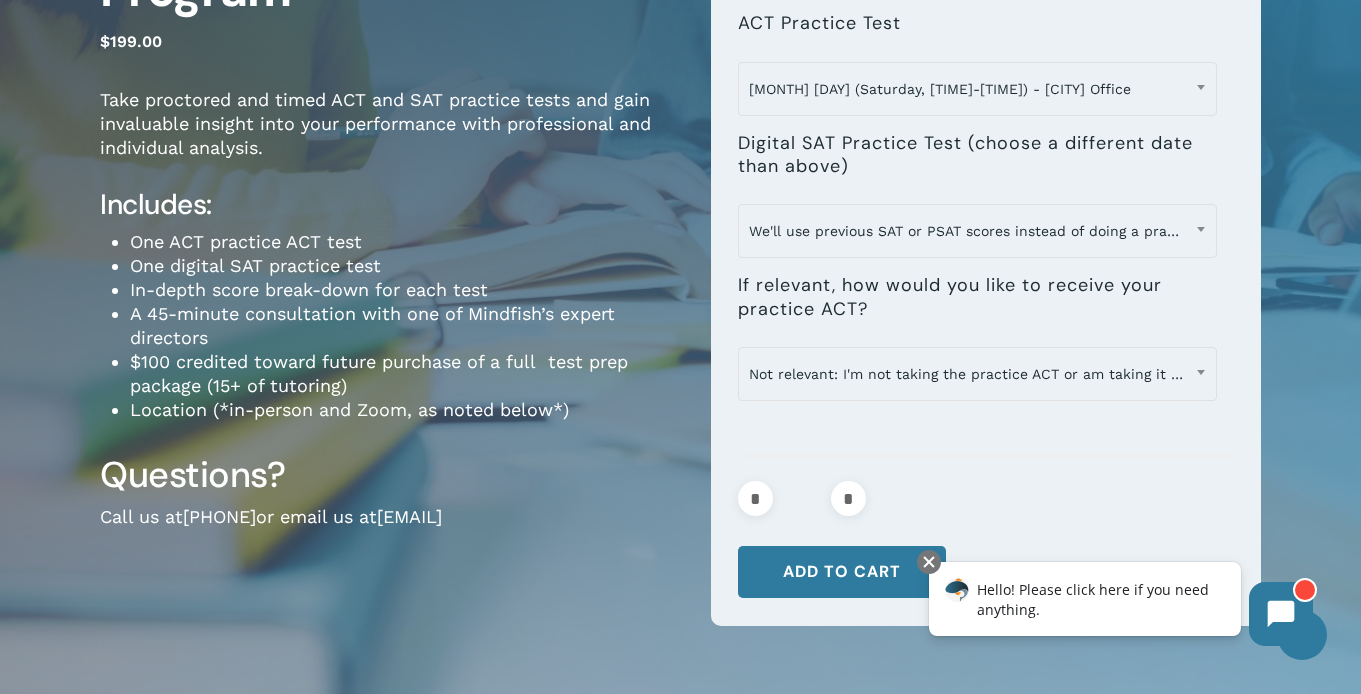 scroll, scrollTop: 290, scrollLeft: 0, axis: vertical 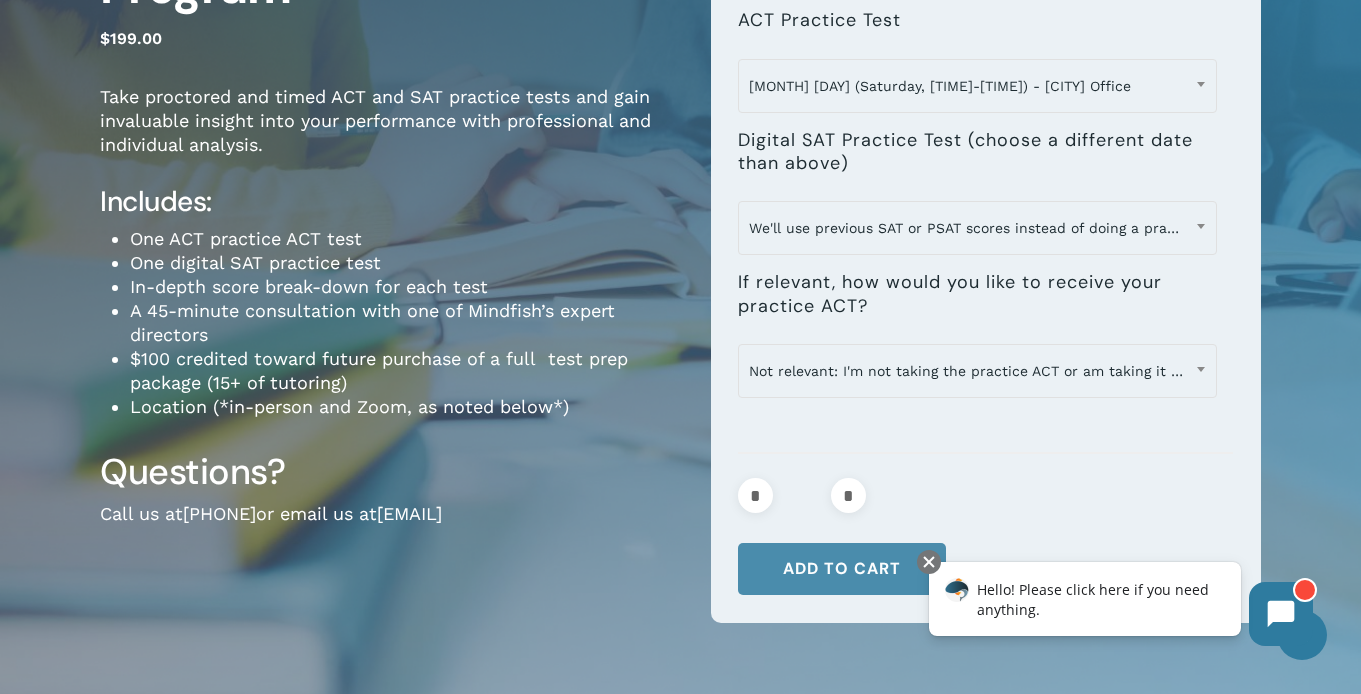 click on "Add to cart" at bounding box center [842, 569] 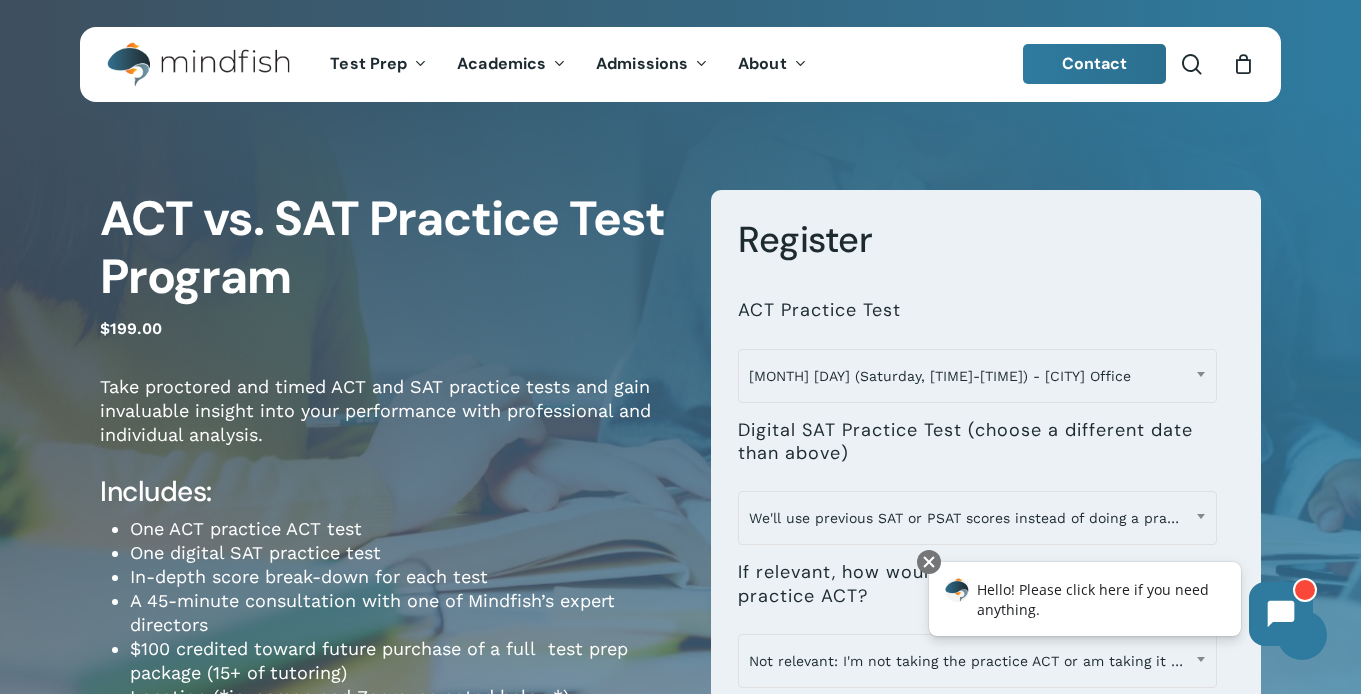 scroll, scrollTop: 0, scrollLeft: 0, axis: both 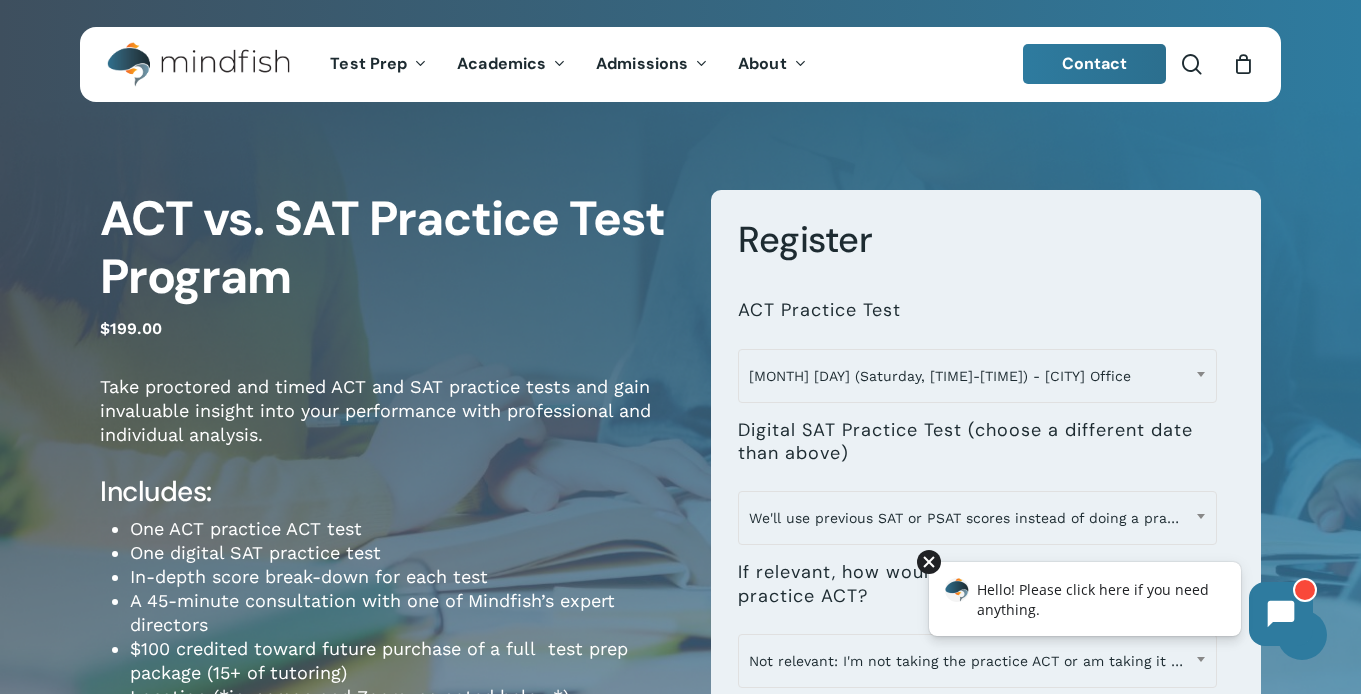 click at bounding box center (929, 562) 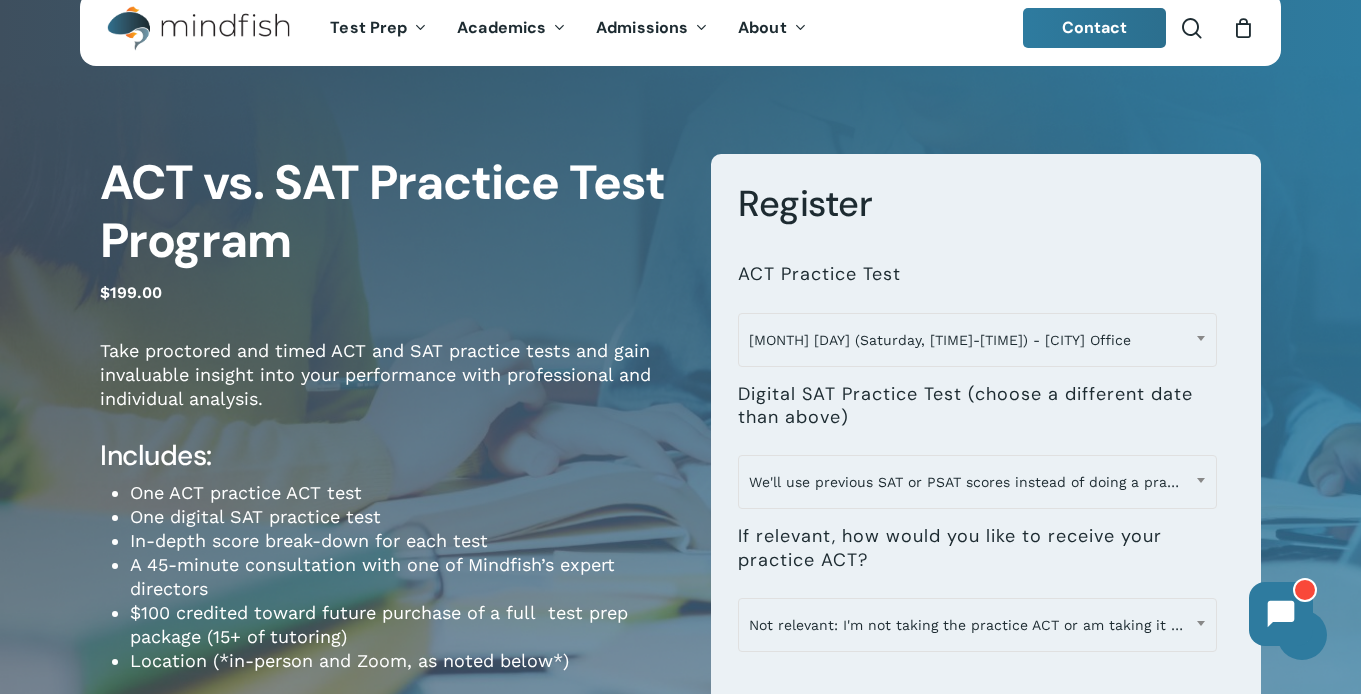 scroll, scrollTop: 77, scrollLeft: 0, axis: vertical 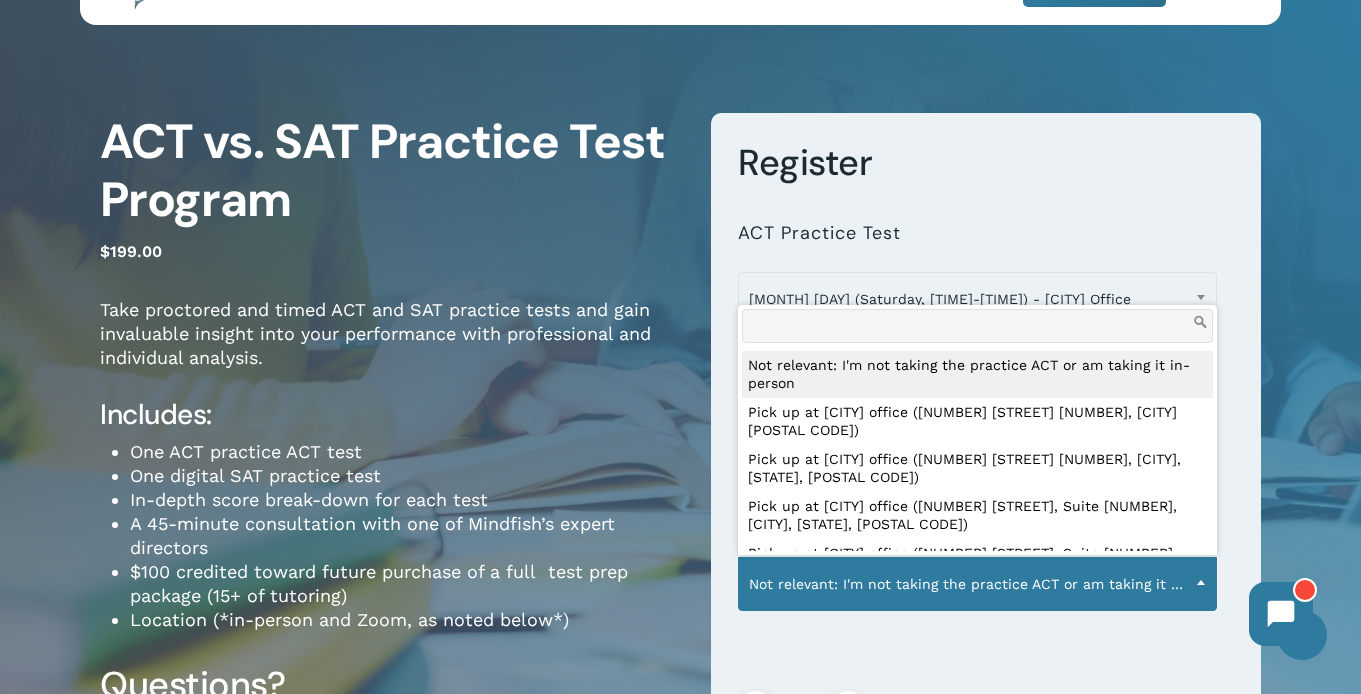 click on "Not relevant: I'm not taking the practice ACT or am taking it in-person" at bounding box center (977, 584) 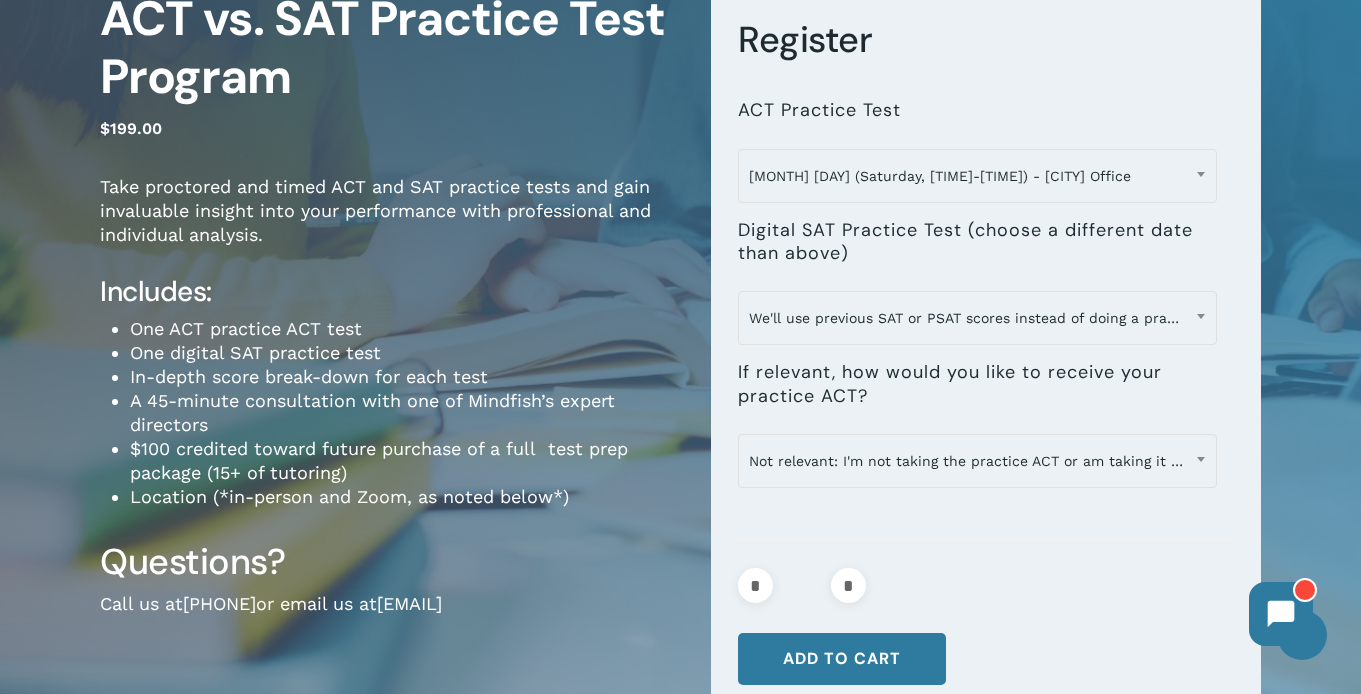 scroll, scrollTop: 205, scrollLeft: 0, axis: vertical 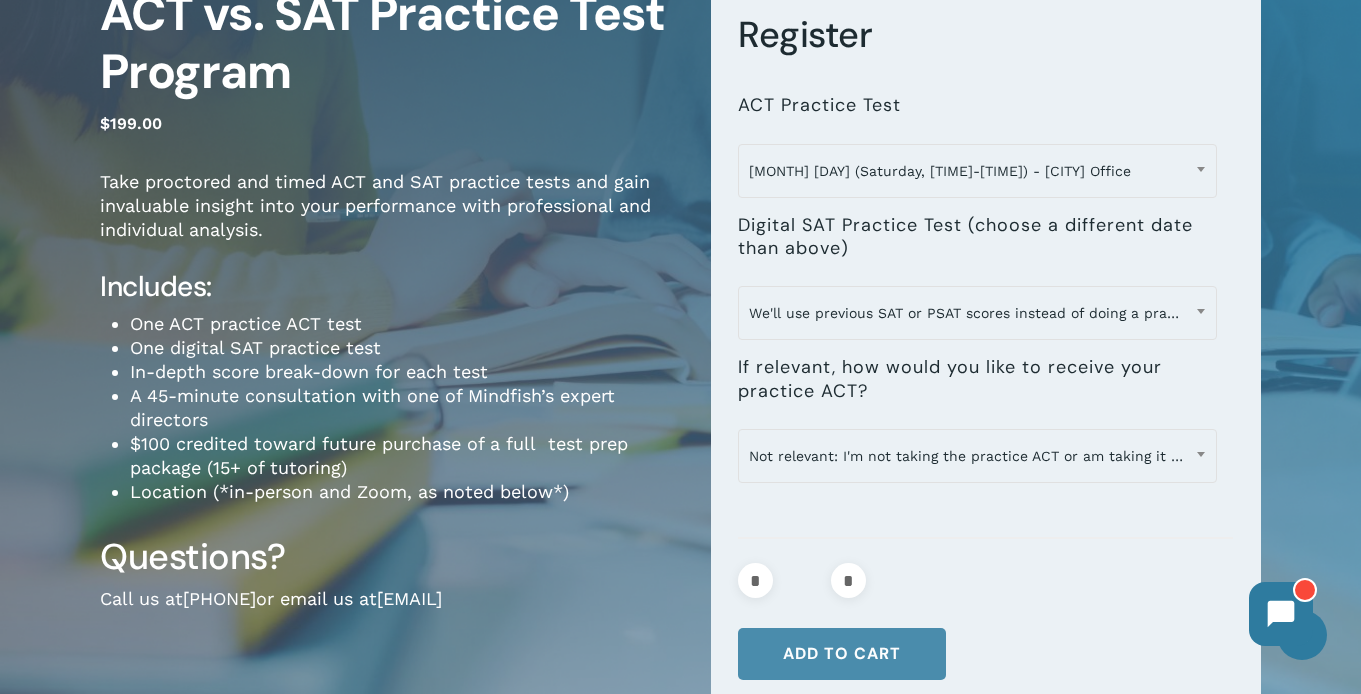 click on "Add to cart" at bounding box center (842, 654) 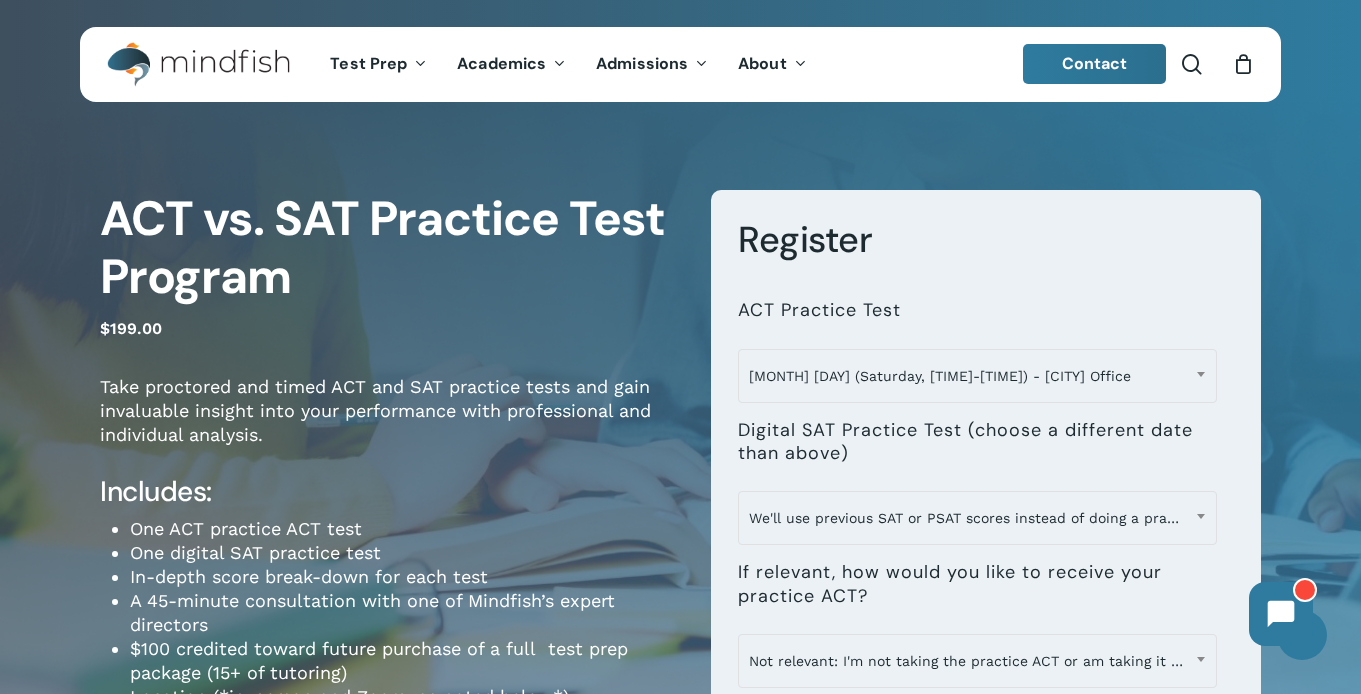 scroll, scrollTop: 0, scrollLeft: 0, axis: both 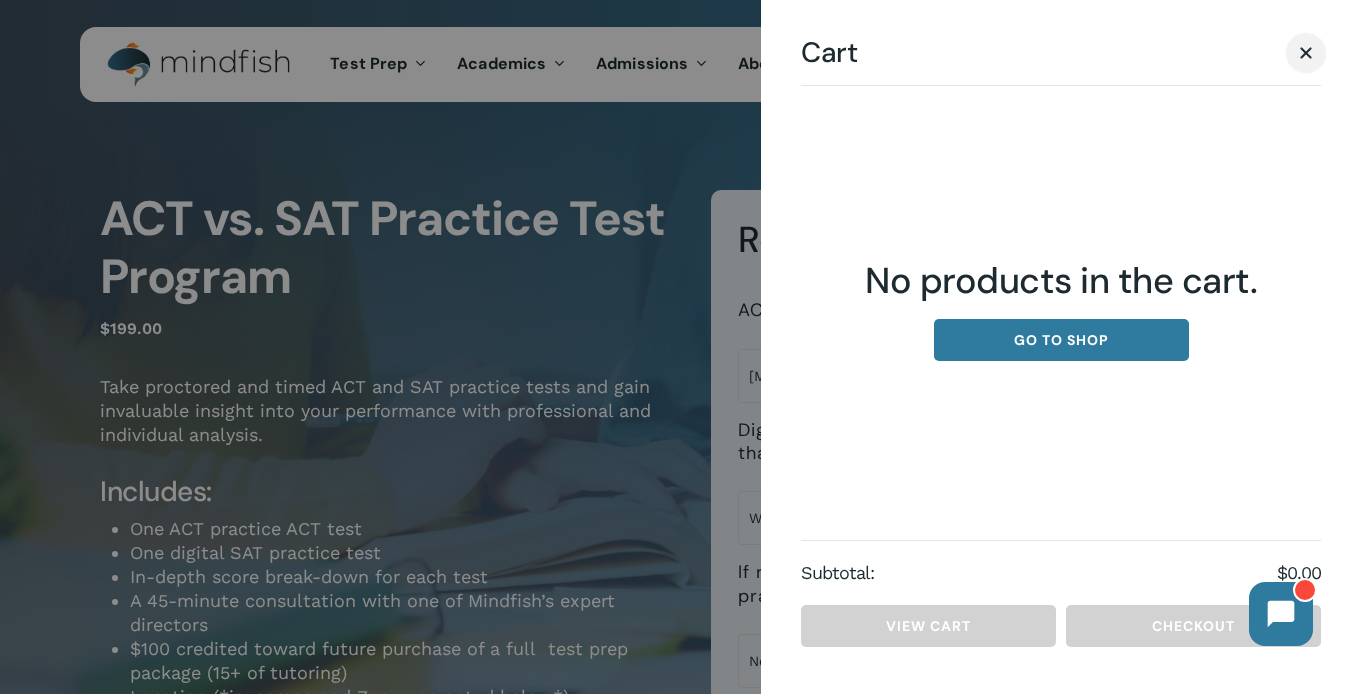 click at bounding box center [1306, 52] 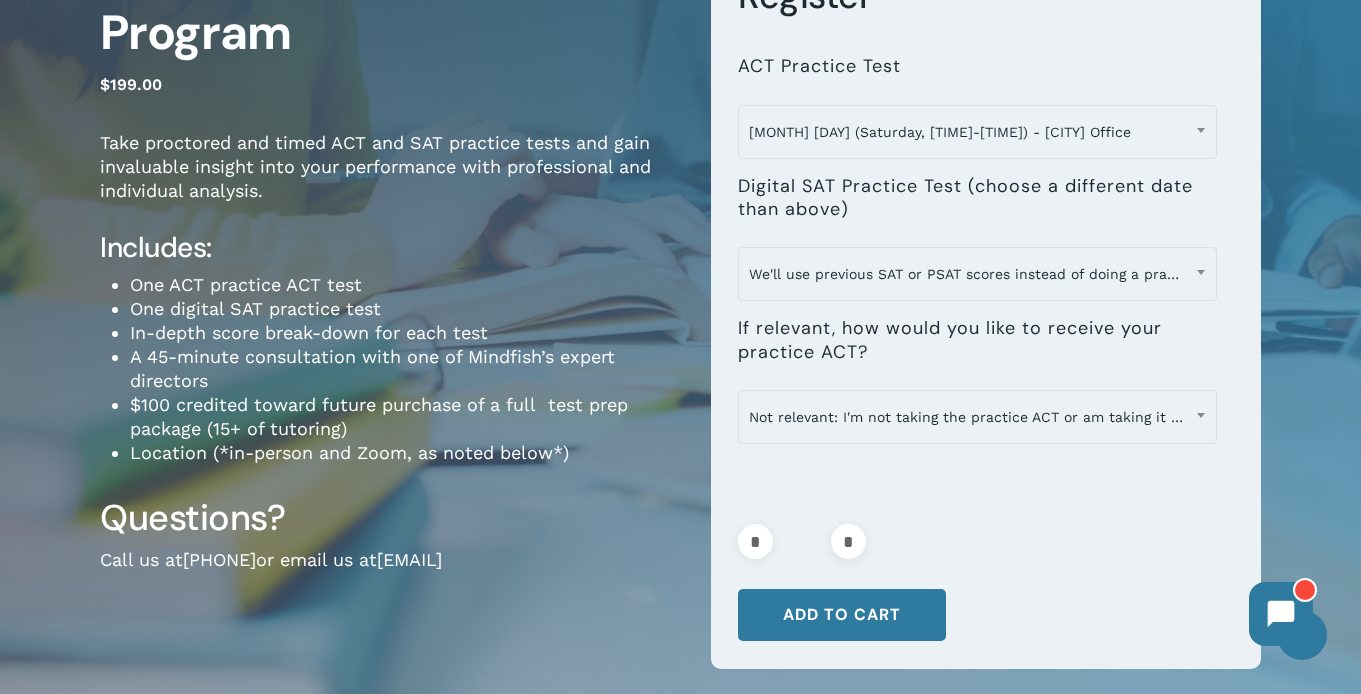 scroll, scrollTop: 250, scrollLeft: 0, axis: vertical 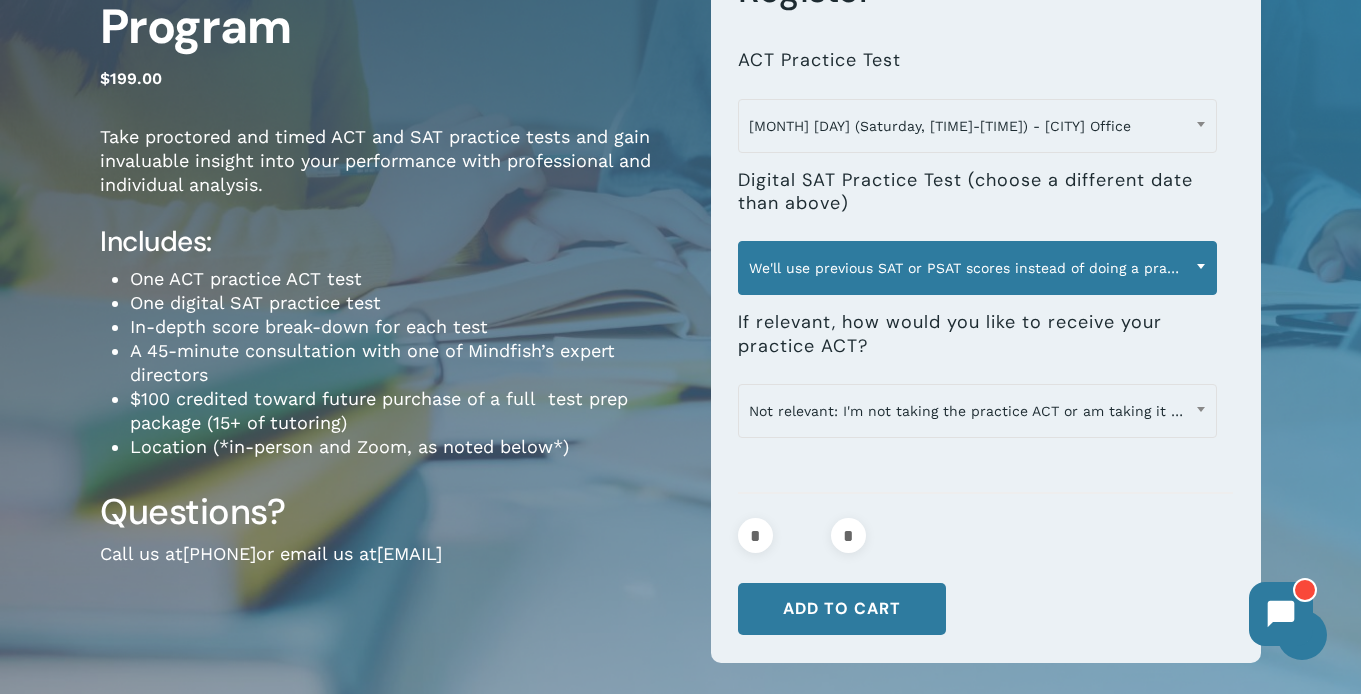 click at bounding box center [1201, 266] 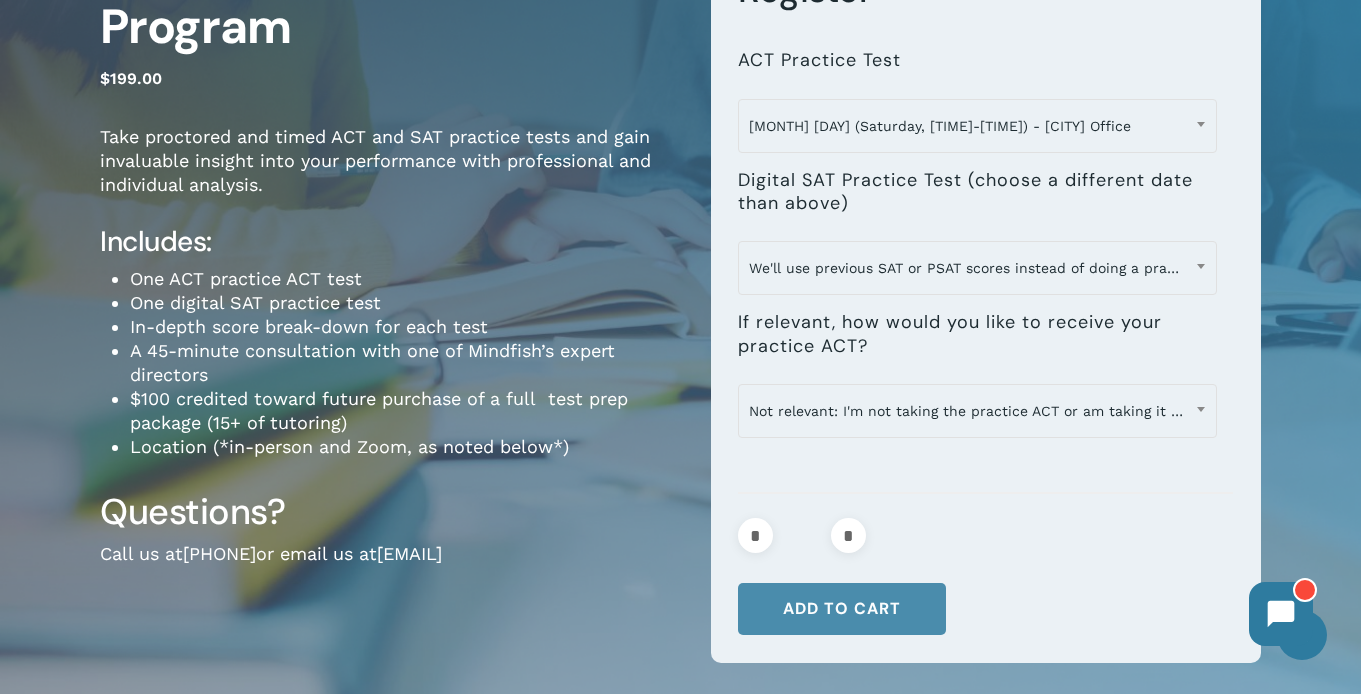 click on "Add to cart" at bounding box center (842, 609) 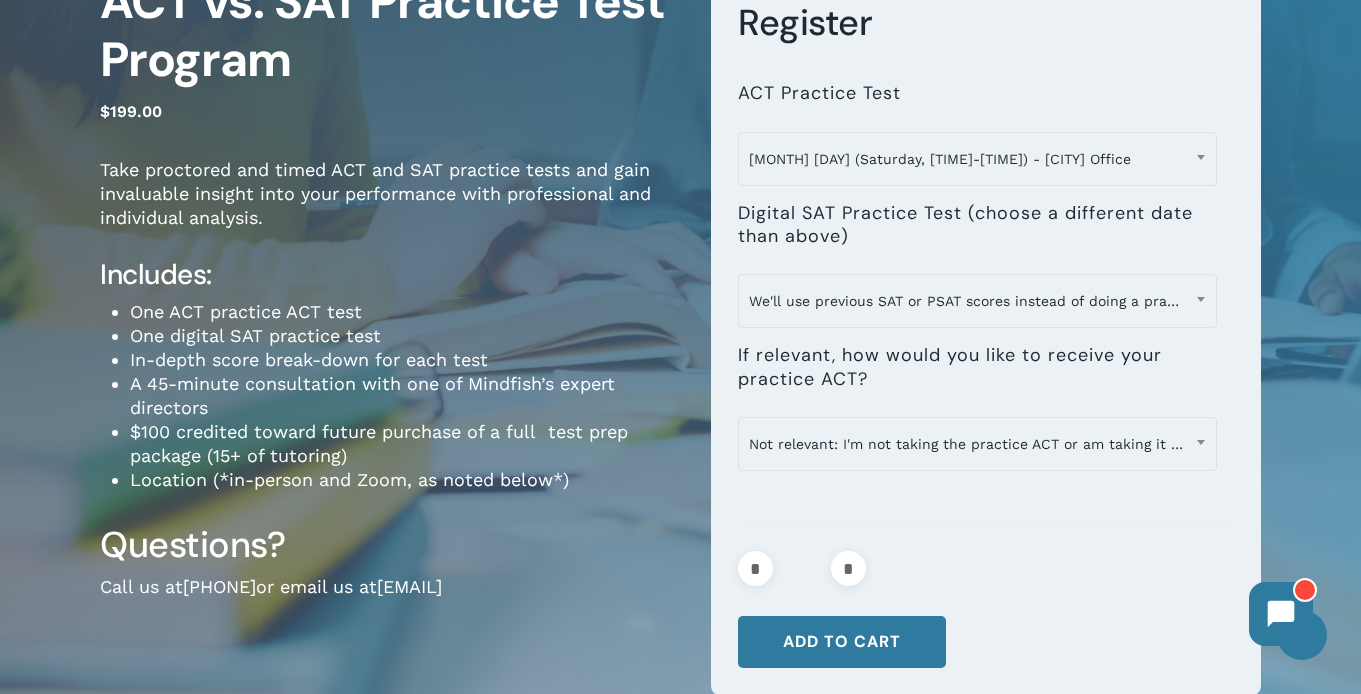 scroll, scrollTop: 295, scrollLeft: 0, axis: vertical 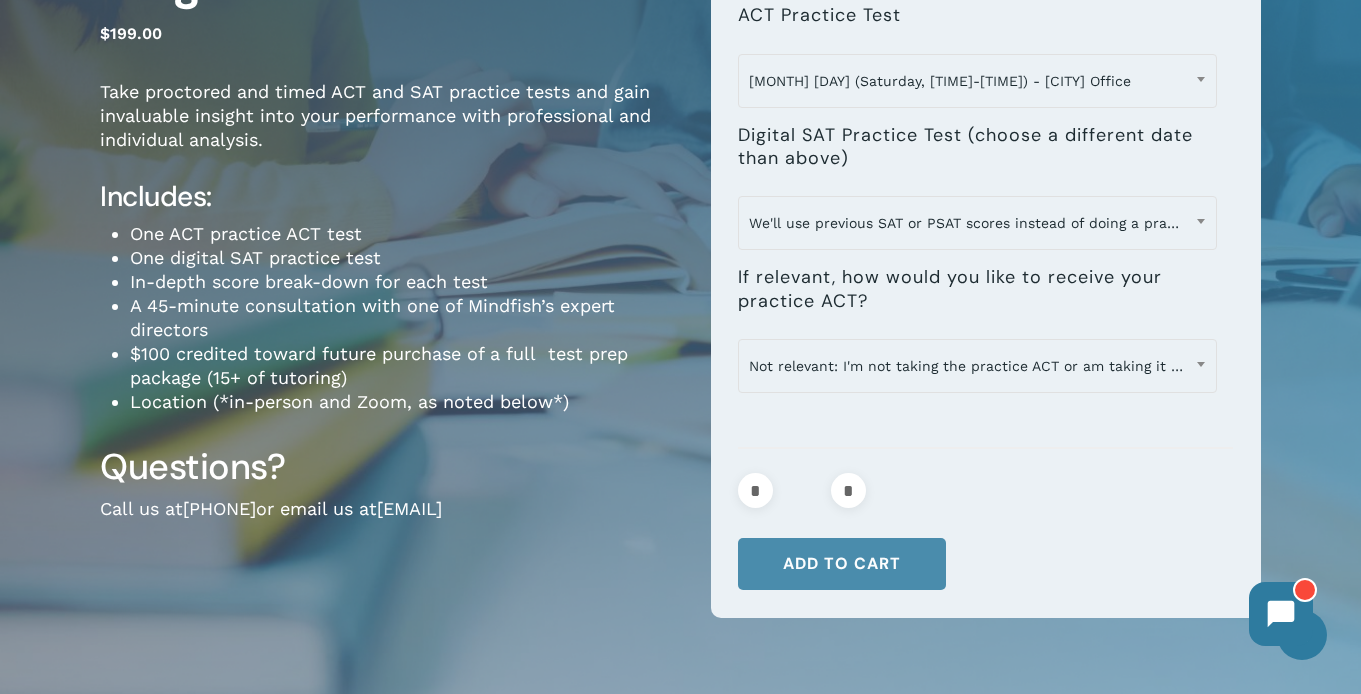 click on "Add to cart" at bounding box center (842, 564) 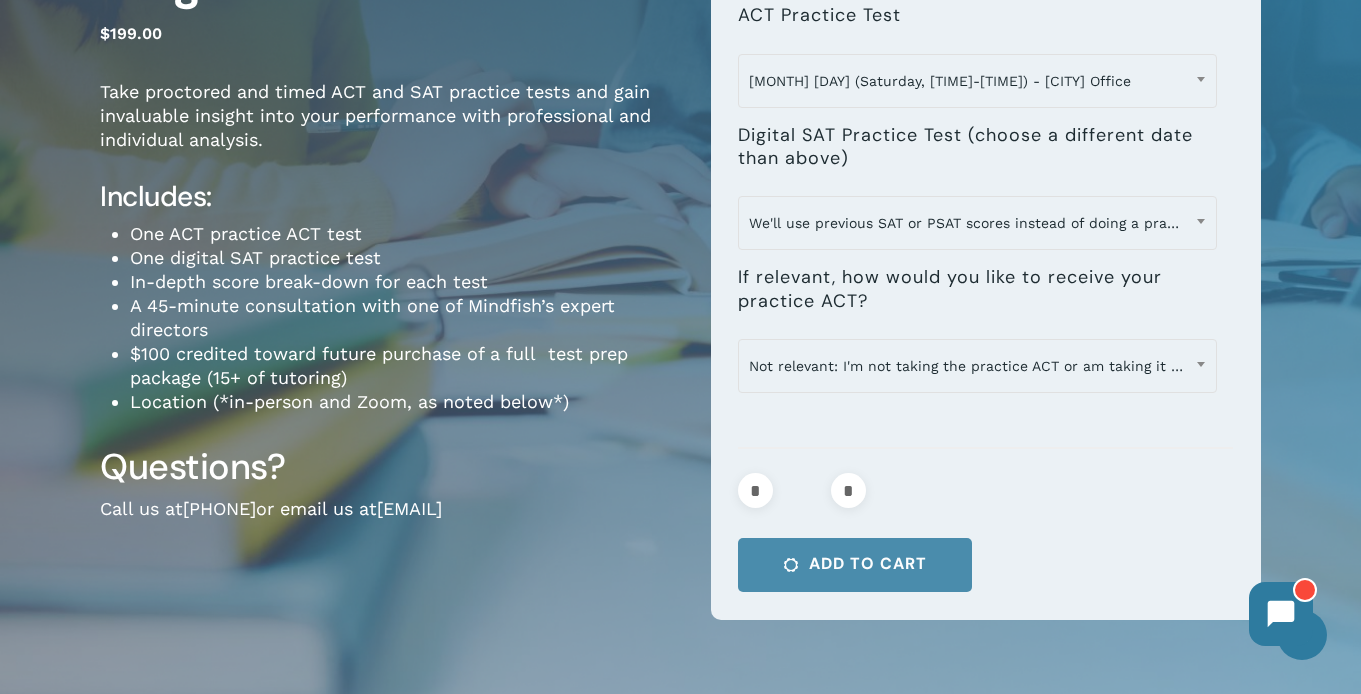 click on "Add to cart" at bounding box center [855, 565] 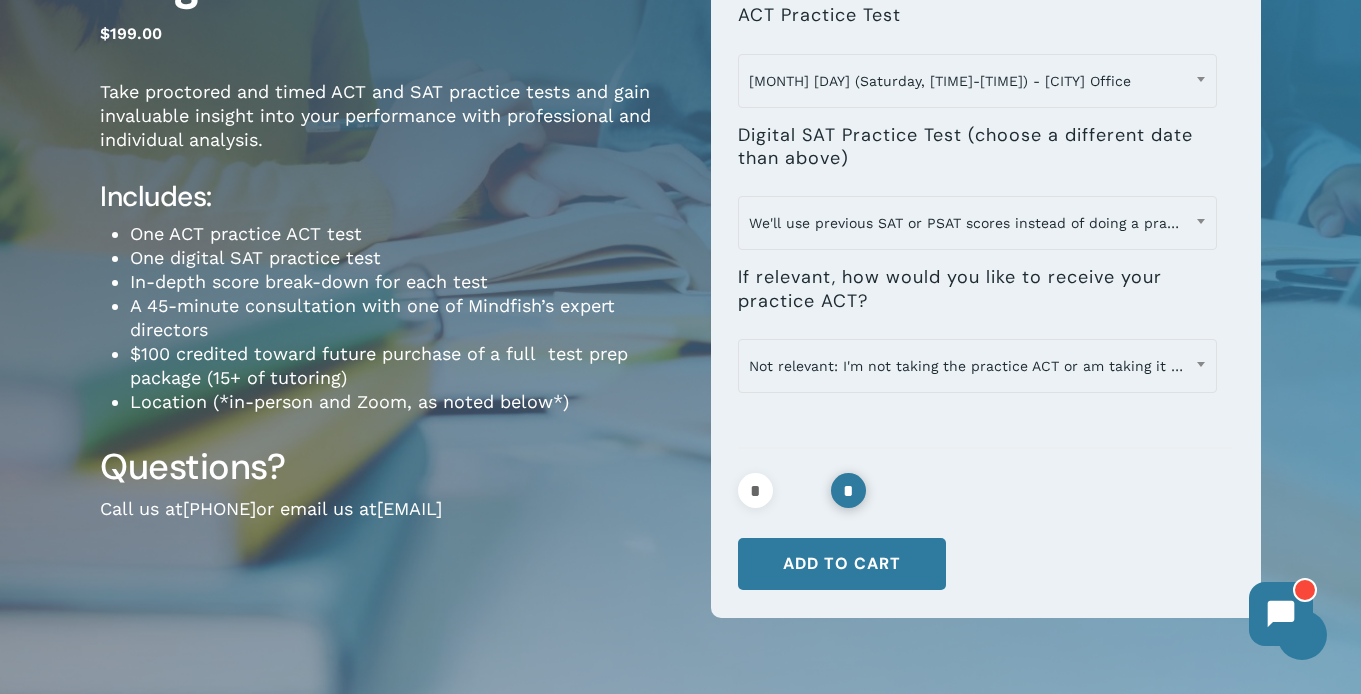 click on "*" at bounding box center (848, 490) 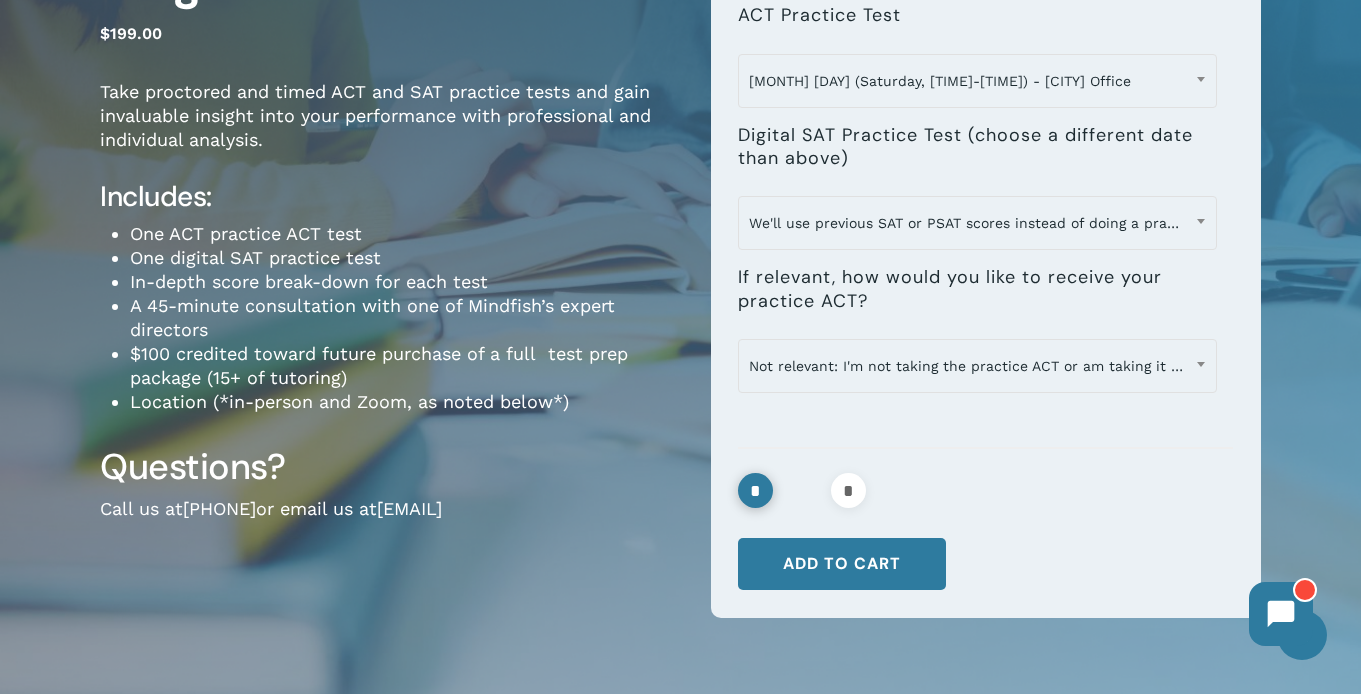 click on "*" at bounding box center (755, 490) 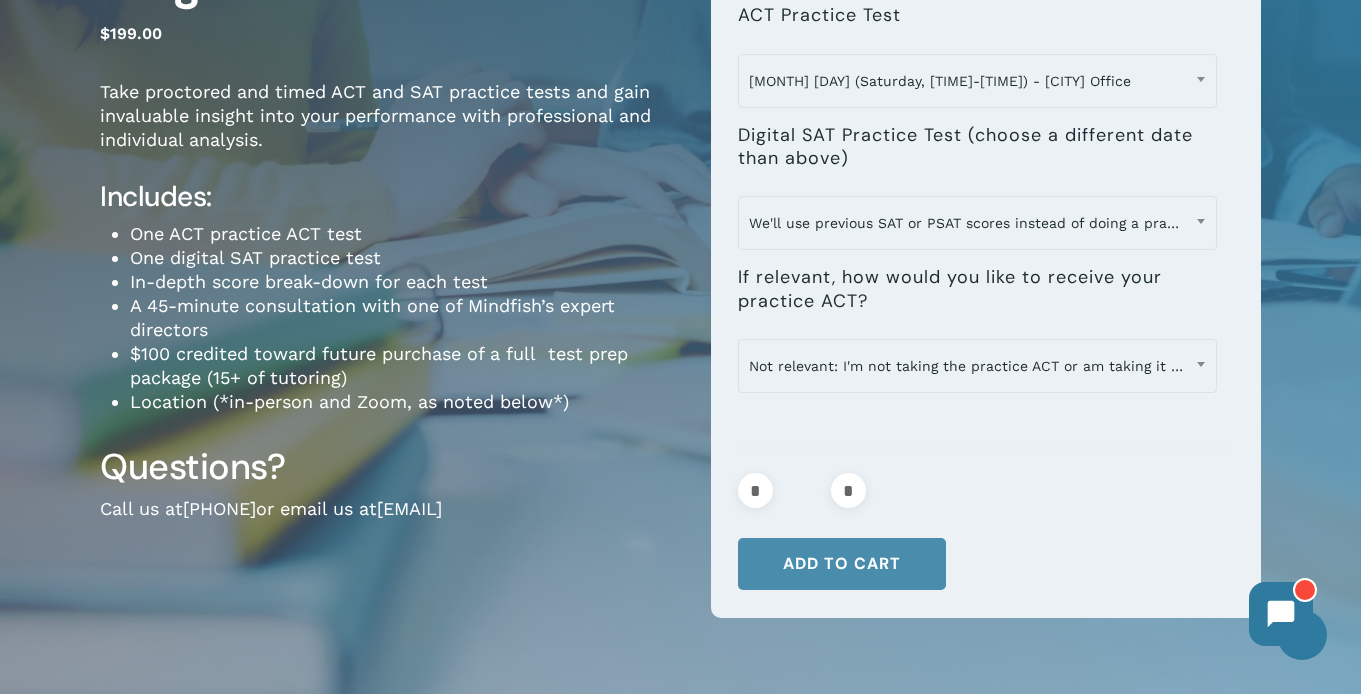 click on "Add to cart" at bounding box center [842, 564] 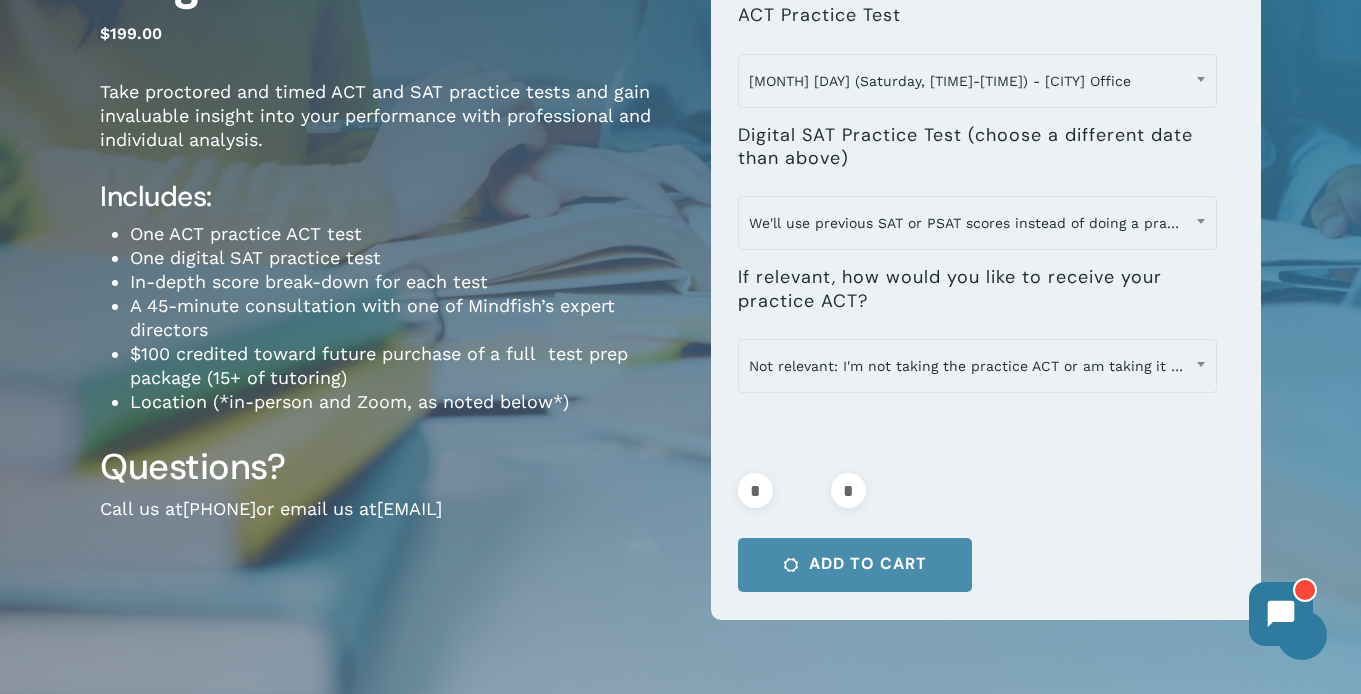 click on "Add to cart" at bounding box center [855, 565] 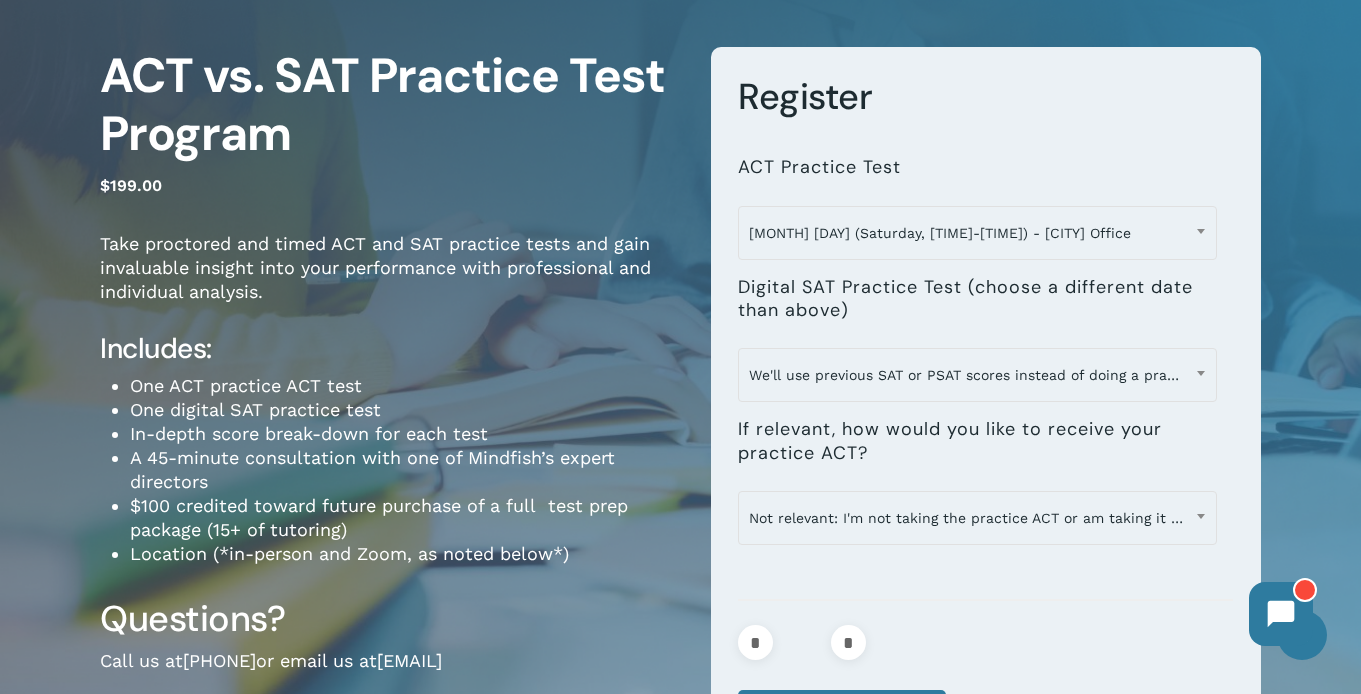 scroll, scrollTop: 153, scrollLeft: 0, axis: vertical 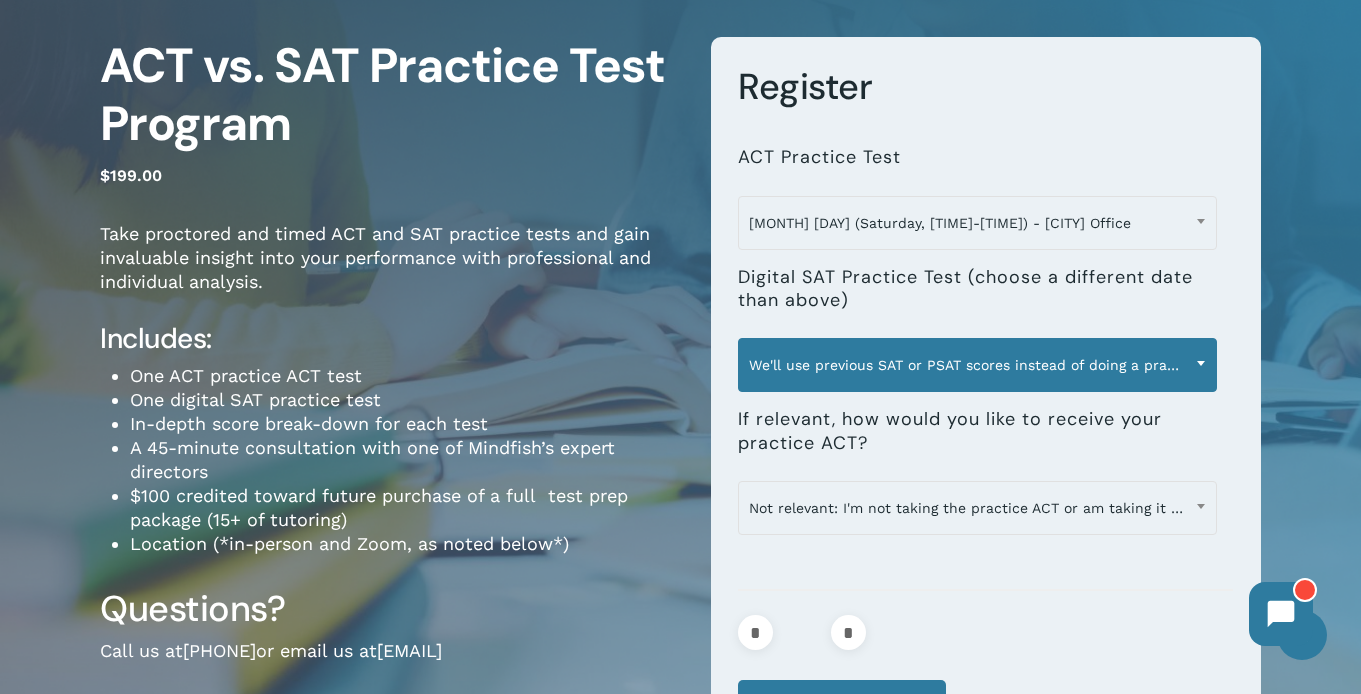 click at bounding box center (1201, 363) 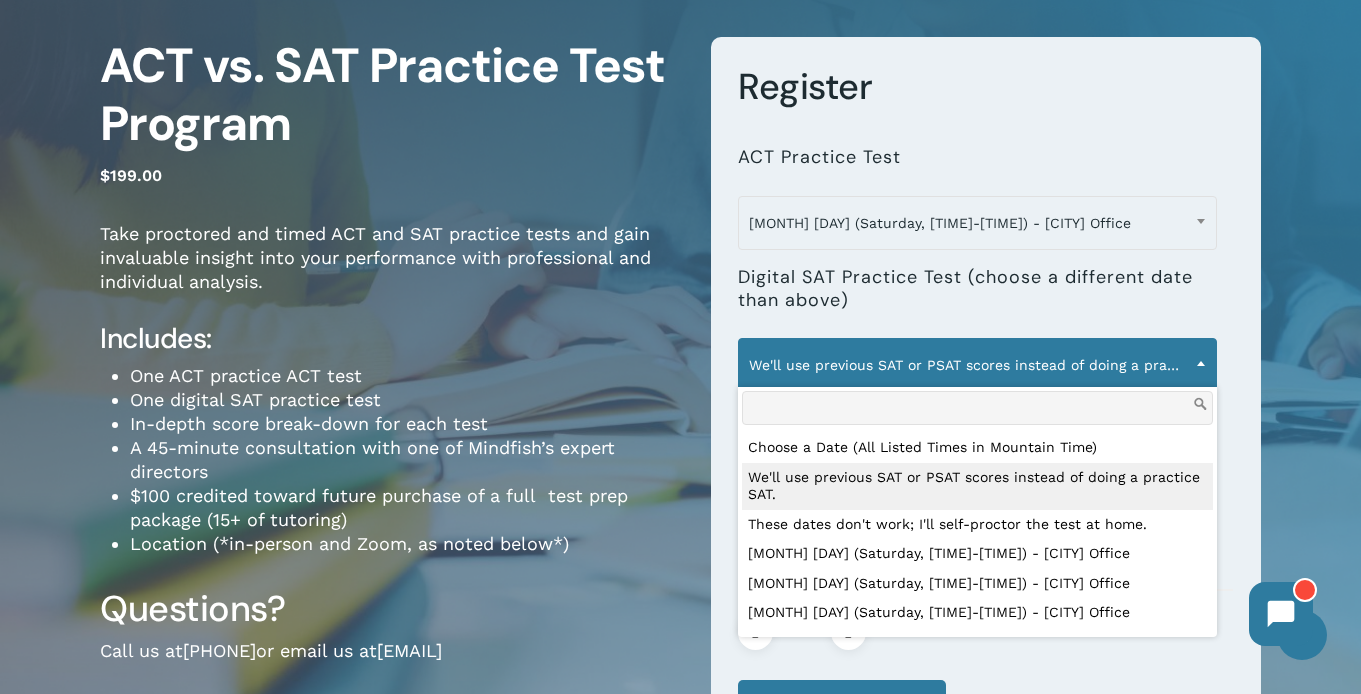 scroll, scrollTop: 0, scrollLeft: 0, axis: both 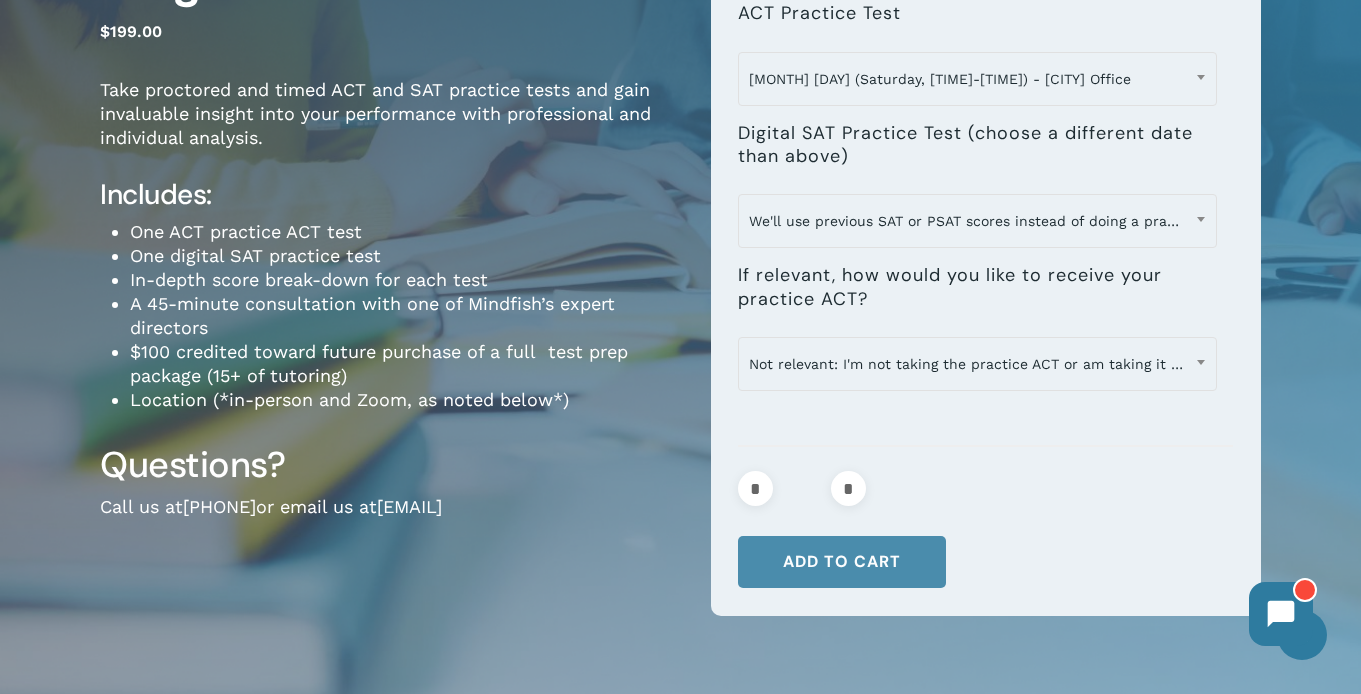 click on "Add to cart" at bounding box center (842, 562) 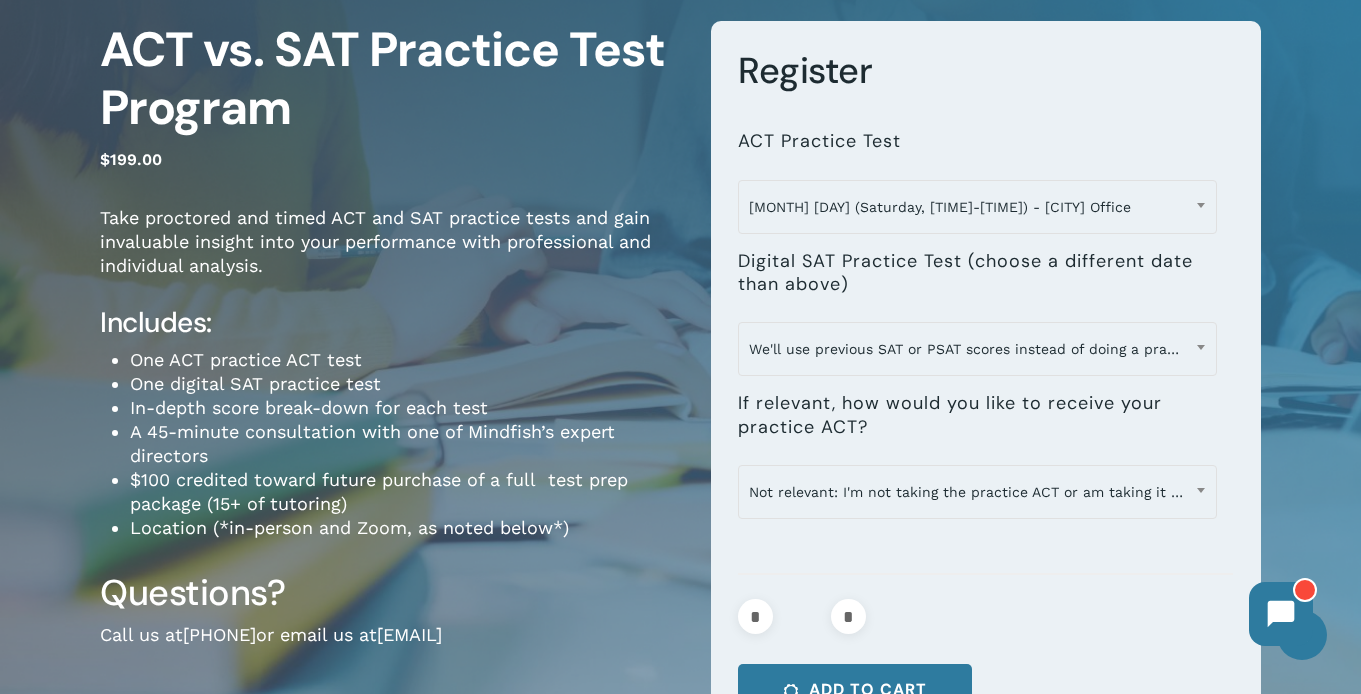 scroll, scrollTop: 188, scrollLeft: 0, axis: vertical 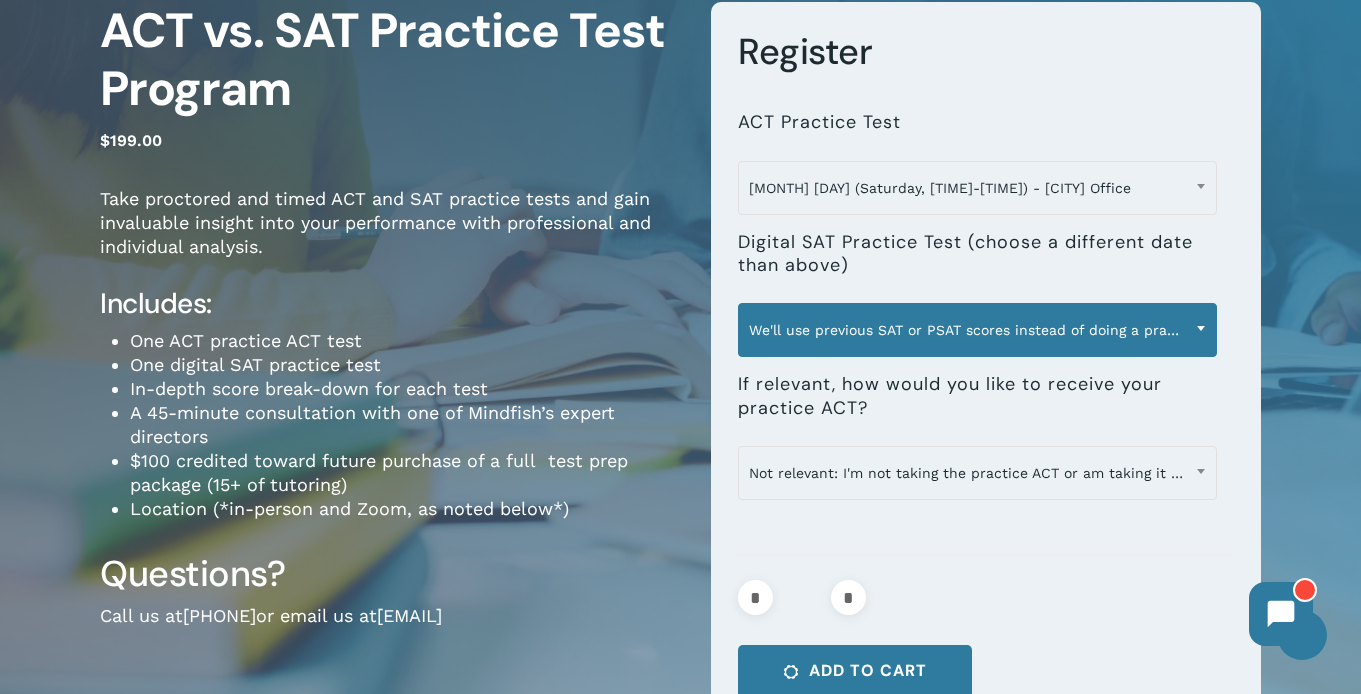 click at bounding box center [1201, 328] 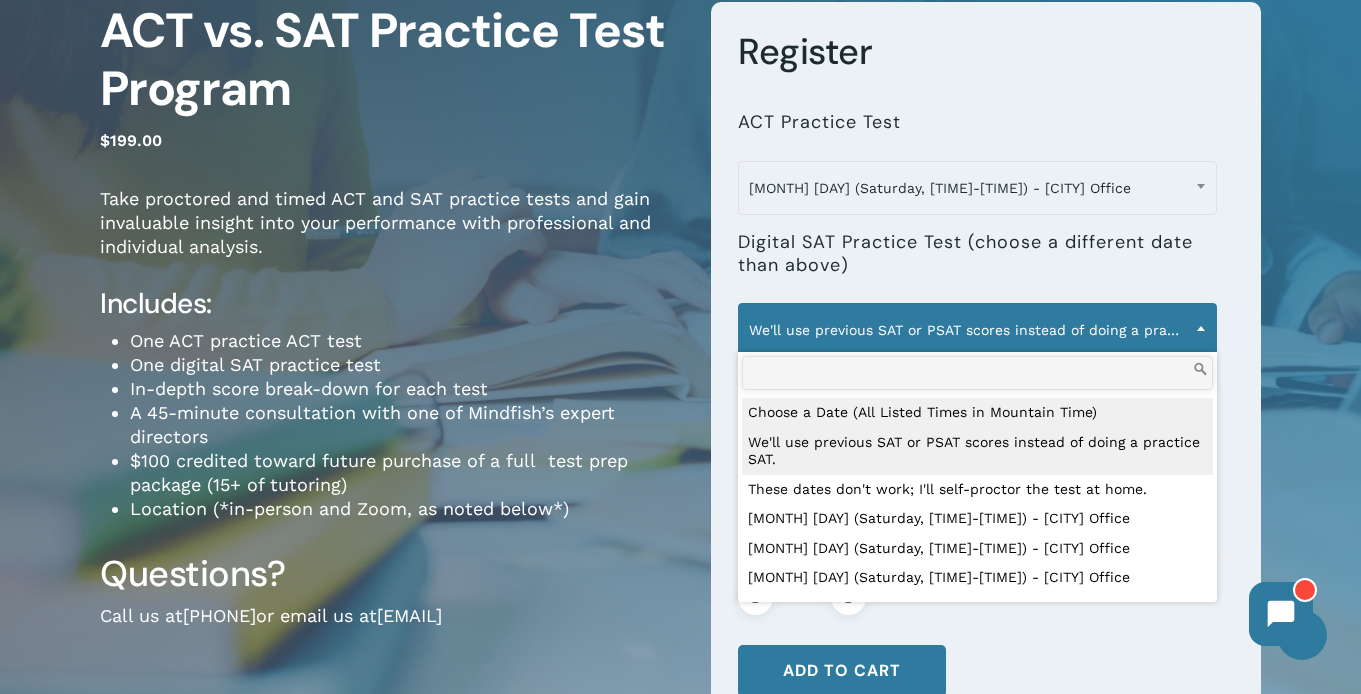 click on "**********" at bounding box center (986, 363) 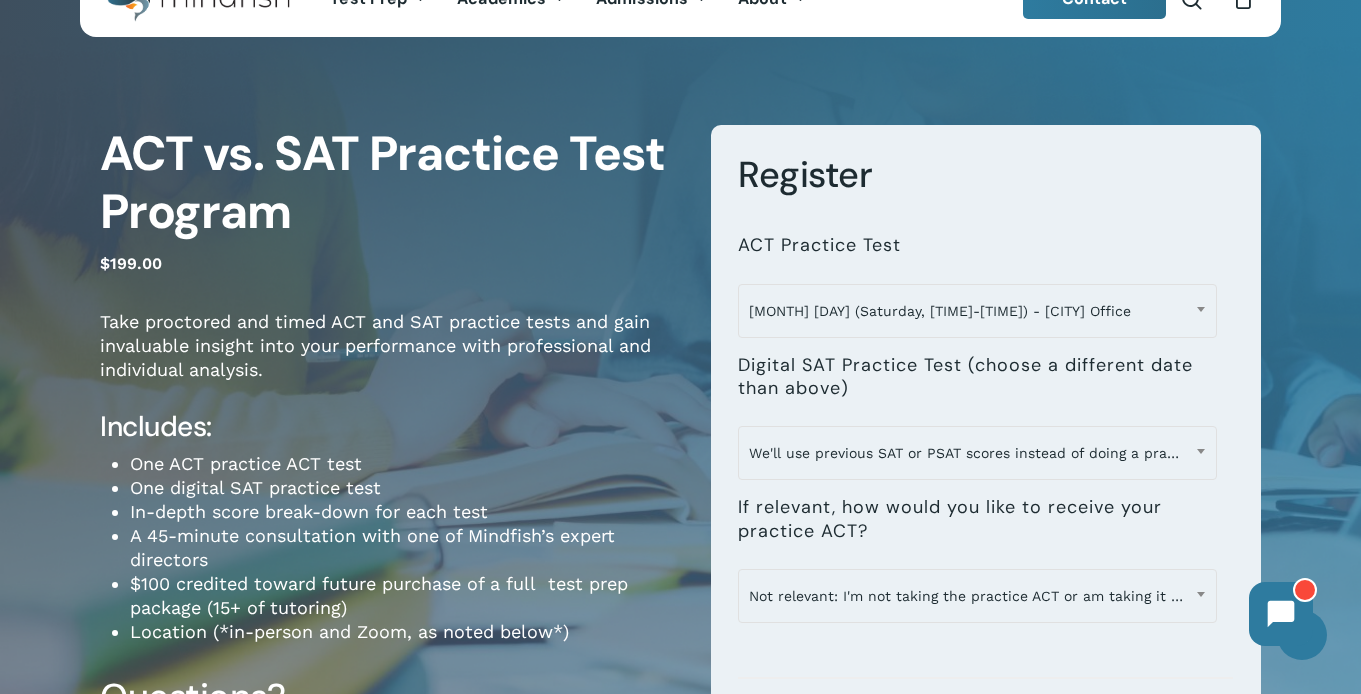 scroll, scrollTop: 152, scrollLeft: 0, axis: vertical 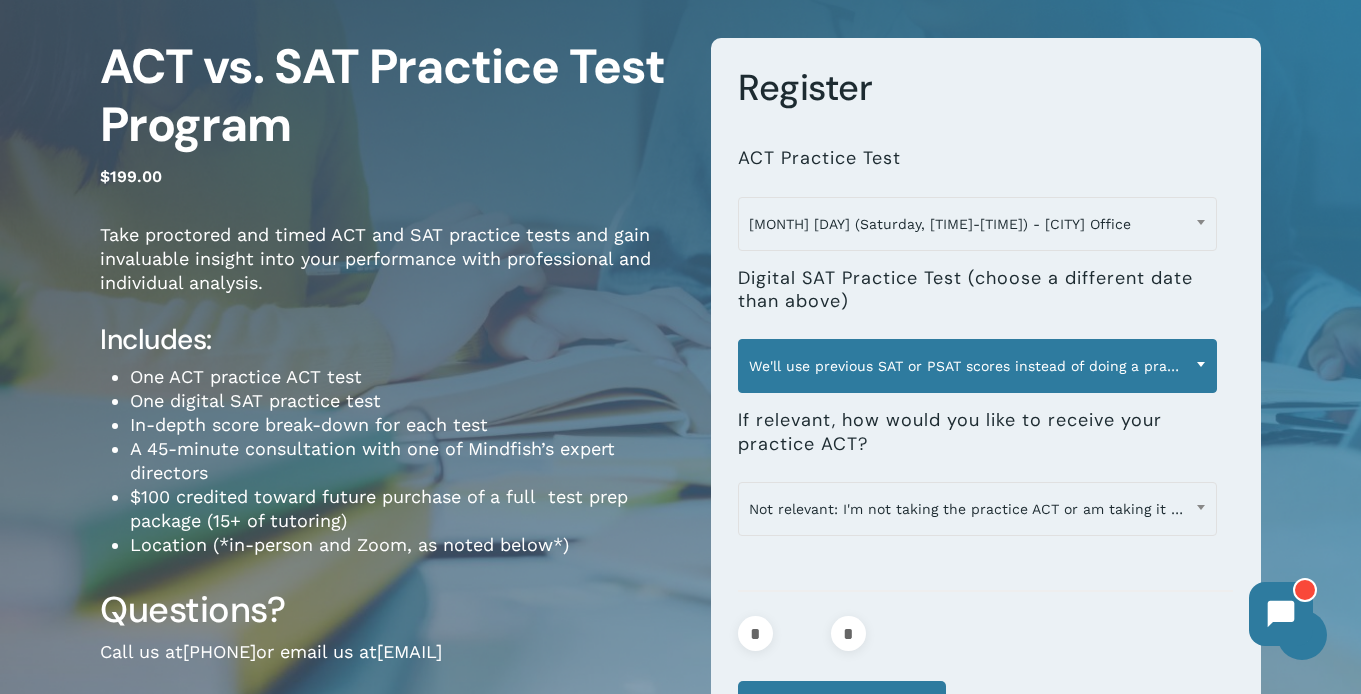 click on "We'll use previous SAT or PSAT scores instead of doing a practice SAT." at bounding box center [977, 366] 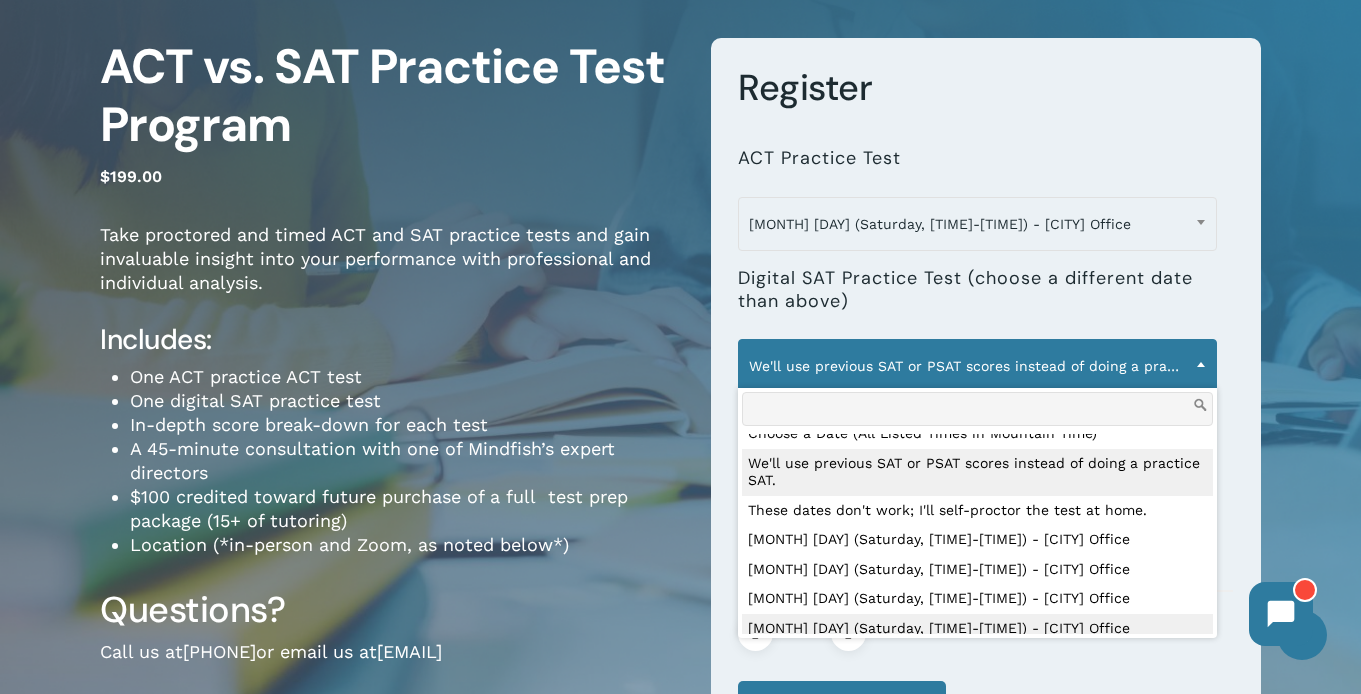 scroll, scrollTop: 0, scrollLeft: 0, axis: both 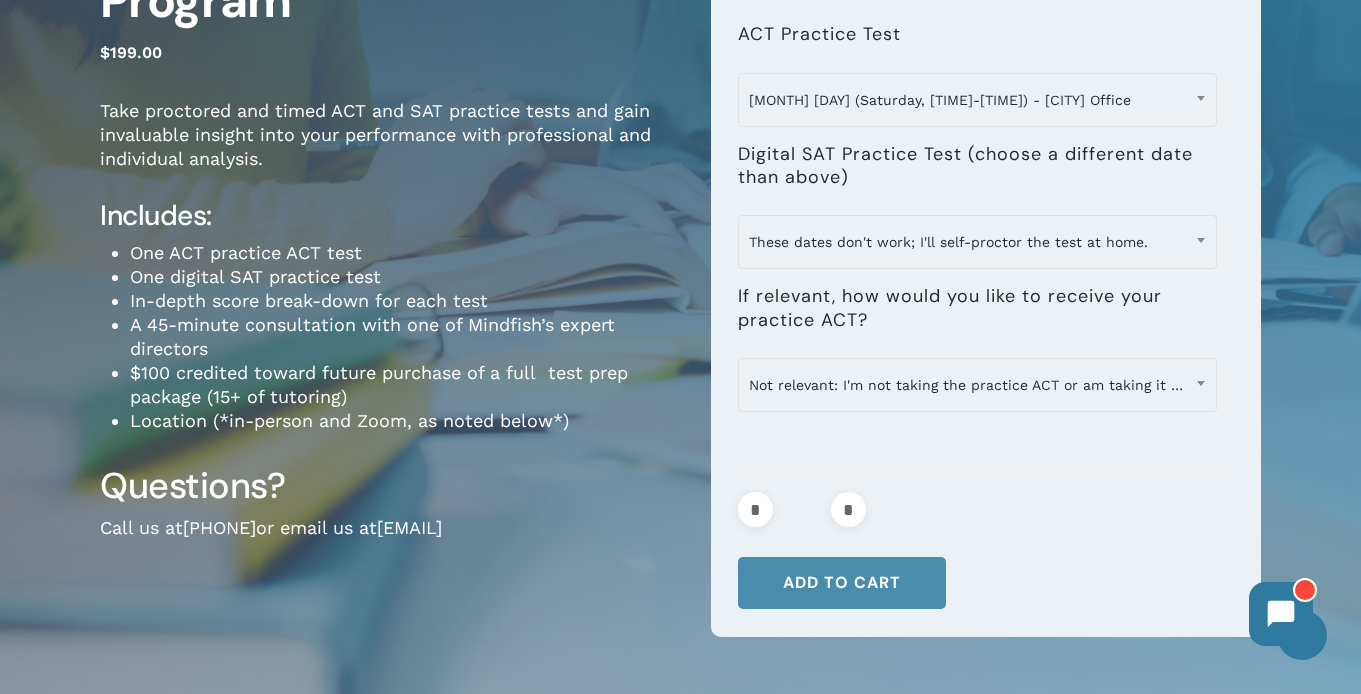 click on "Add to cart" at bounding box center (842, 583) 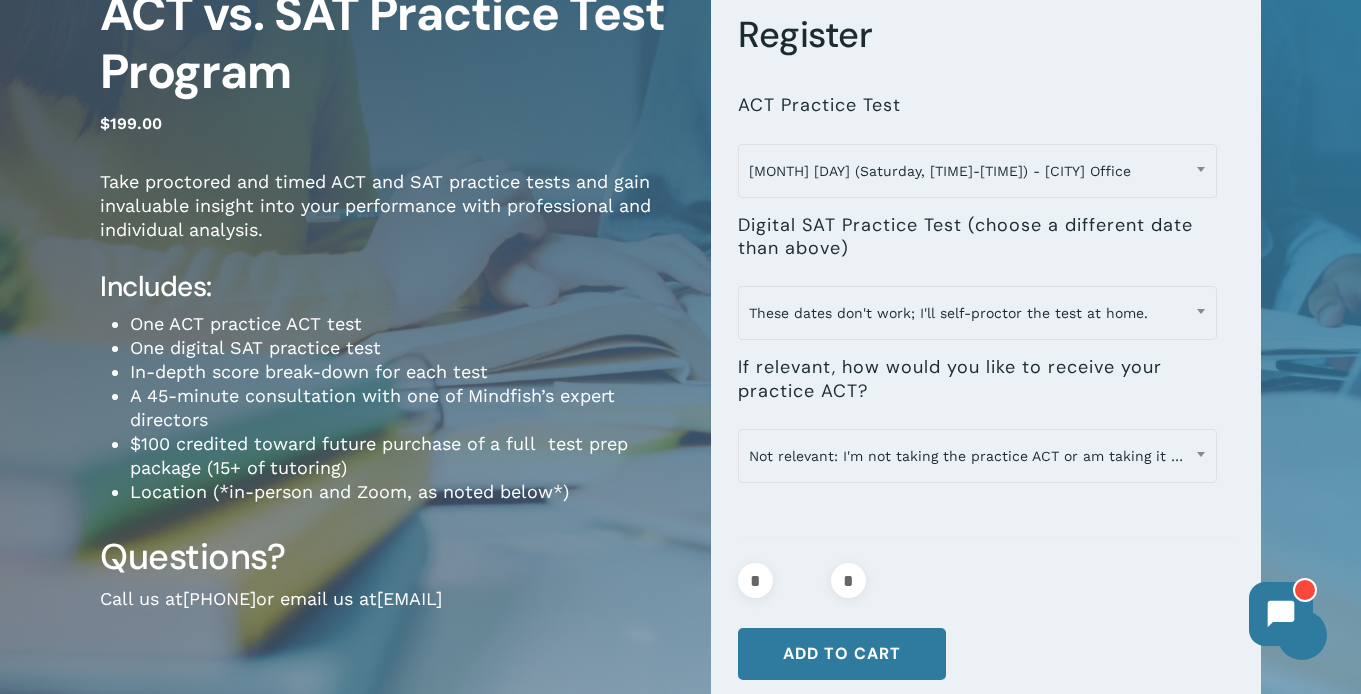scroll, scrollTop: 226, scrollLeft: 0, axis: vertical 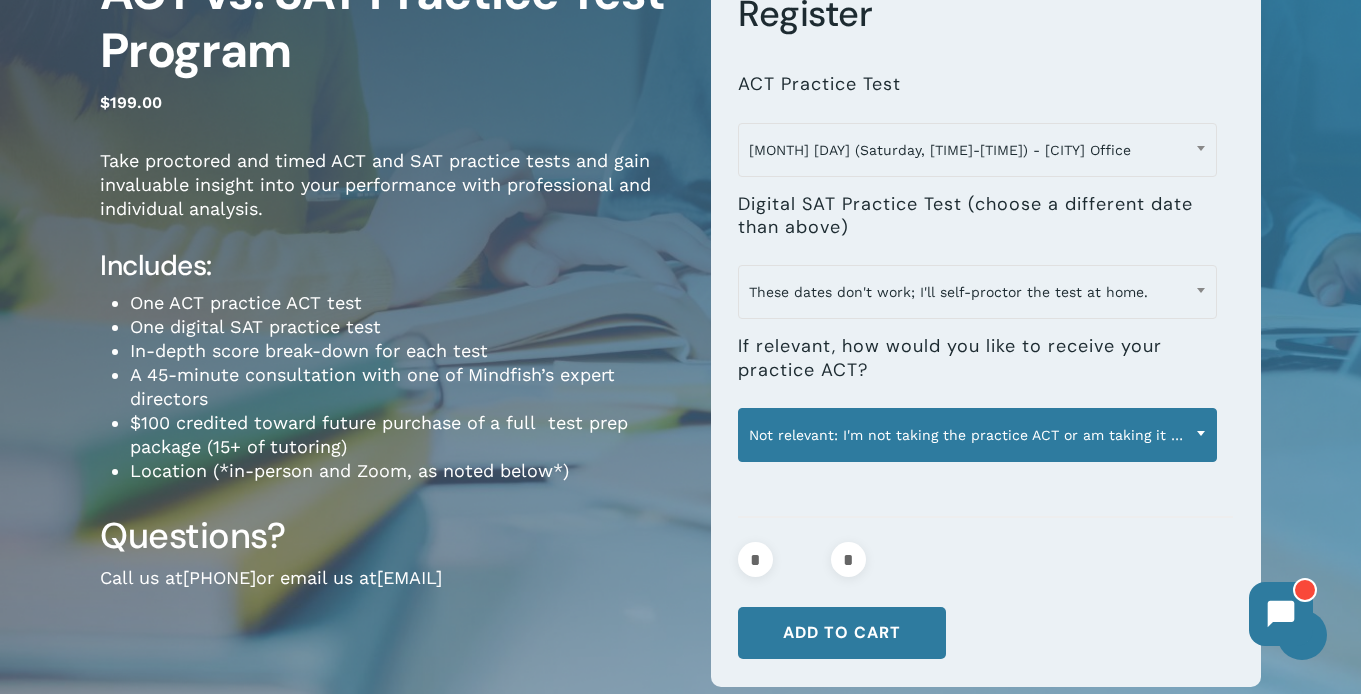 click on "Not relevant: I'm not taking the practice ACT or am taking it in-person" at bounding box center (977, 435) 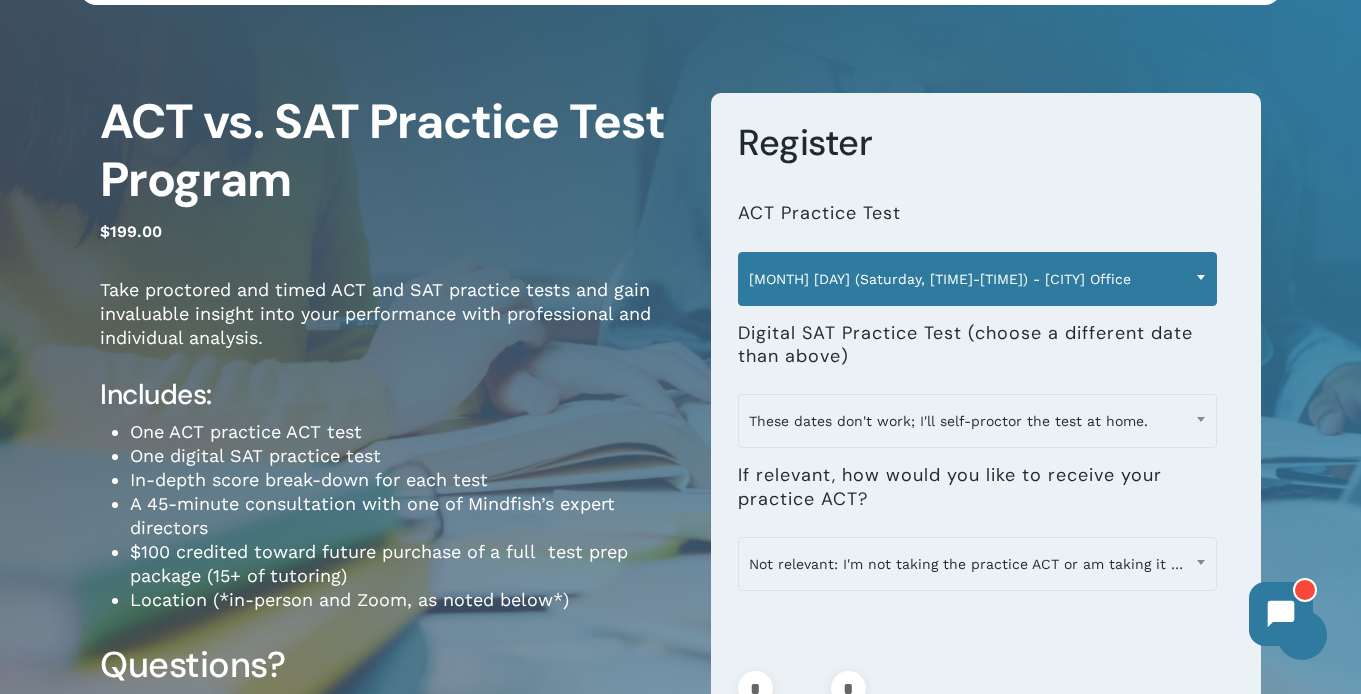scroll, scrollTop: 81, scrollLeft: 0, axis: vertical 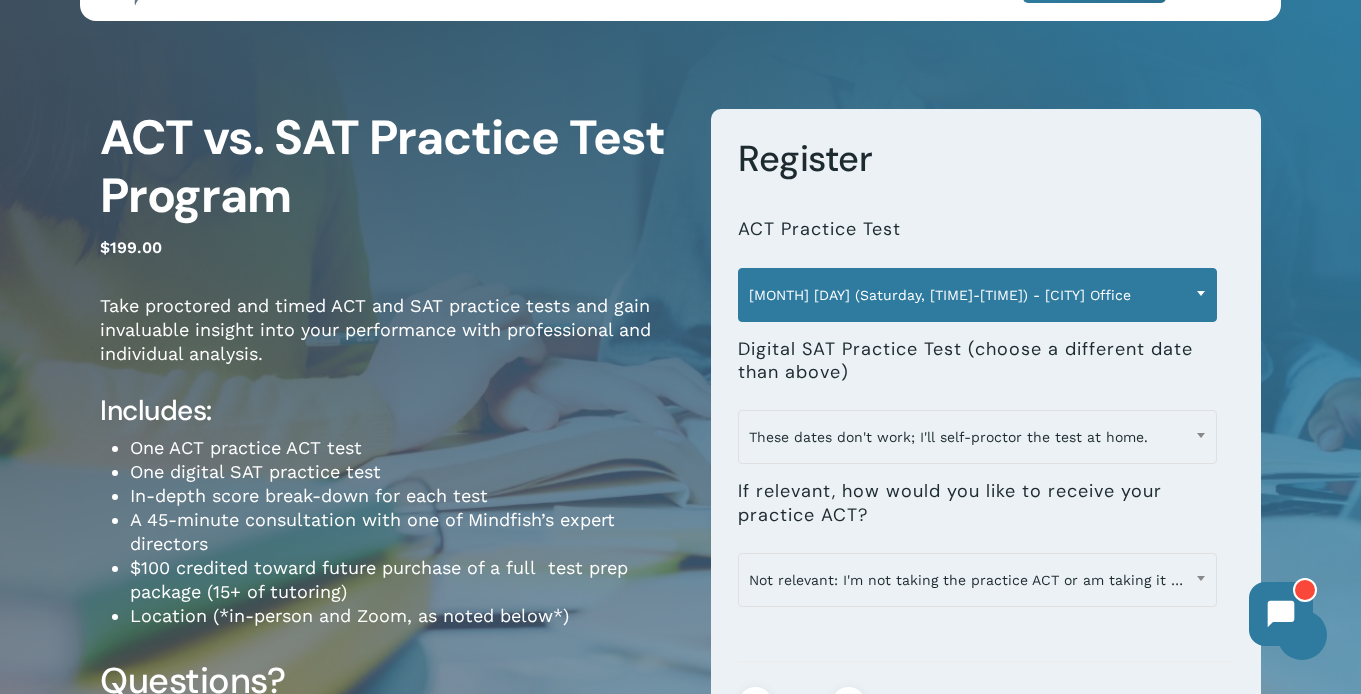 click on "[MONTH] [DAY] ([DAY_OF_WEEK], [TIME]-[TIME]) - [LOCATION] Office" at bounding box center [977, 295] 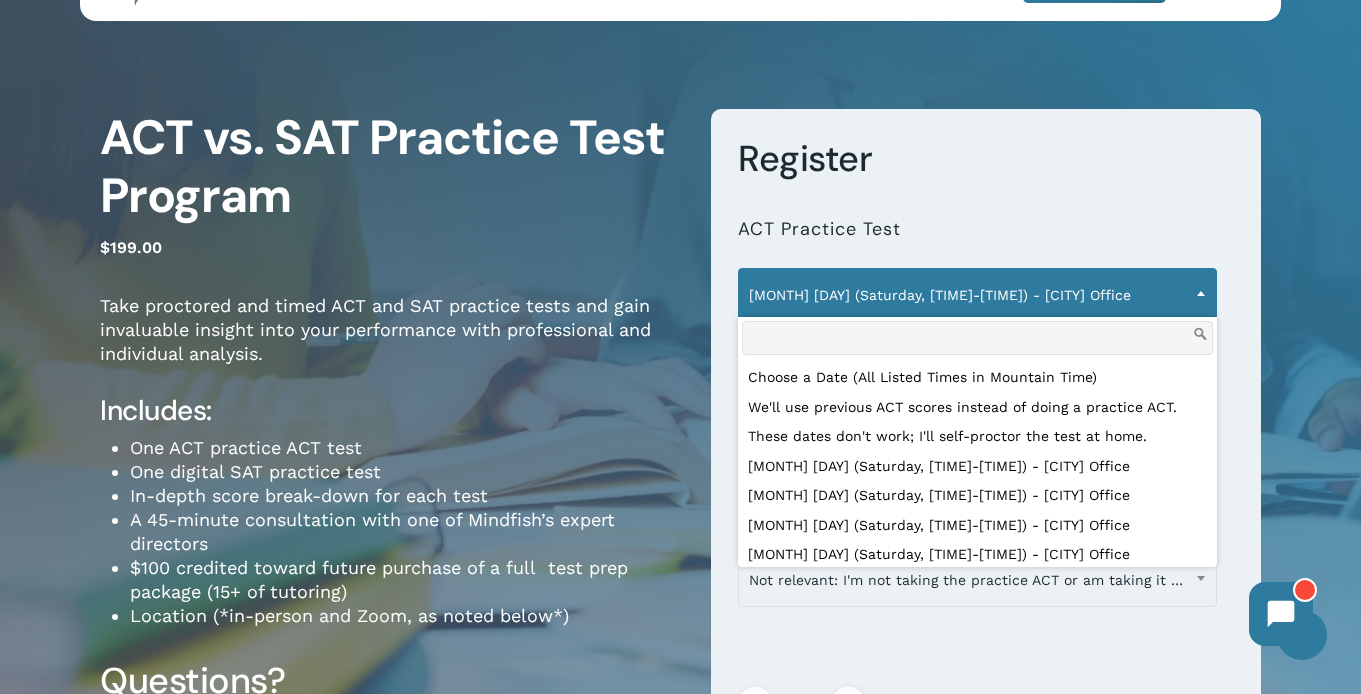 scroll, scrollTop: 265, scrollLeft: 0, axis: vertical 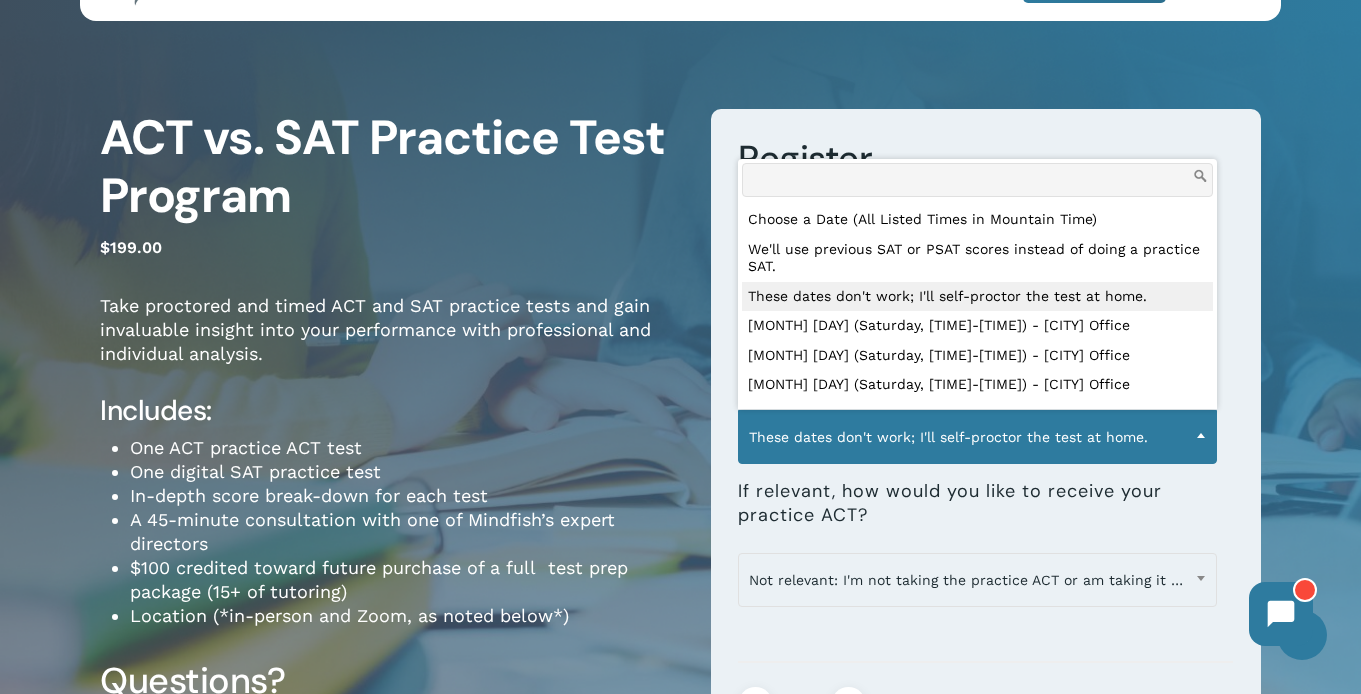 click on "These dates don't work; I'll self-proctor the test at home." at bounding box center [977, 437] 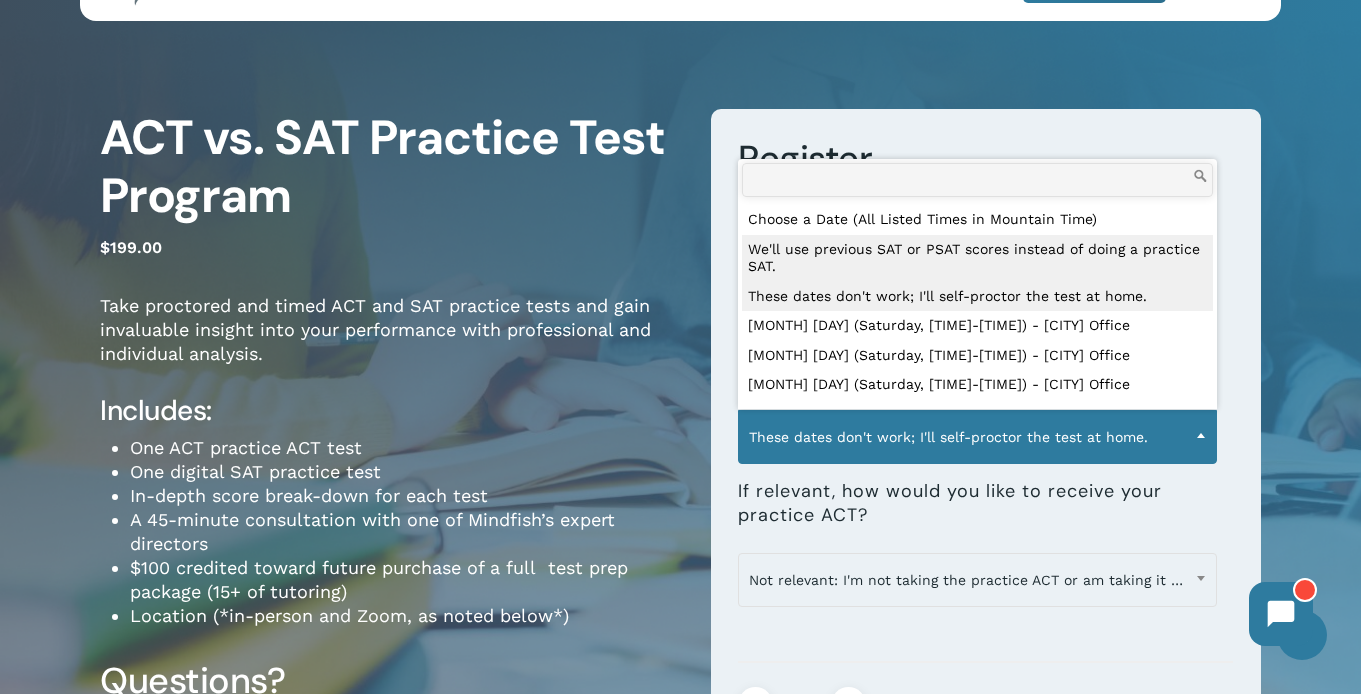 select on "**********" 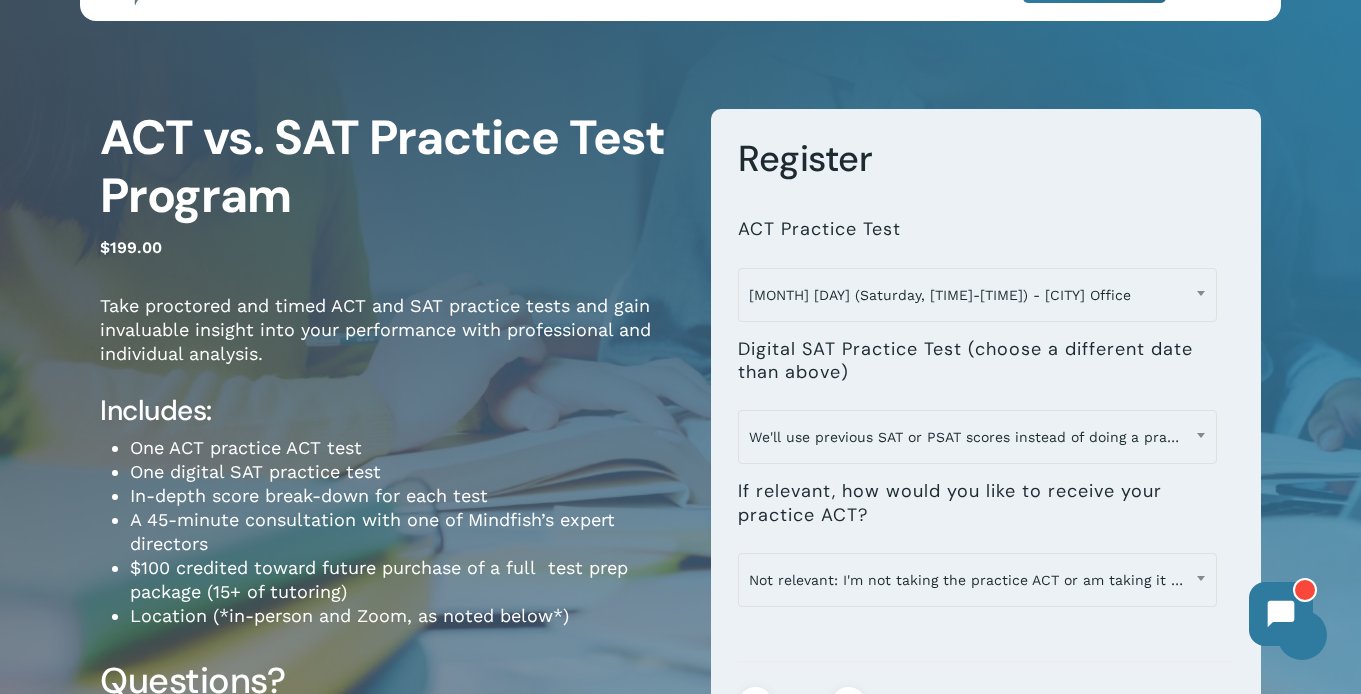 click at bounding box center [985, 632] 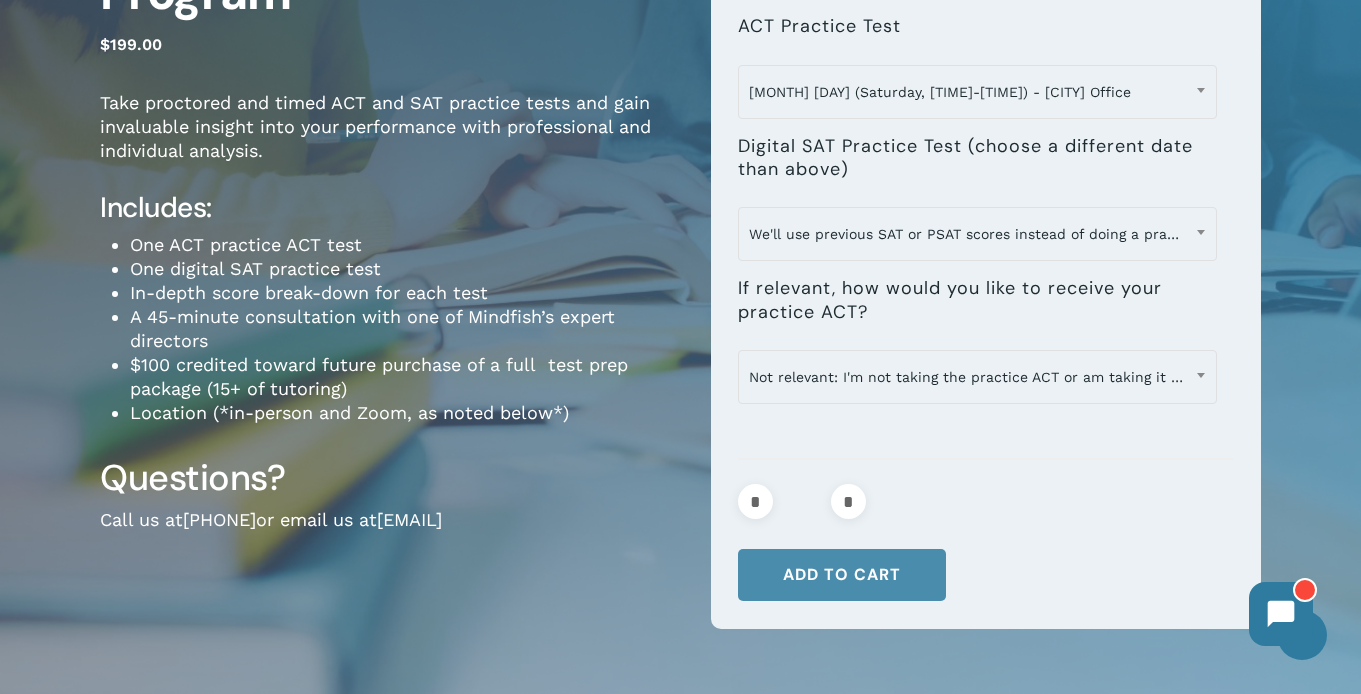 scroll, scrollTop: 288, scrollLeft: 0, axis: vertical 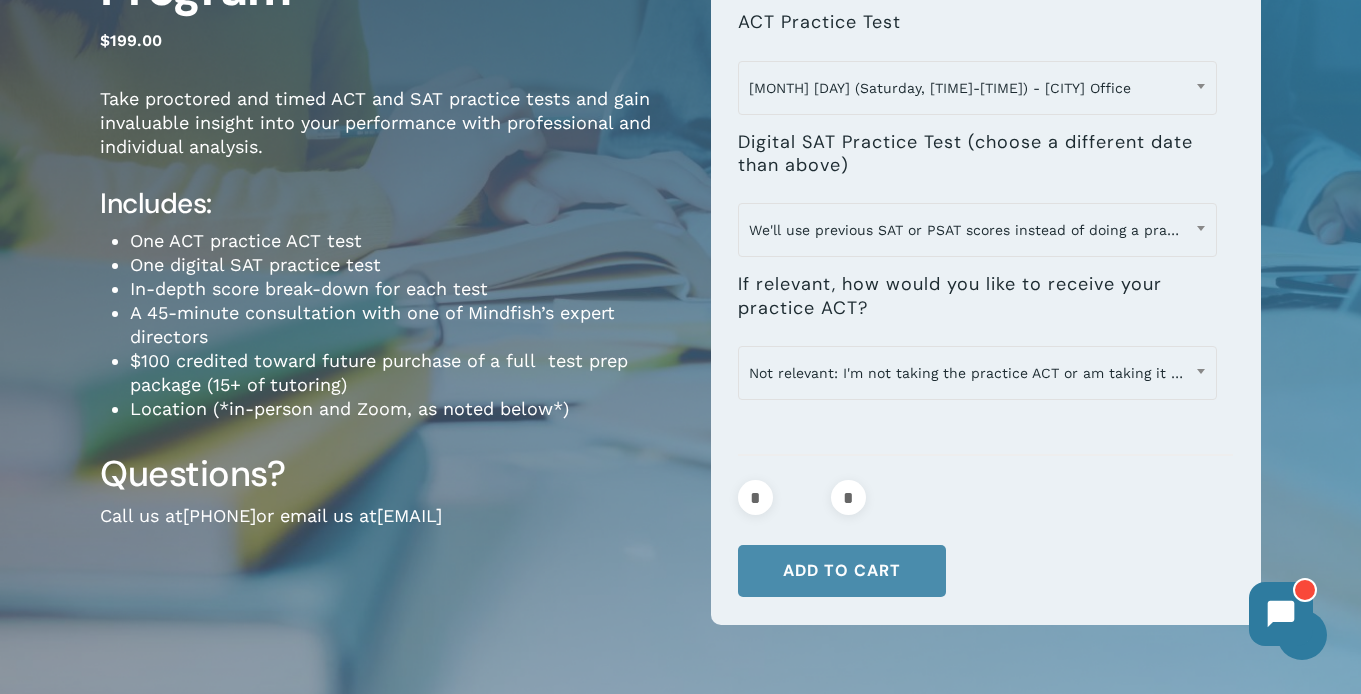 click on "Add to cart" at bounding box center [842, 571] 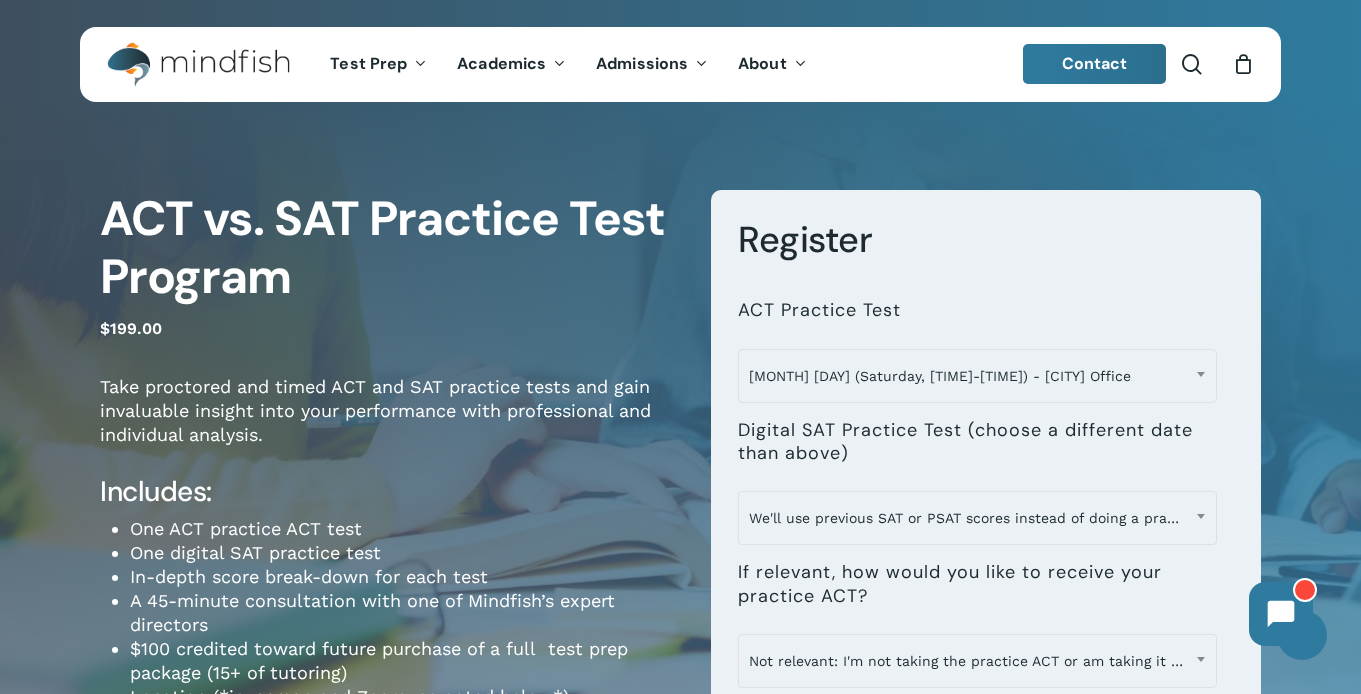 scroll, scrollTop: 0, scrollLeft: 0, axis: both 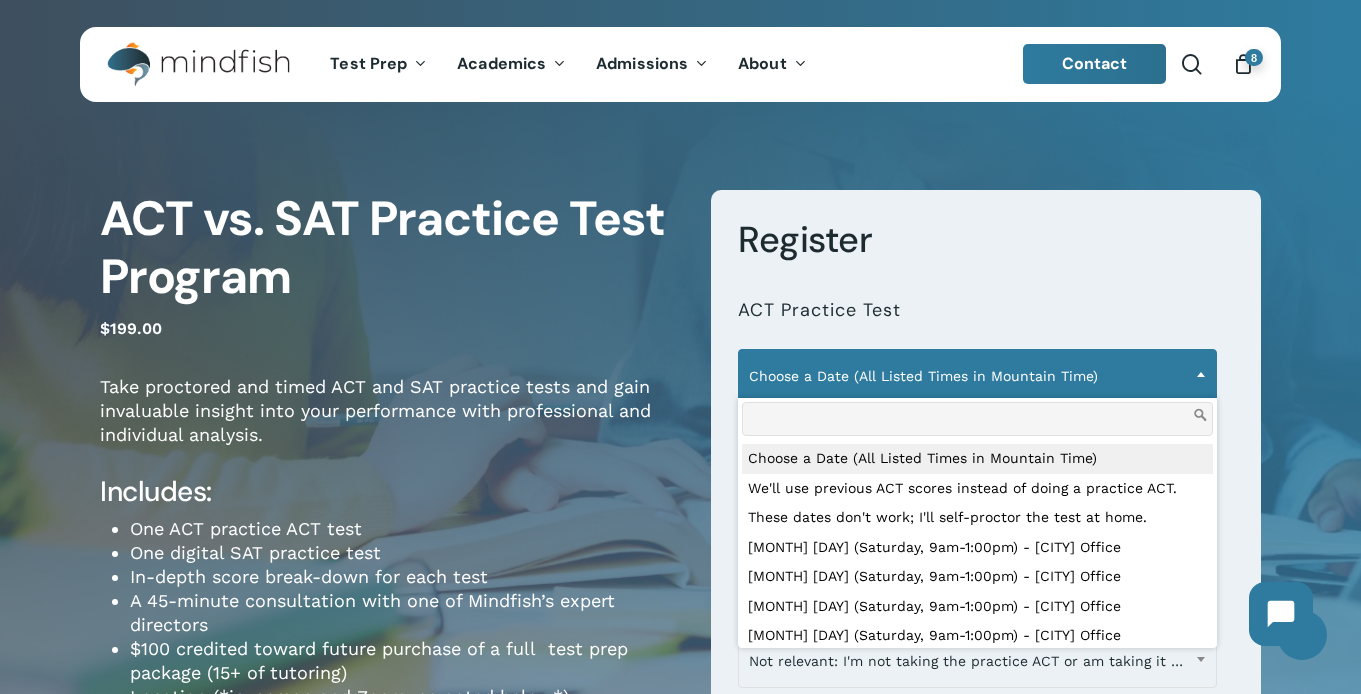 click on "Choose a Date (All Listed Times in Mountain Time)" at bounding box center (977, 376) 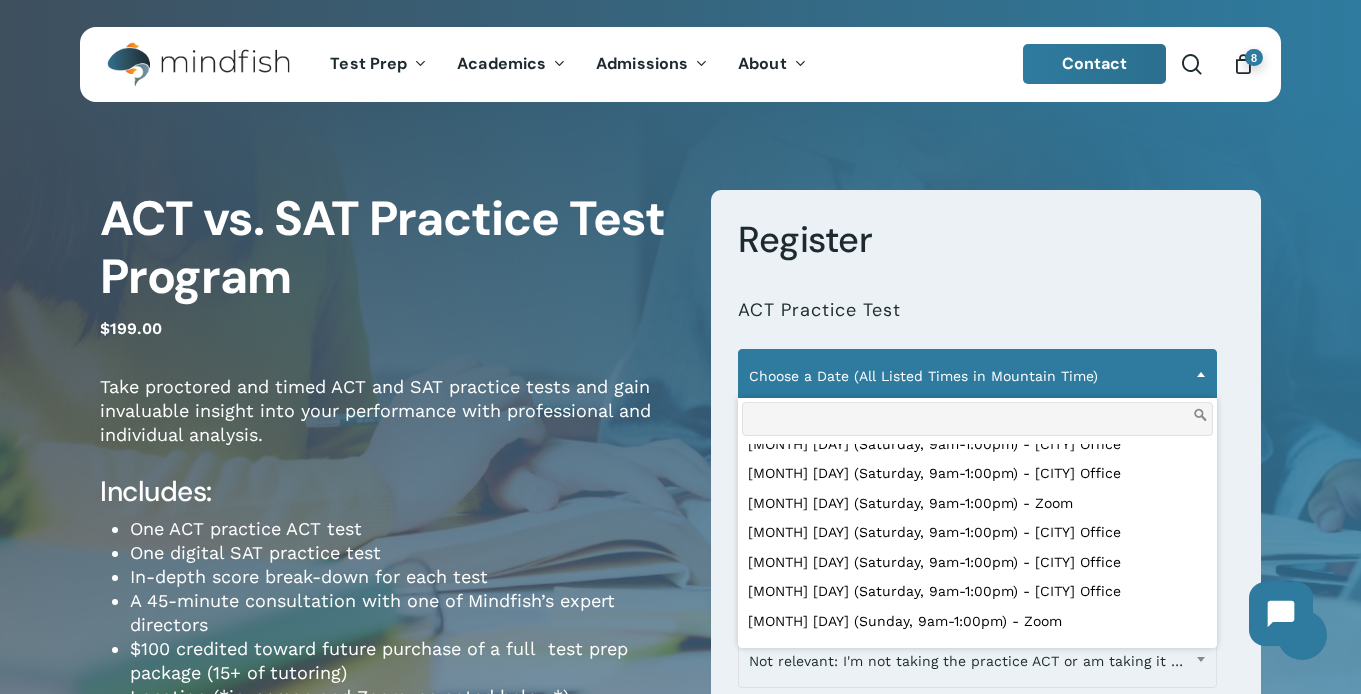 scroll, scrollTop: 222, scrollLeft: 0, axis: vertical 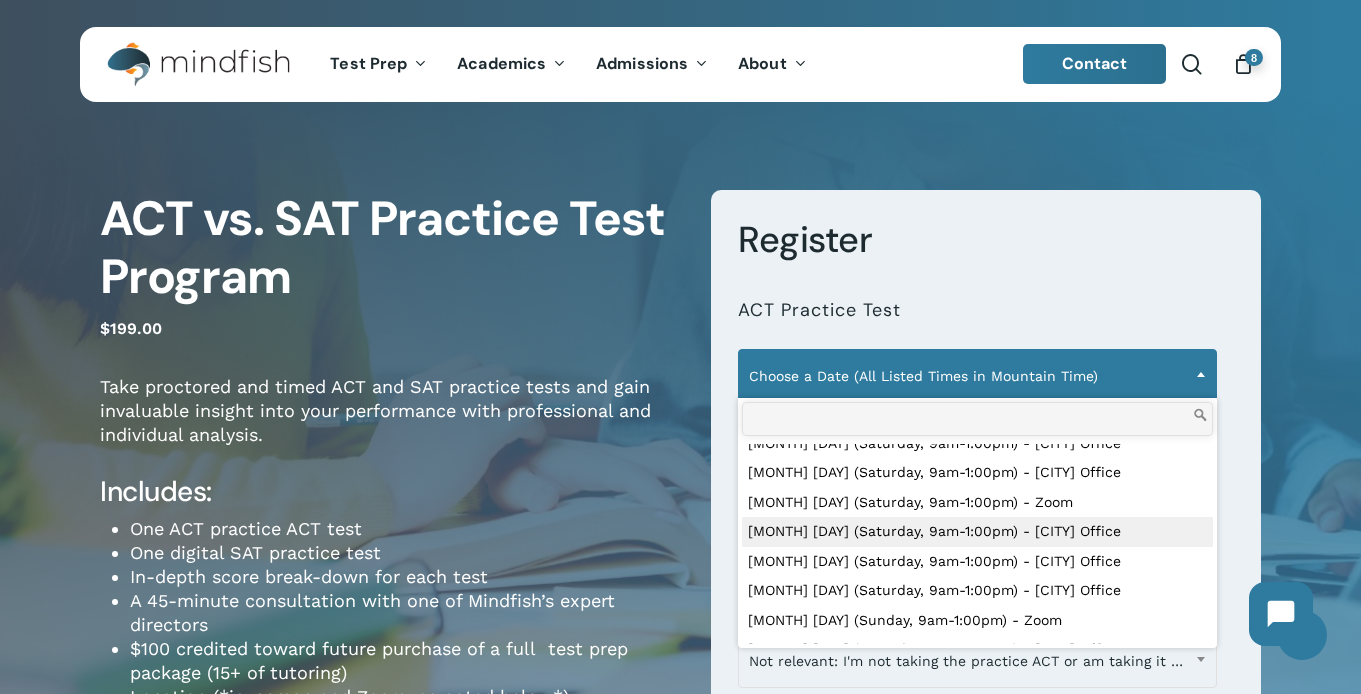 select on "**********" 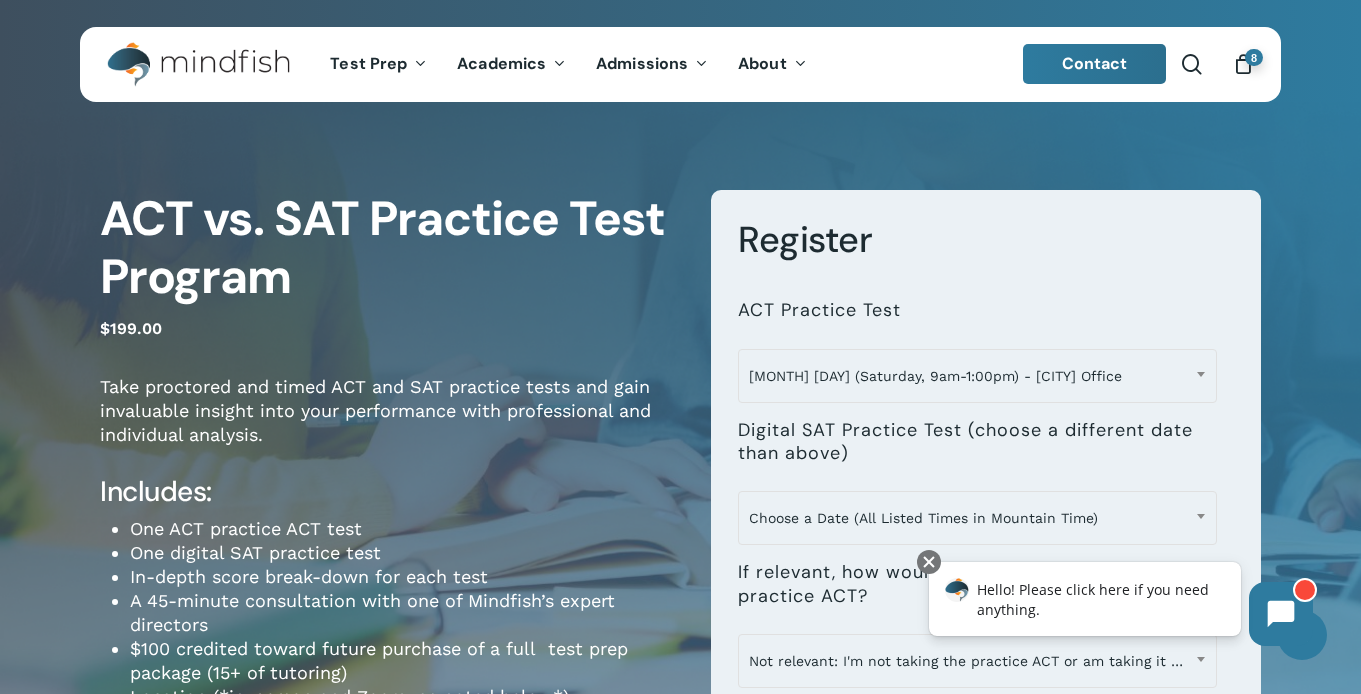 scroll, scrollTop: 72, scrollLeft: 0, axis: vertical 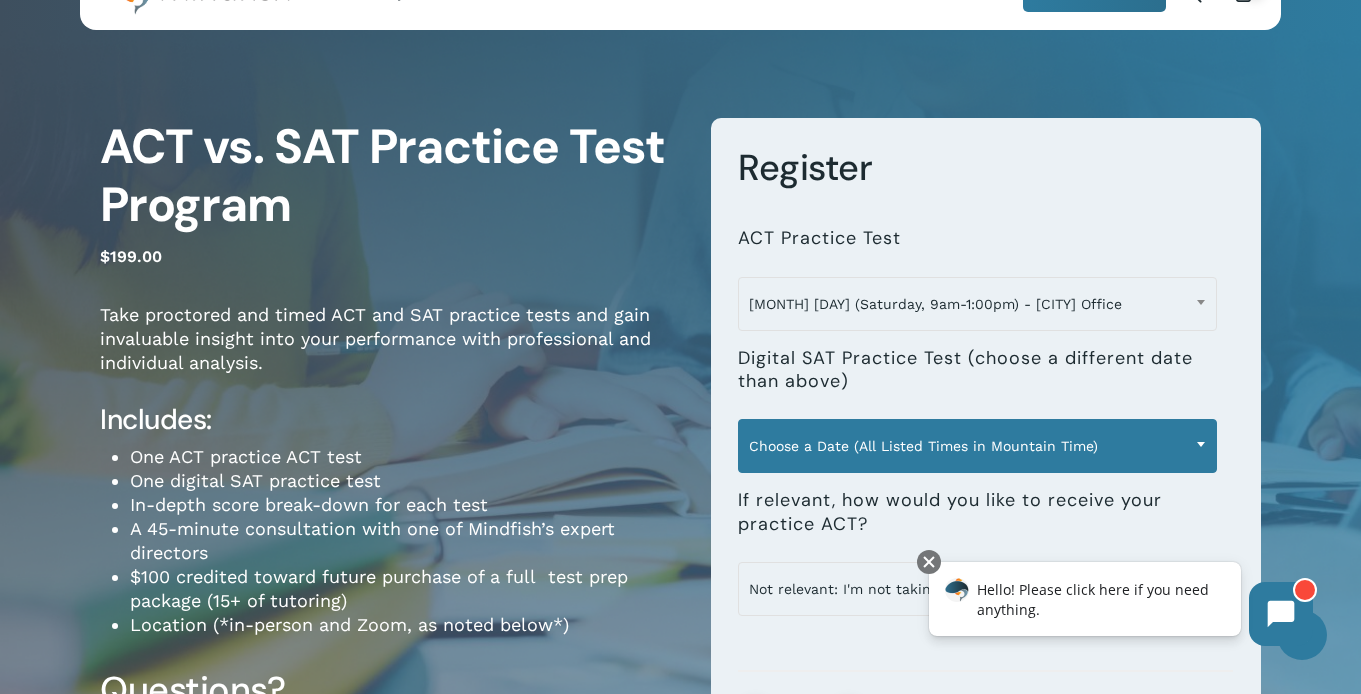 click on "Choose a Date (All Listed Times in Mountain Time)" at bounding box center [977, 446] 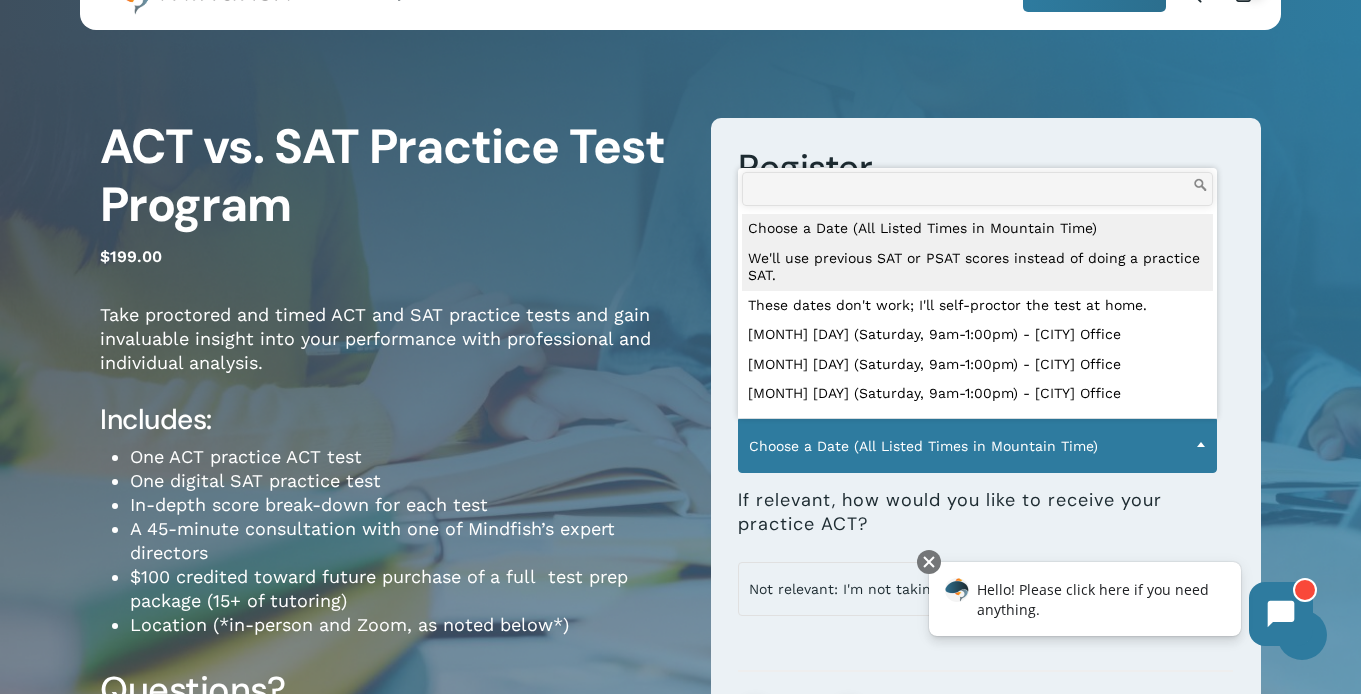 select on "**********" 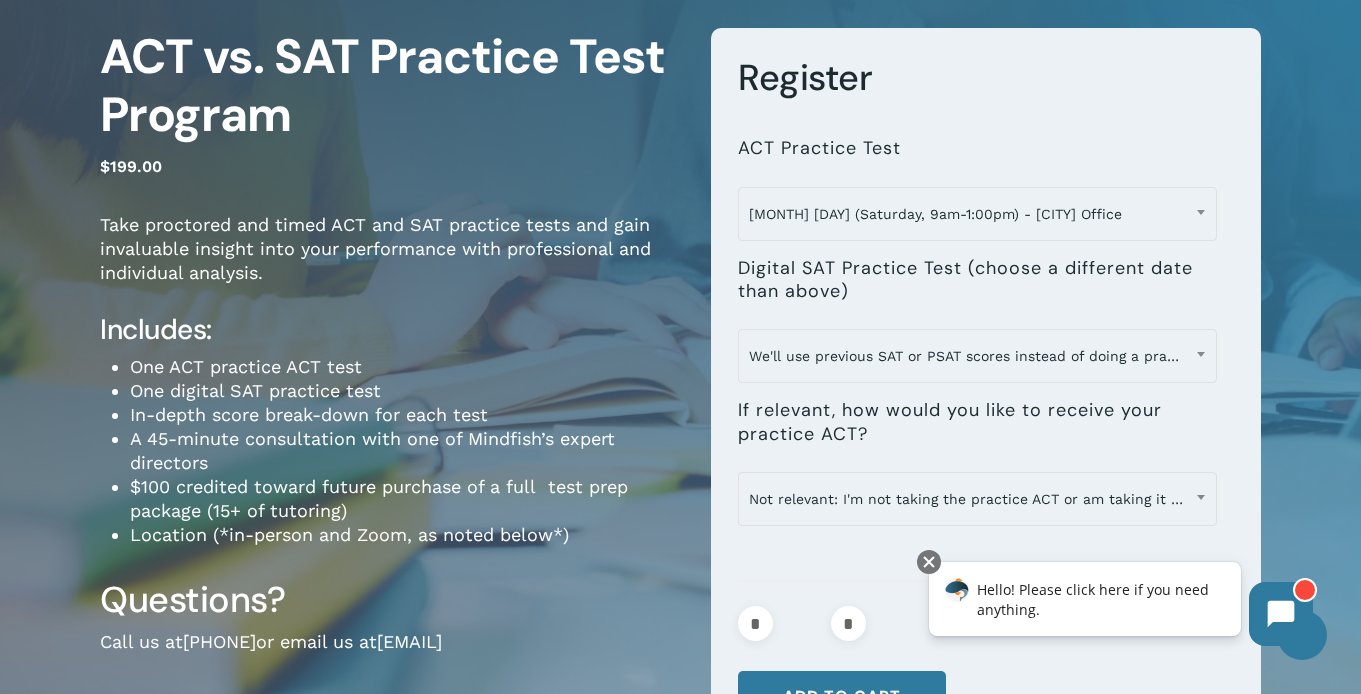 scroll, scrollTop: 223, scrollLeft: 0, axis: vertical 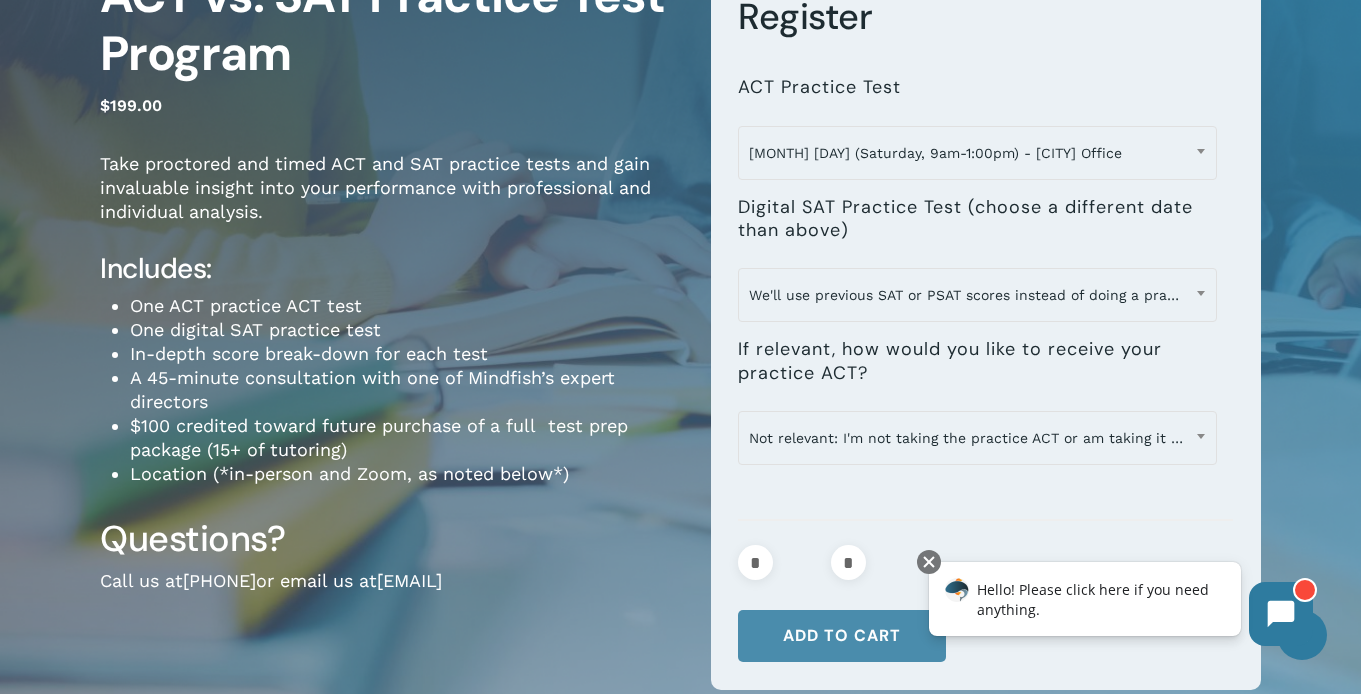 click on "Add to cart" at bounding box center (842, 636) 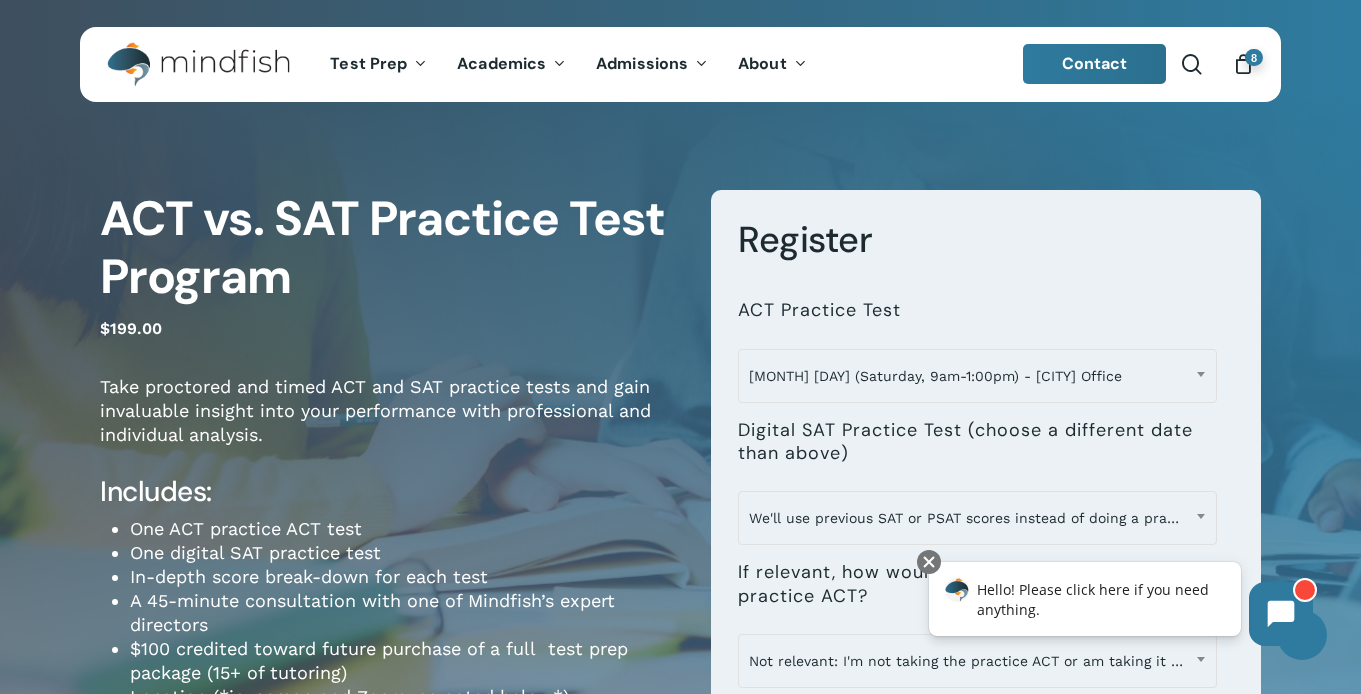 scroll, scrollTop: 0, scrollLeft: 0, axis: both 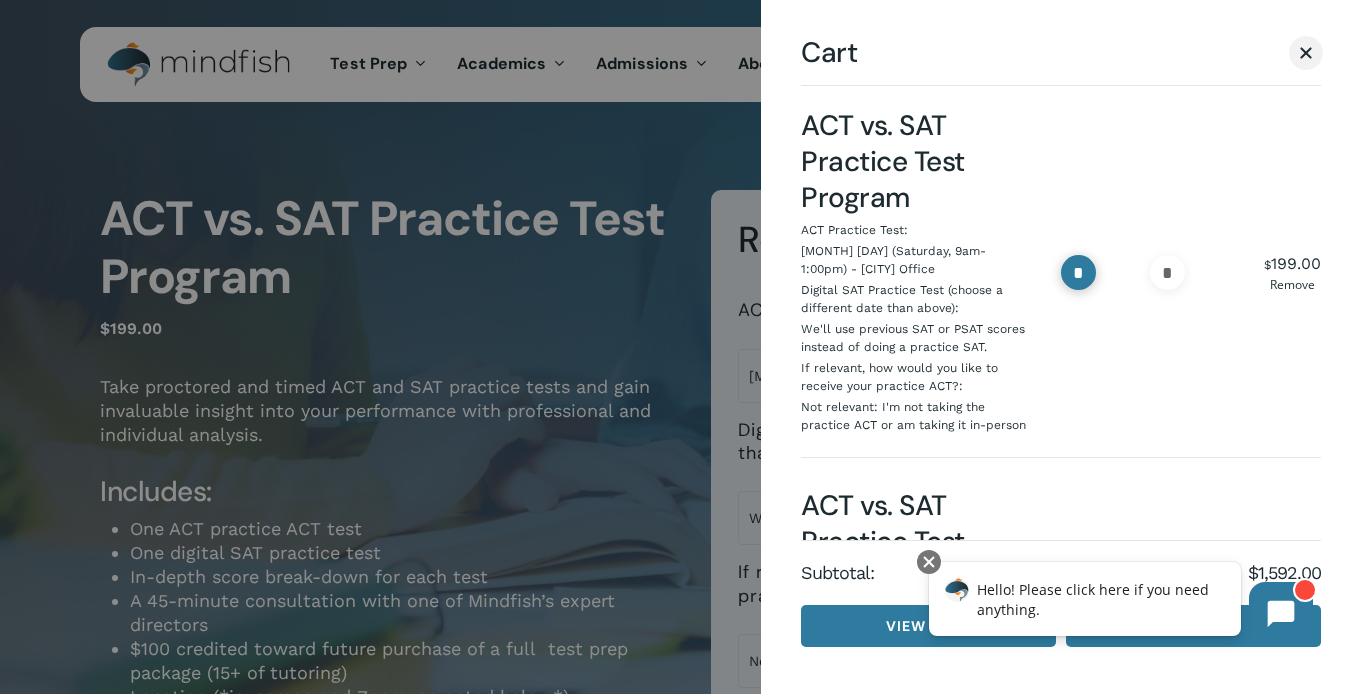 click on "*" at bounding box center (1078, 272) 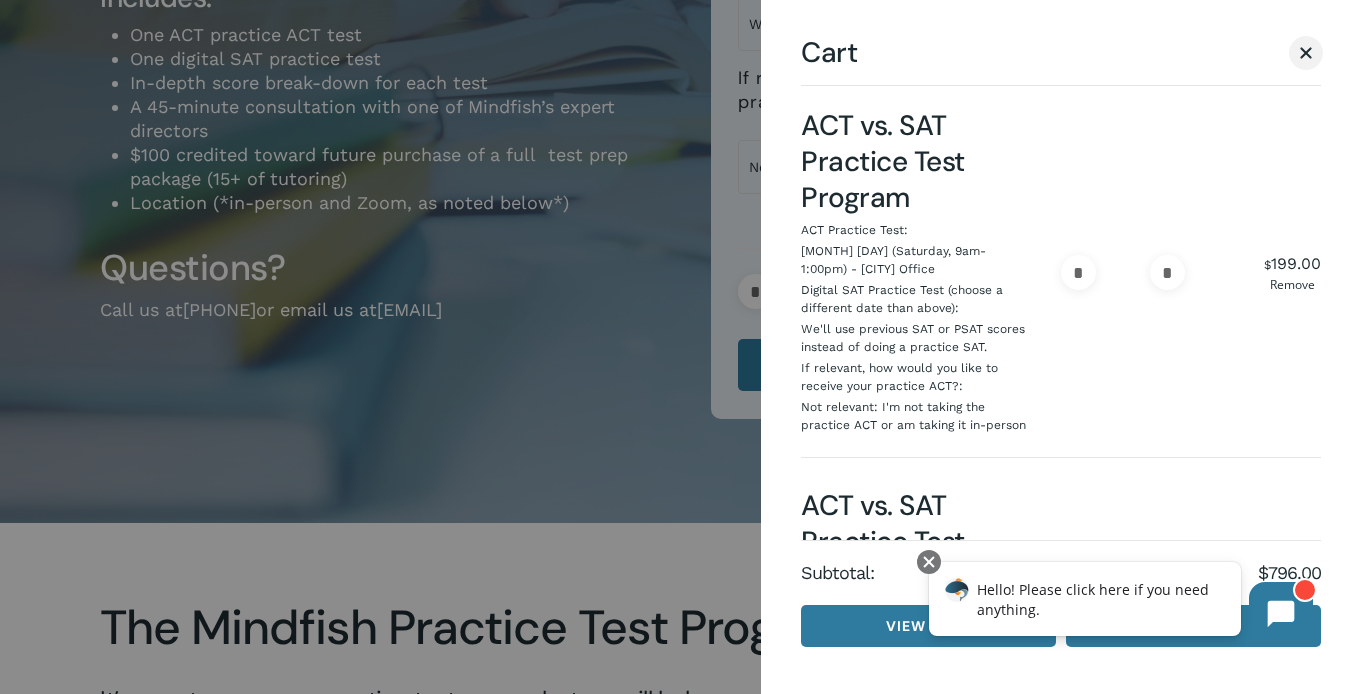 scroll, scrollTop: 494, scrollLeft: 0, axis: vertical 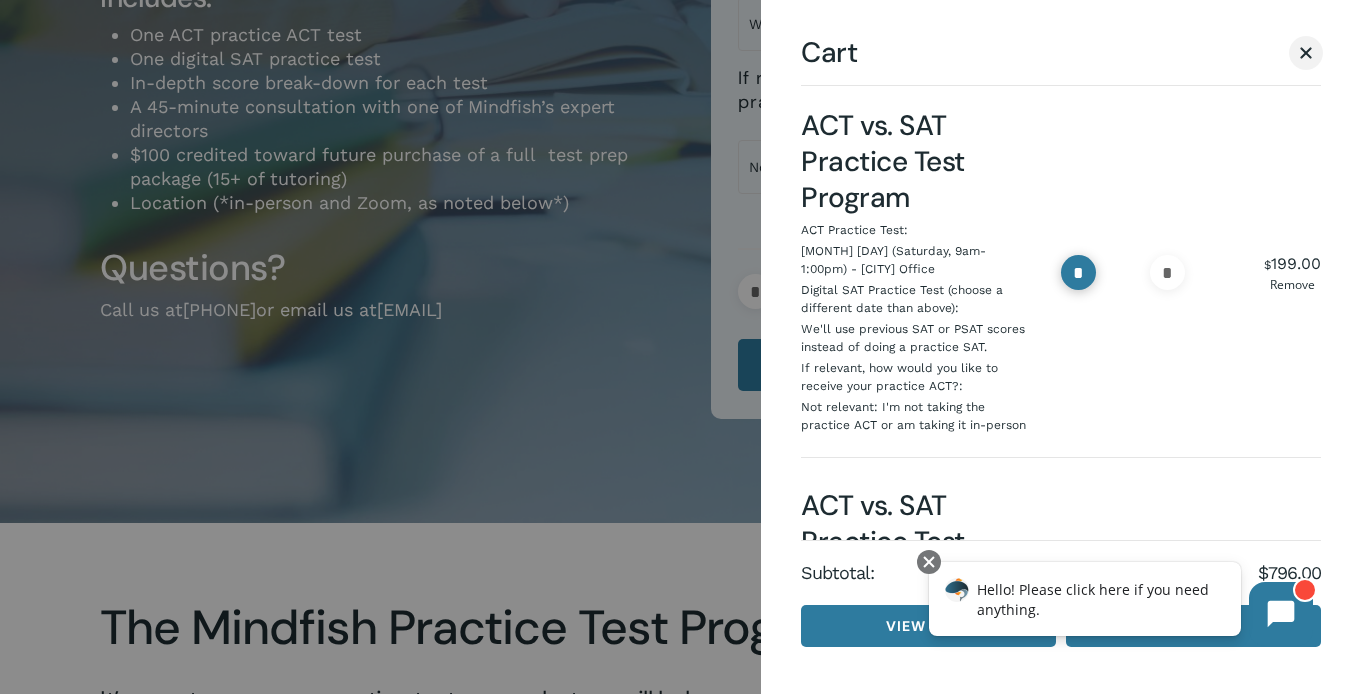 click on "*" at bounding box center (1078, 272) 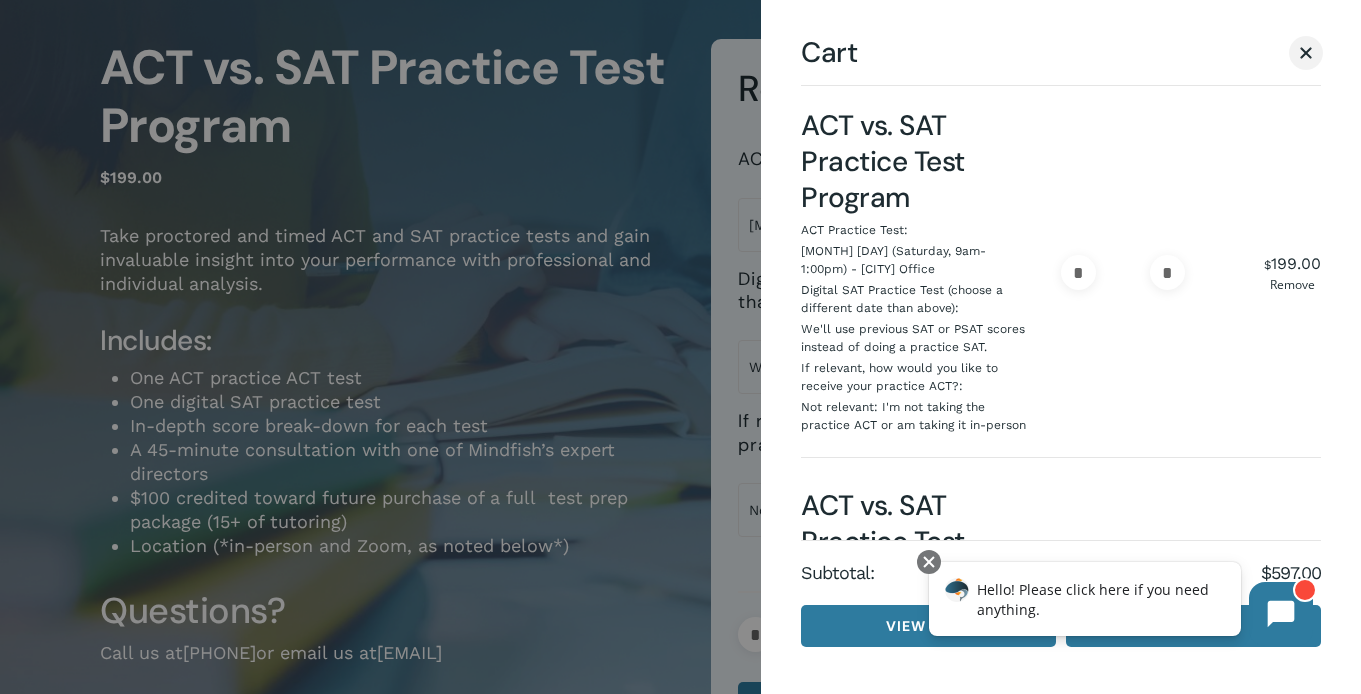 scroll, scrollTop: 149, scrollLeft: 0, axis: vertical 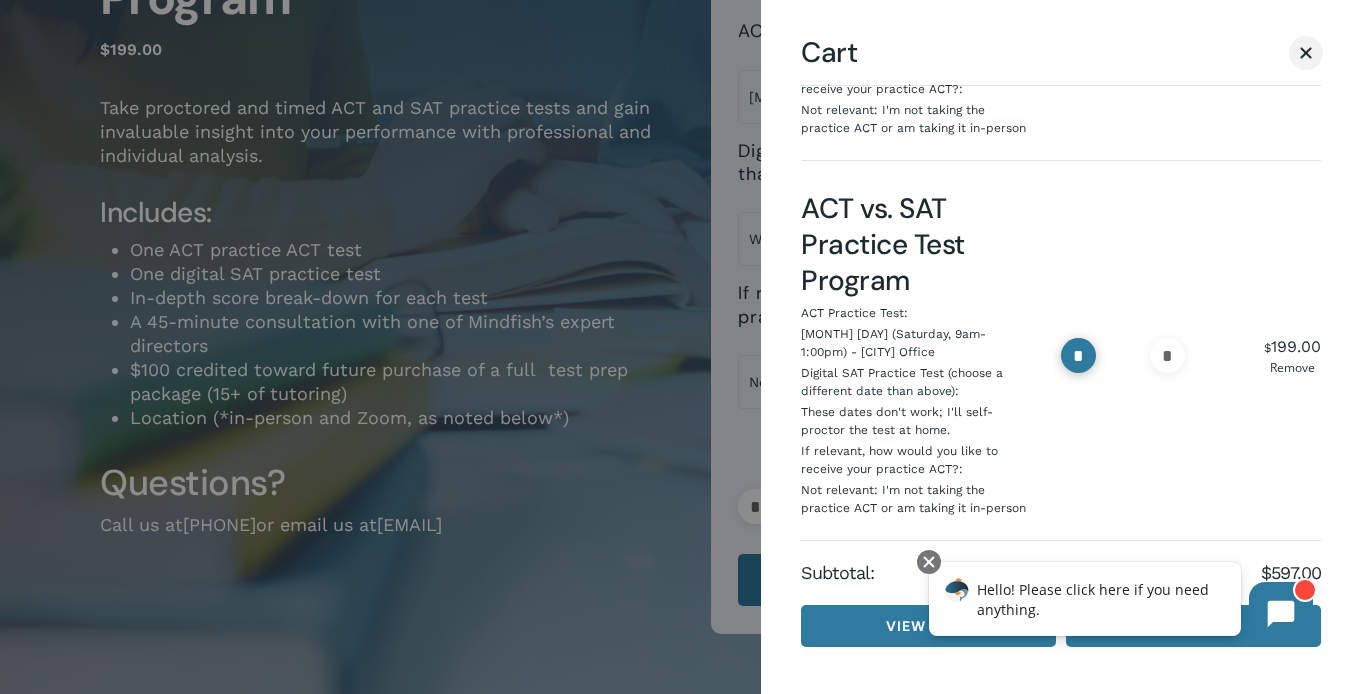 click on "*" at bounding box center (1078, 355) 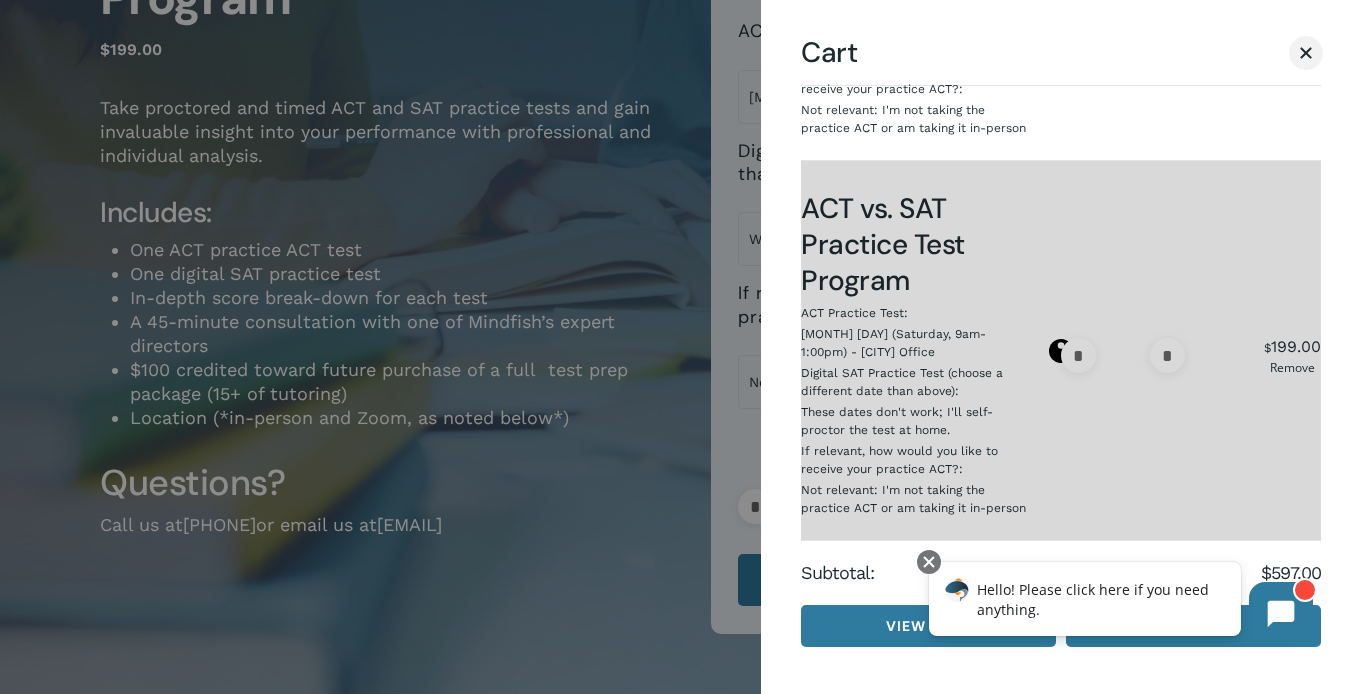 scroll, scrollTop: 0, scrollLeft: 0, axis: both 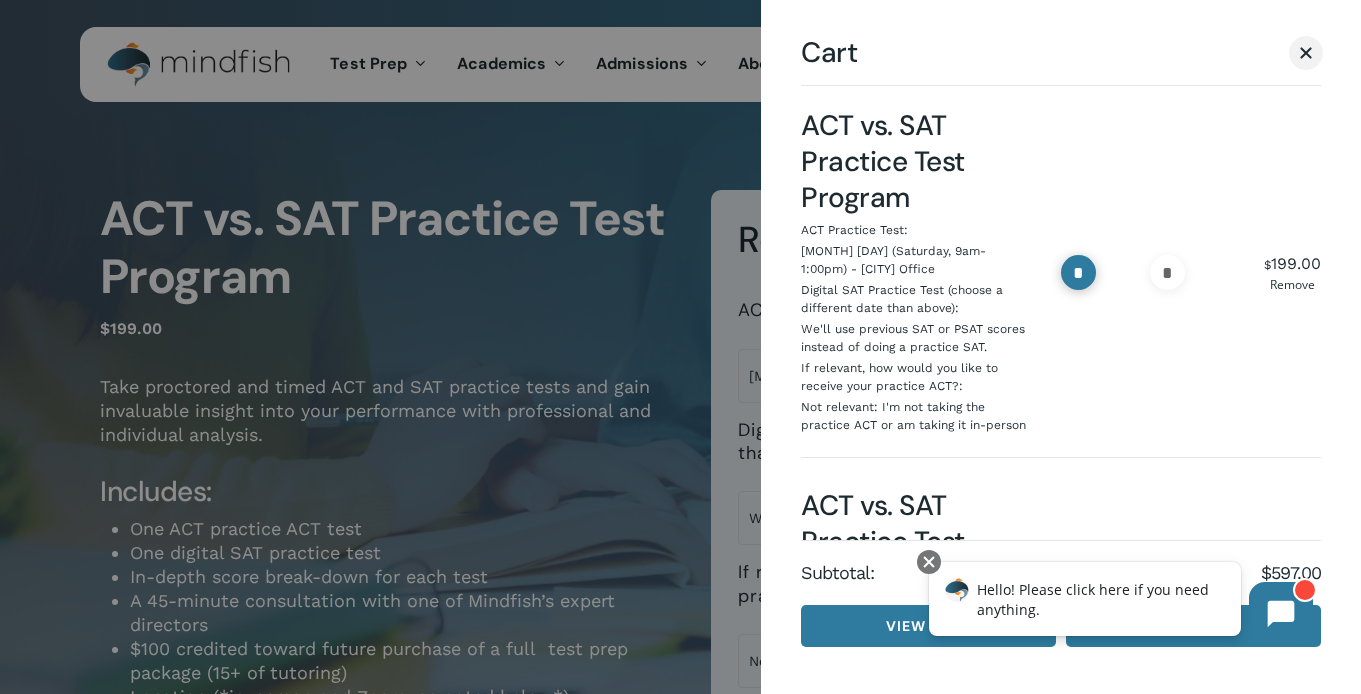 click on "*" at bounding box center [1078, 272] 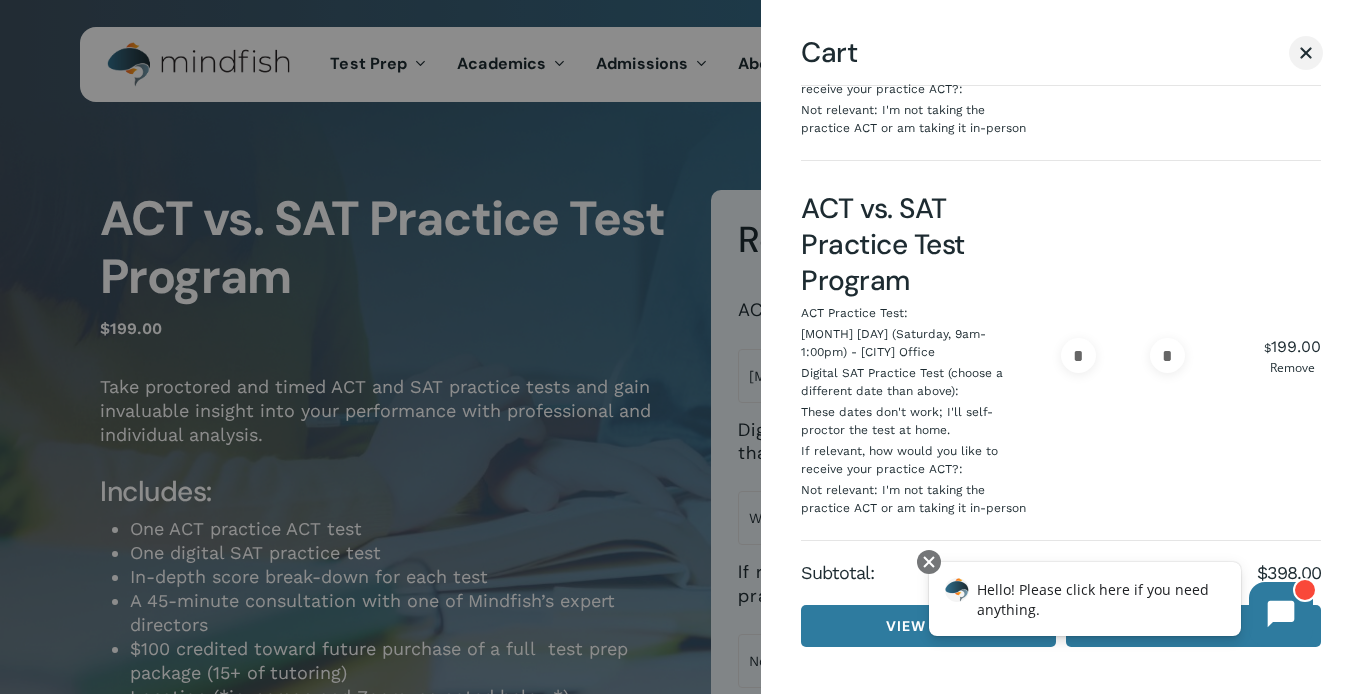 scroll, scrollTop: 333, scrollLeft: 0, axis: vertical 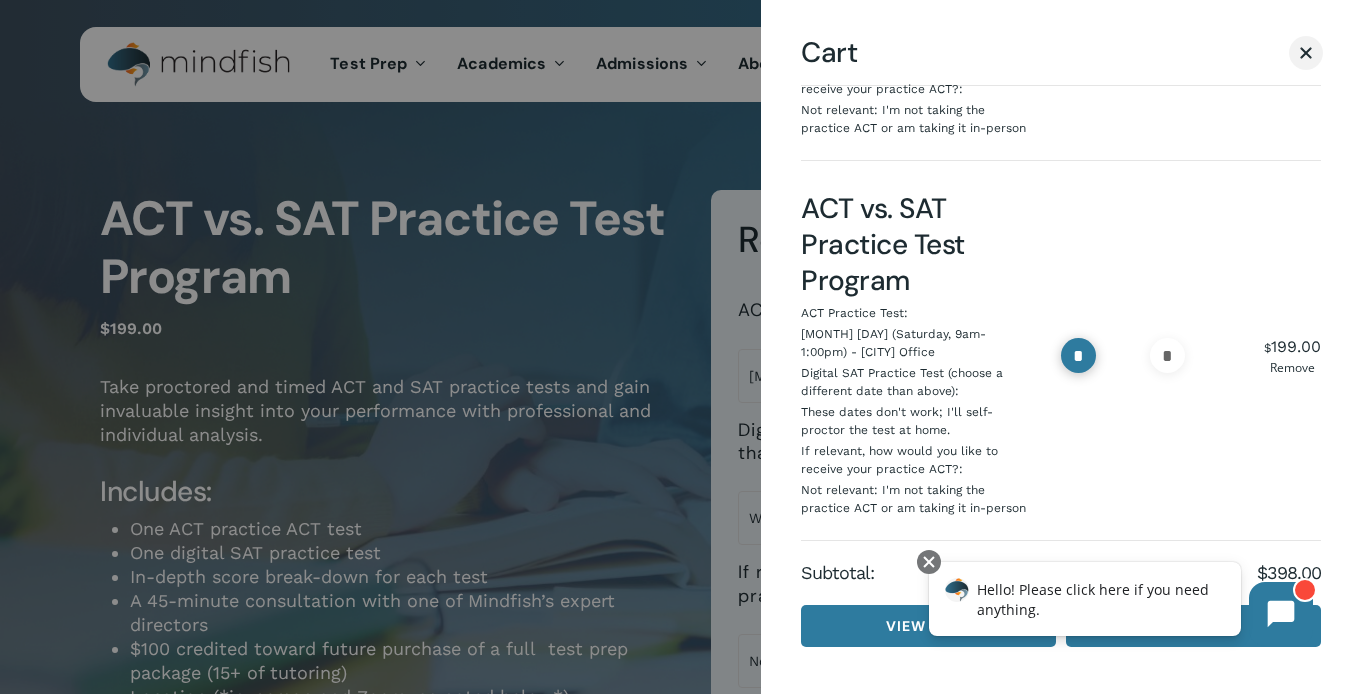 click on "*" at bounding box center (1078, 355) 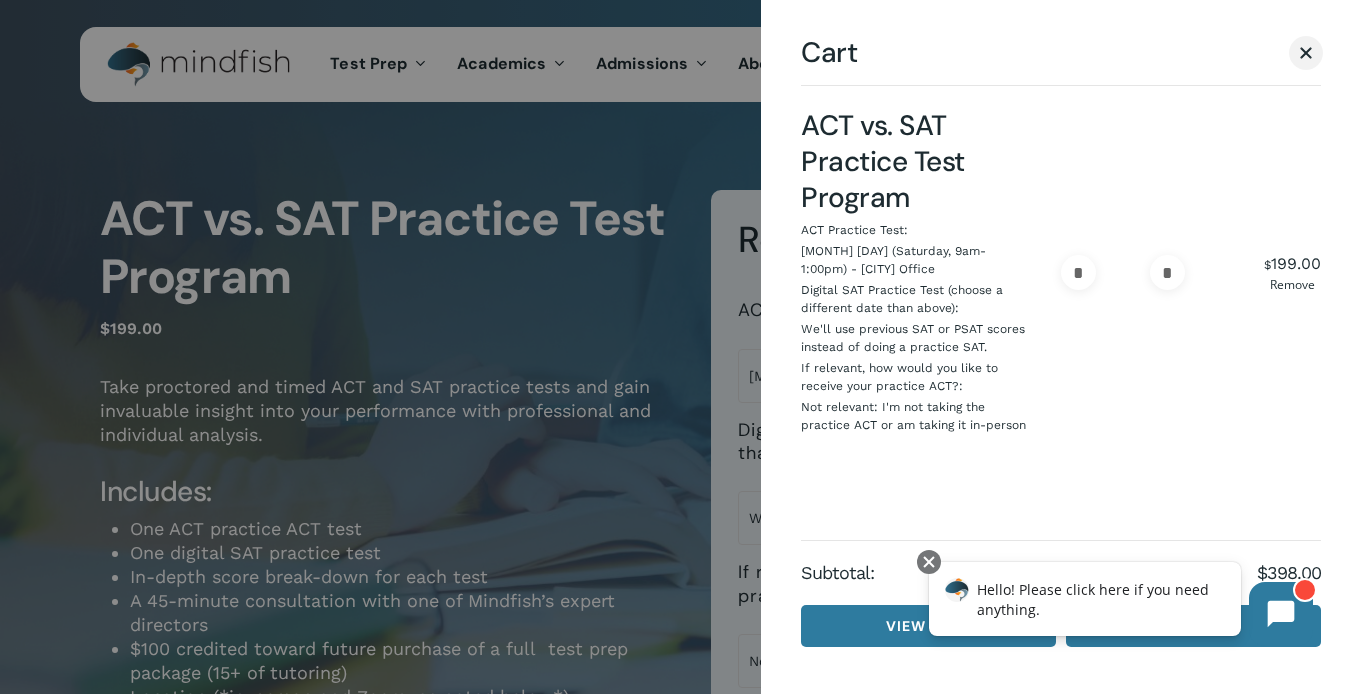 scroll, scrollTop: 0, scrollLeft: 0, axis: both 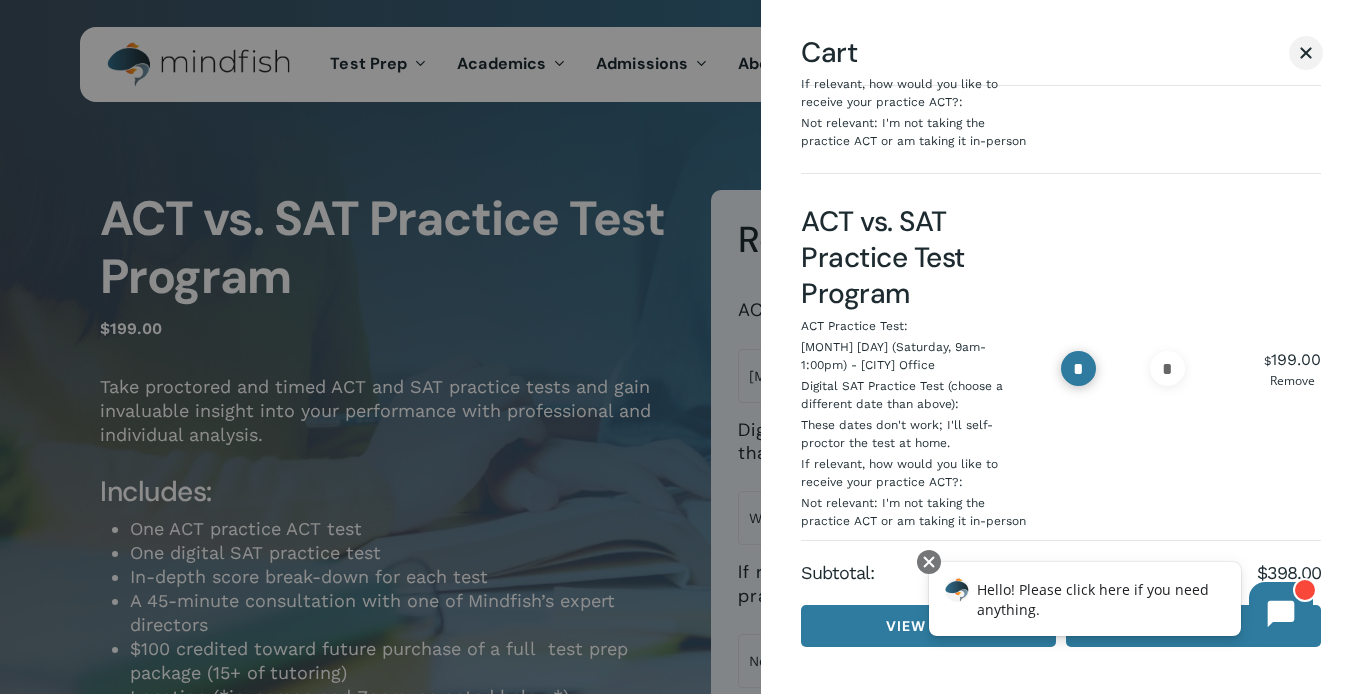 click on "*" at bounding box center (1078, 368) 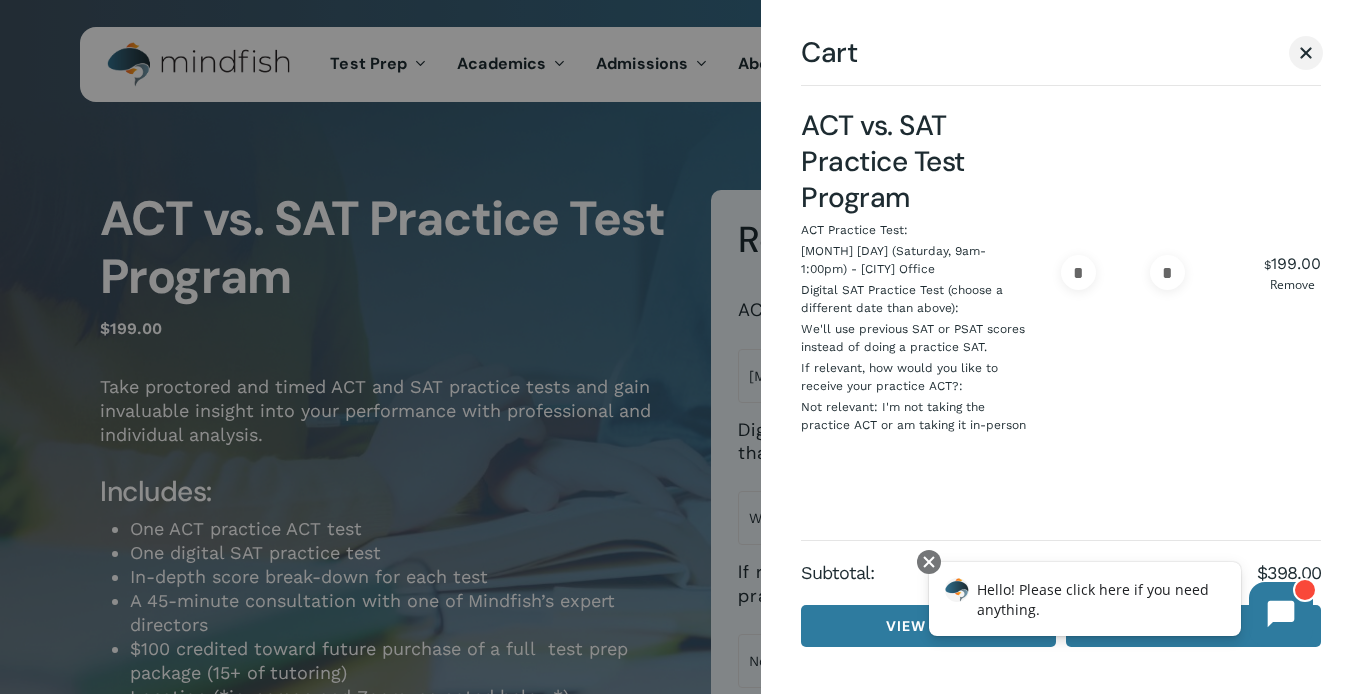 scroll, scrollTop: 0, scrollLeft: 0, axis: both 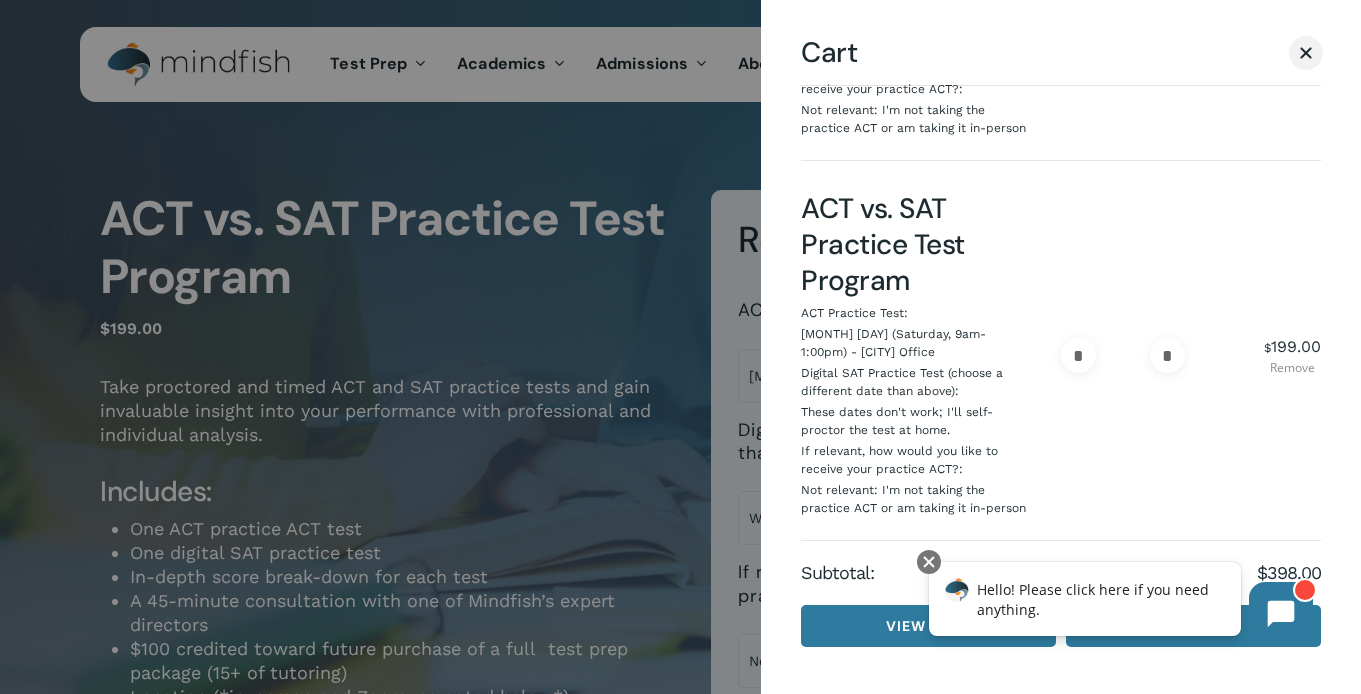 click on "Remove" at bounding box center [1292, 368] 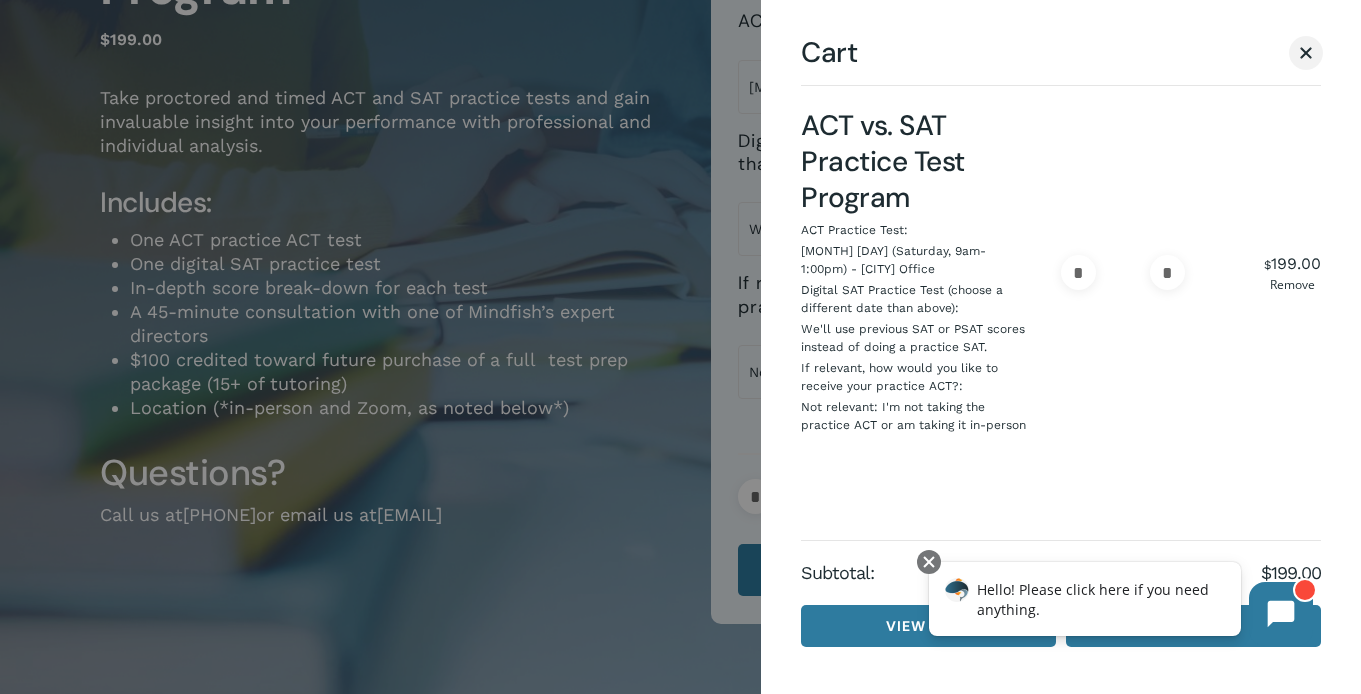 scroll, scrollTop: 367, scrollLeft: 0, axis: vertical 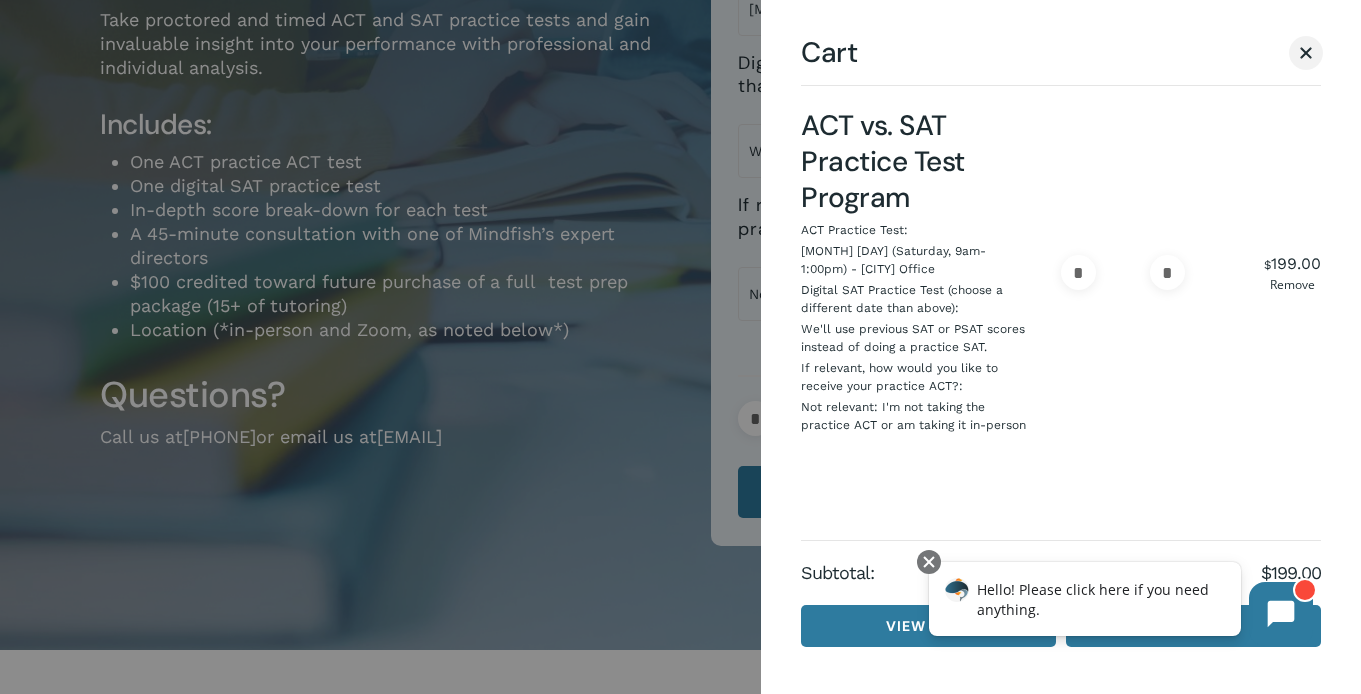 click on "* 	 ACT vs. SAT Practice Test Program quantity
*
*
$ 199.00 Remove" at bounding box center [1191, 272] 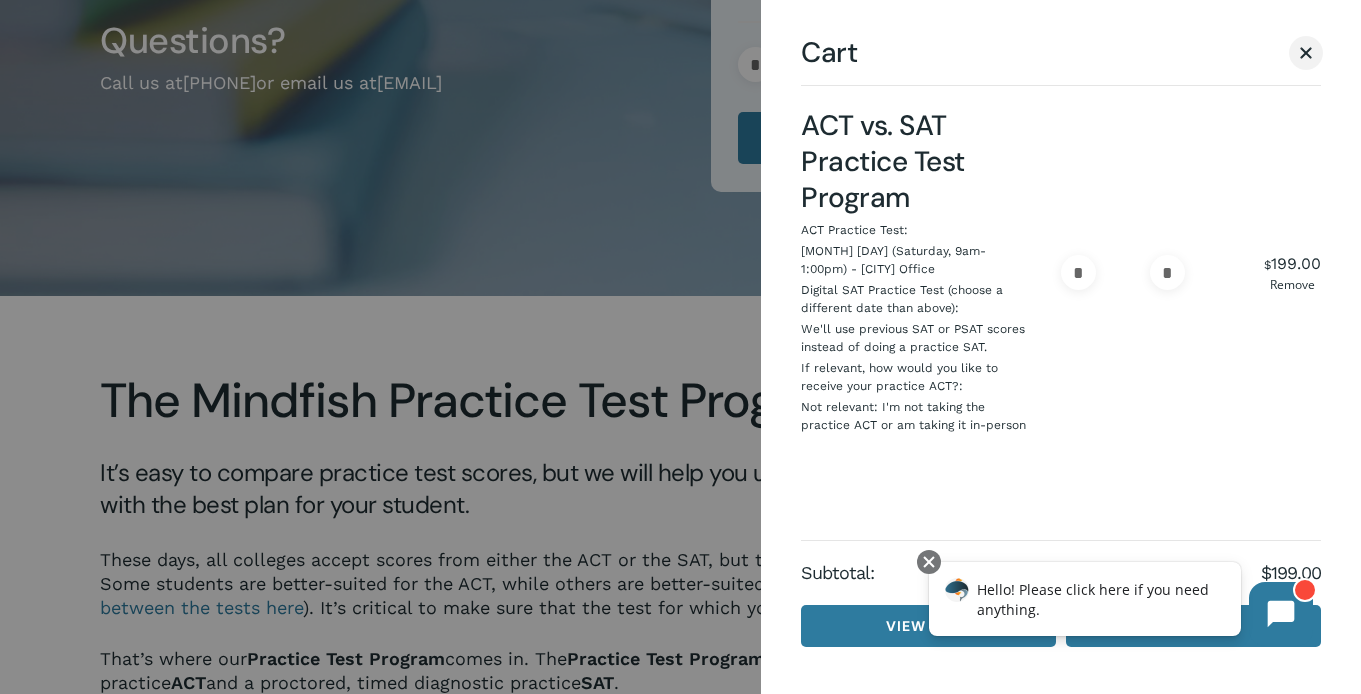 scroll, scrollTop: 751, scrollLeft: 0, axis: vertical 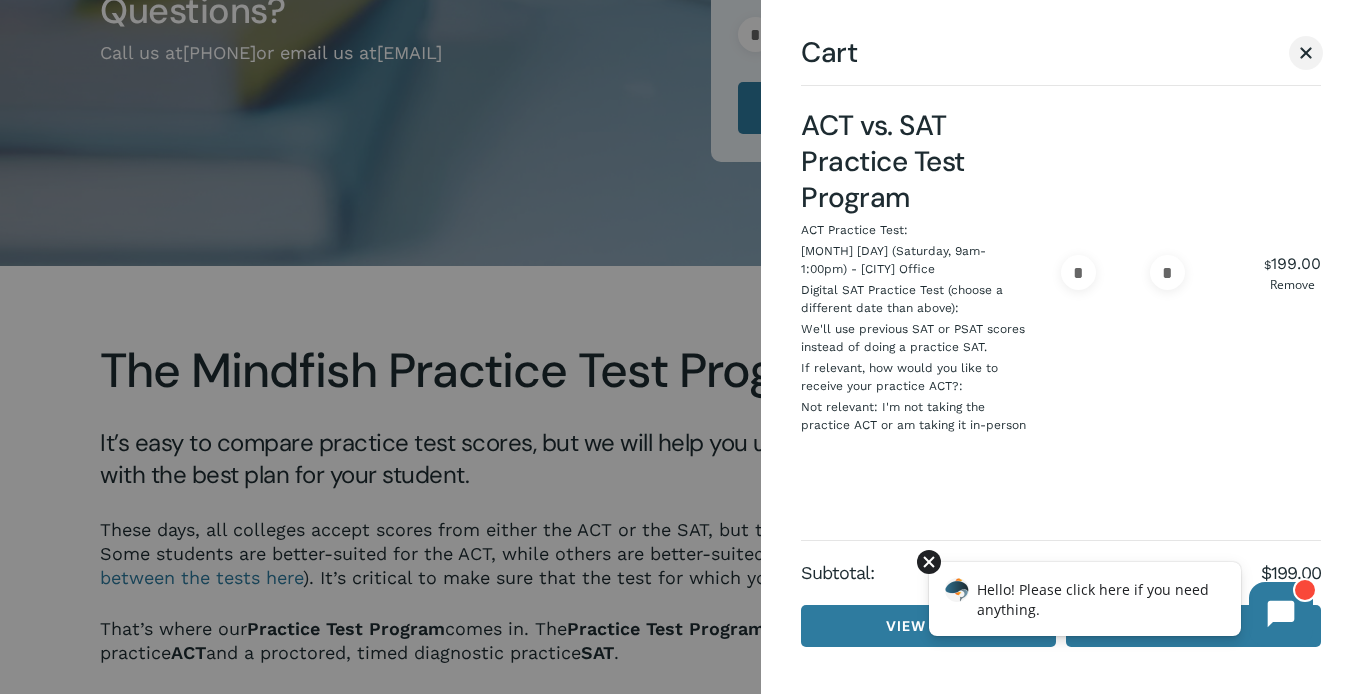 click at bounding box center (929, 562) 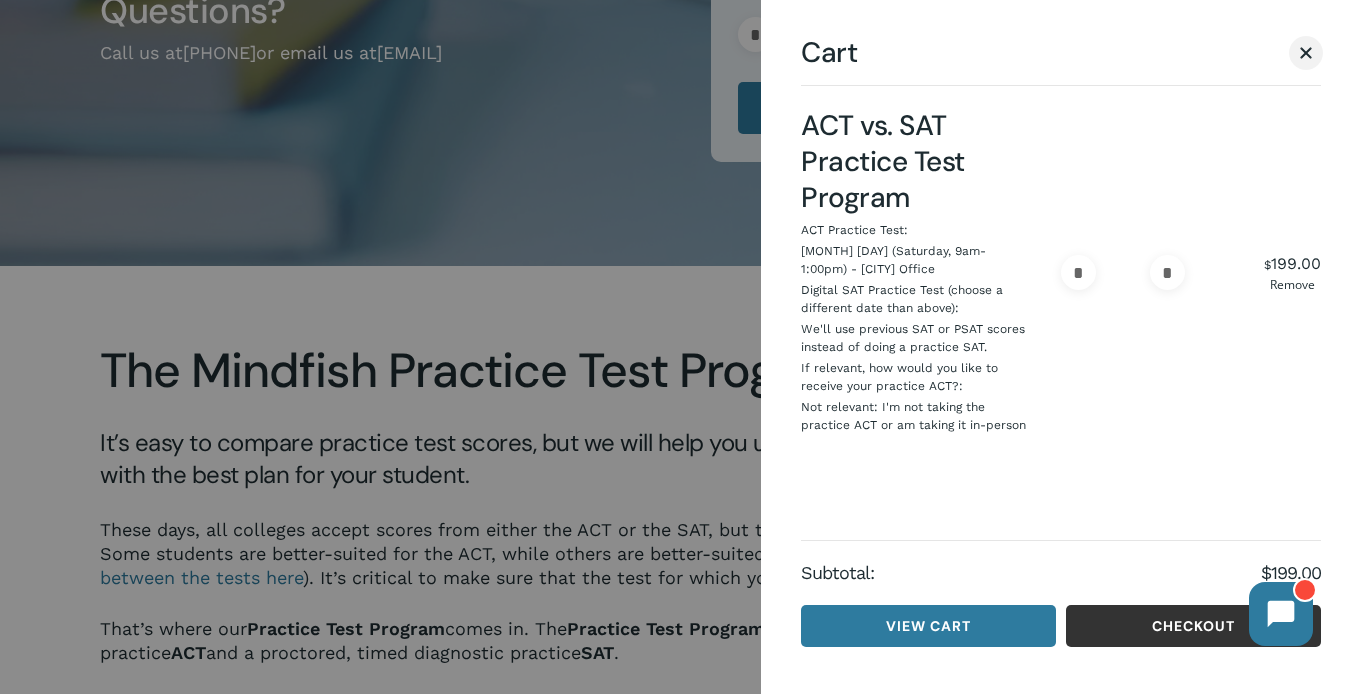 click on "Checkout" at bounding box center (1193, 626) 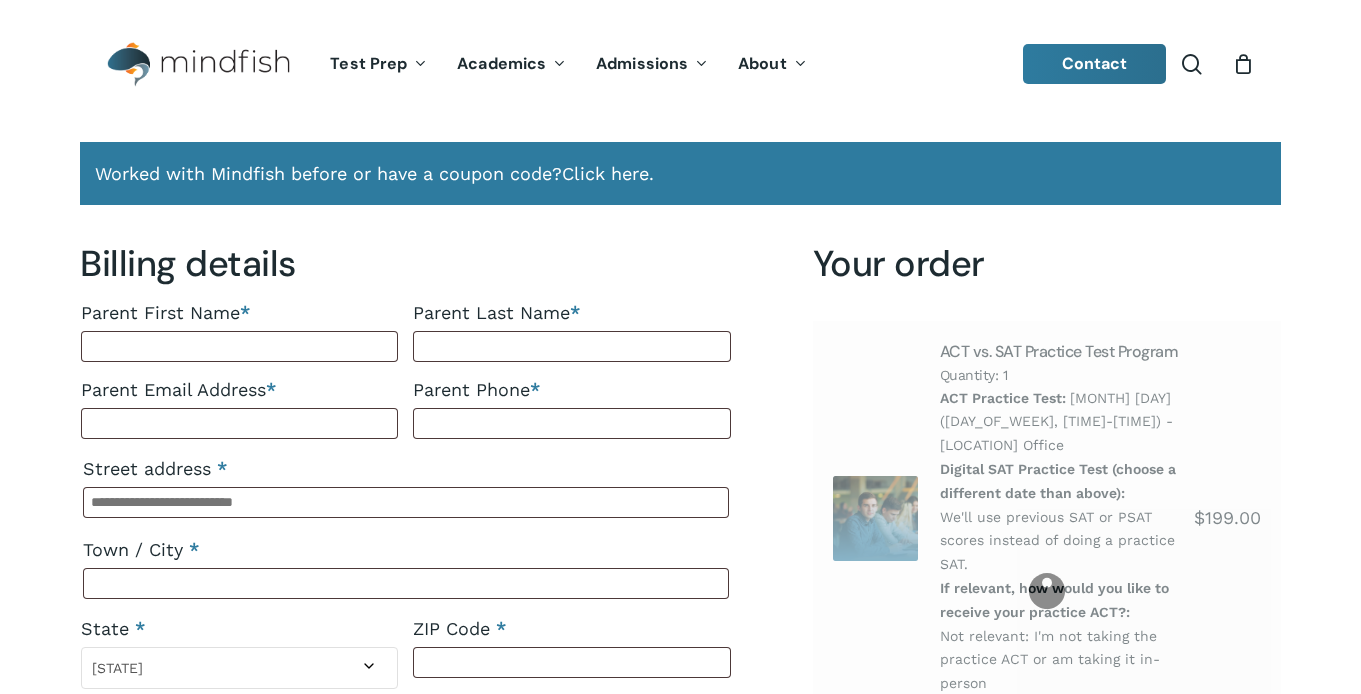 select on "**" 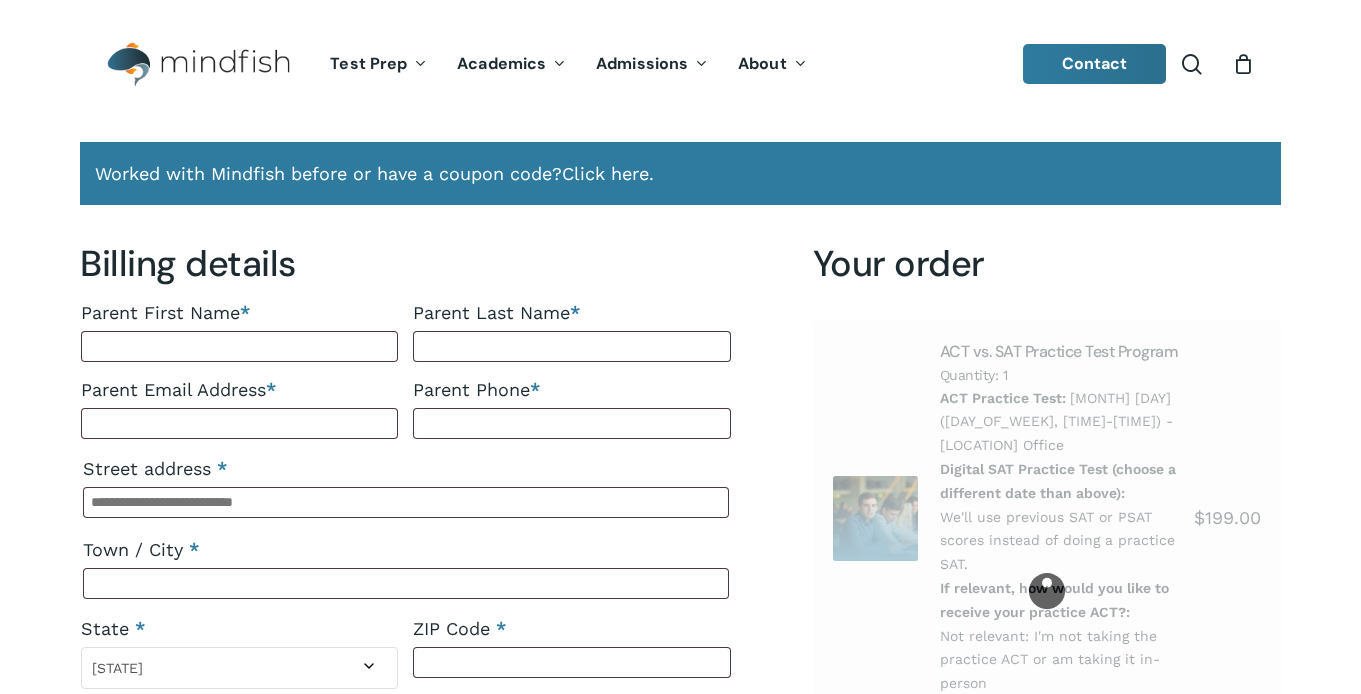 scroll, scrollTop: 0, scrollLeft: 0, axis: both 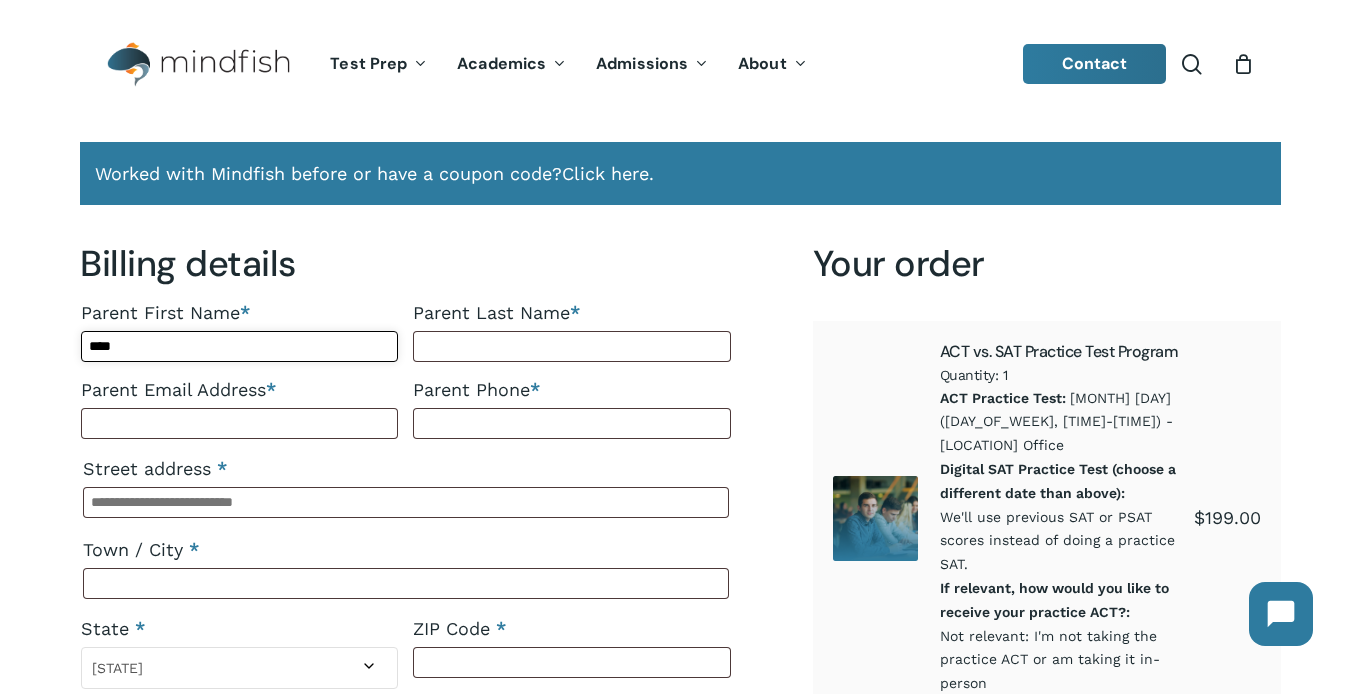type on "****" 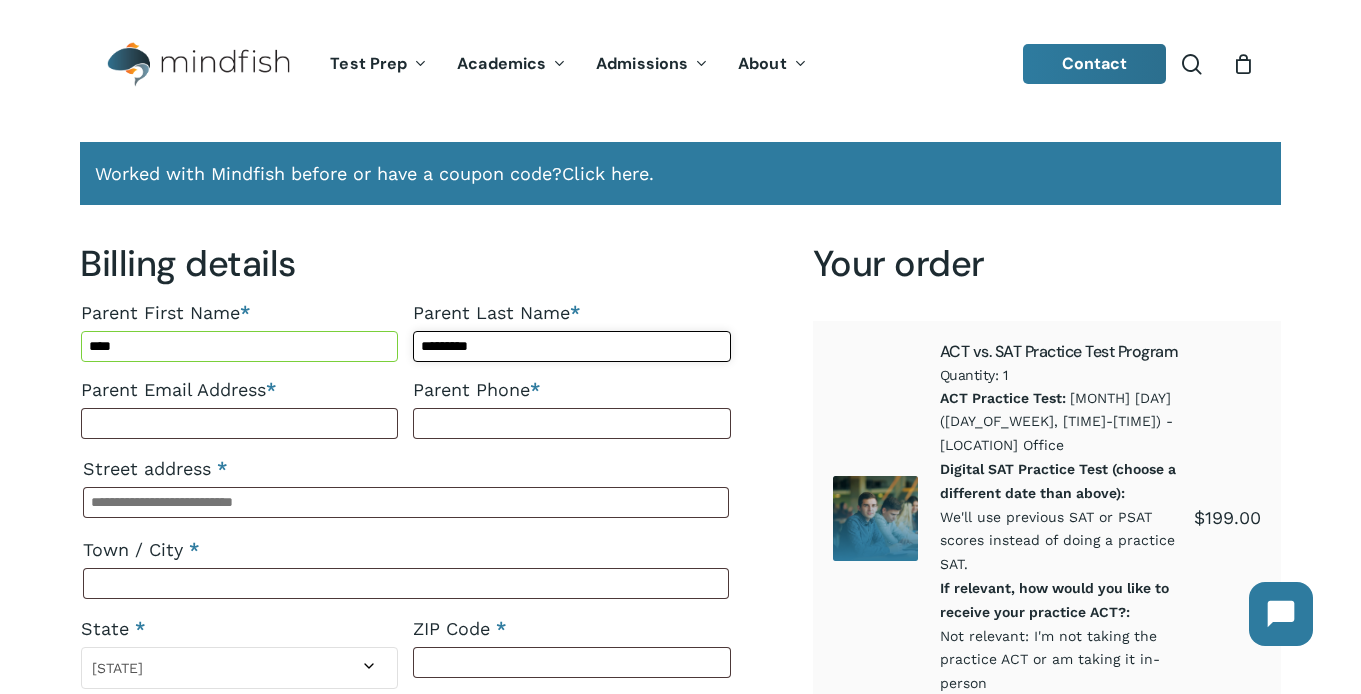 type on "*********" 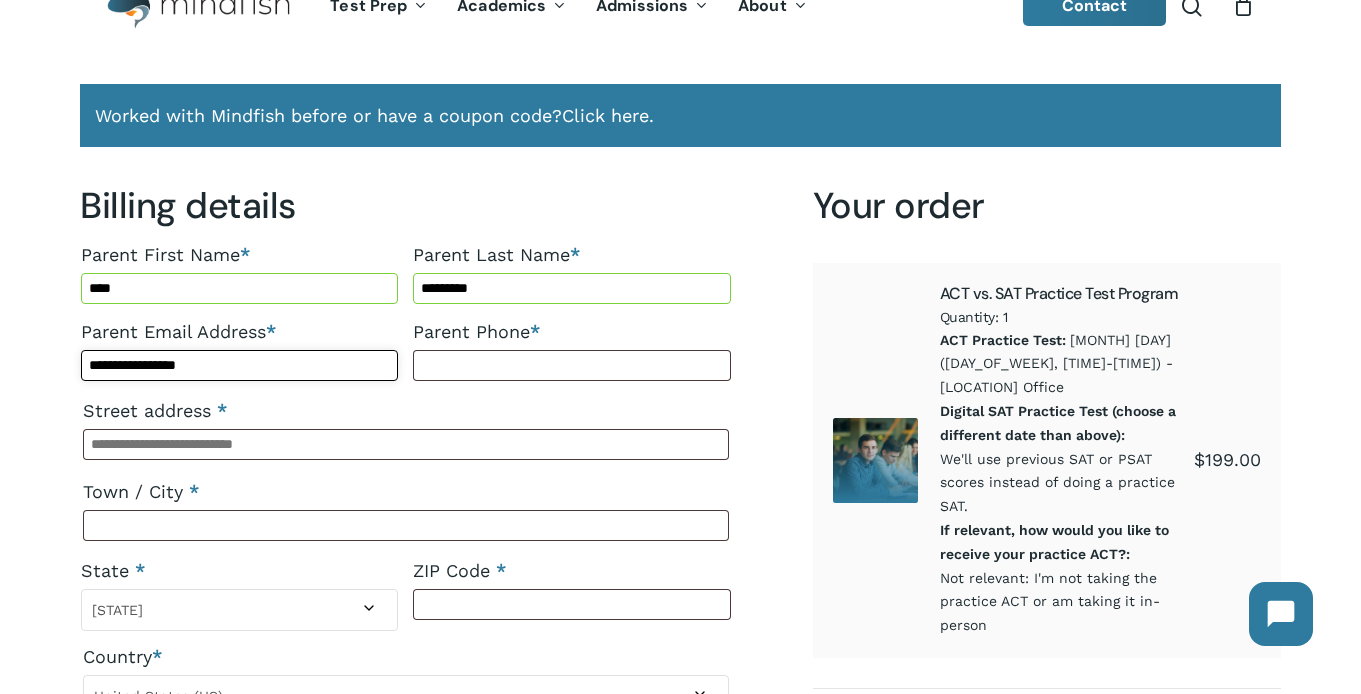scroll, scrollTop: 105, scrollLeft: 0, axis: vertical 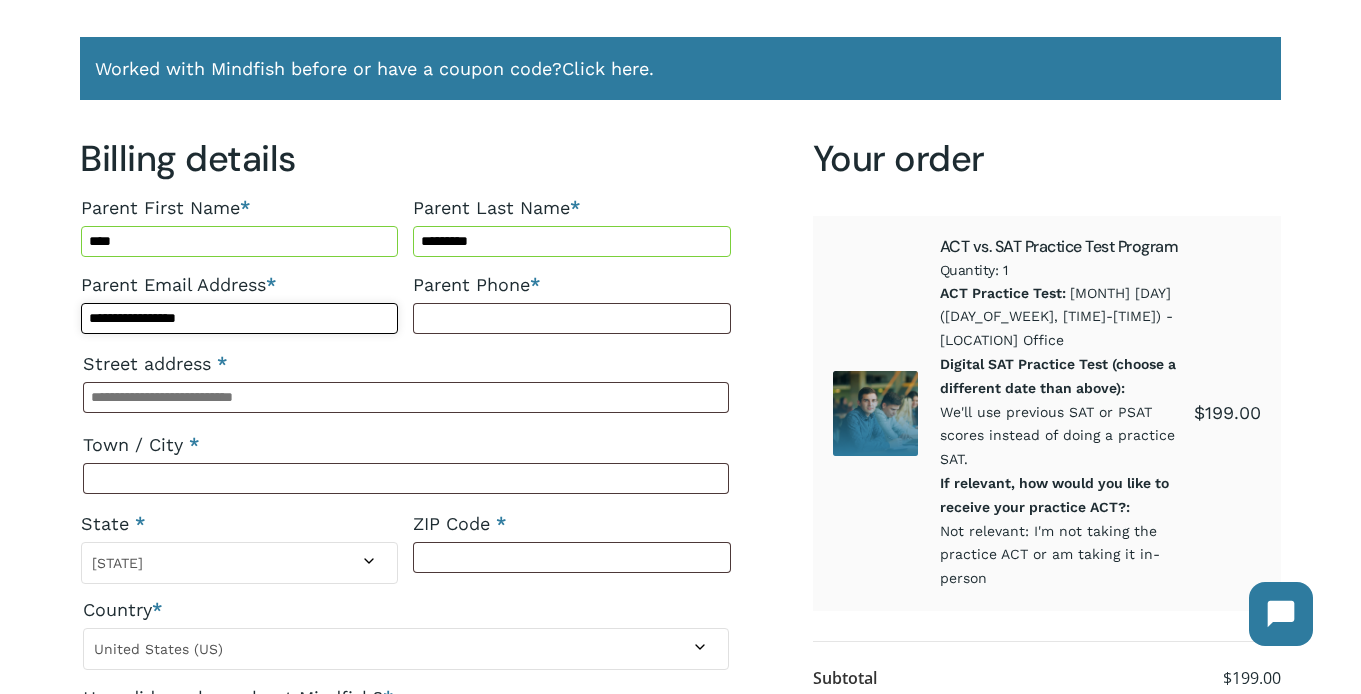type on "**********" 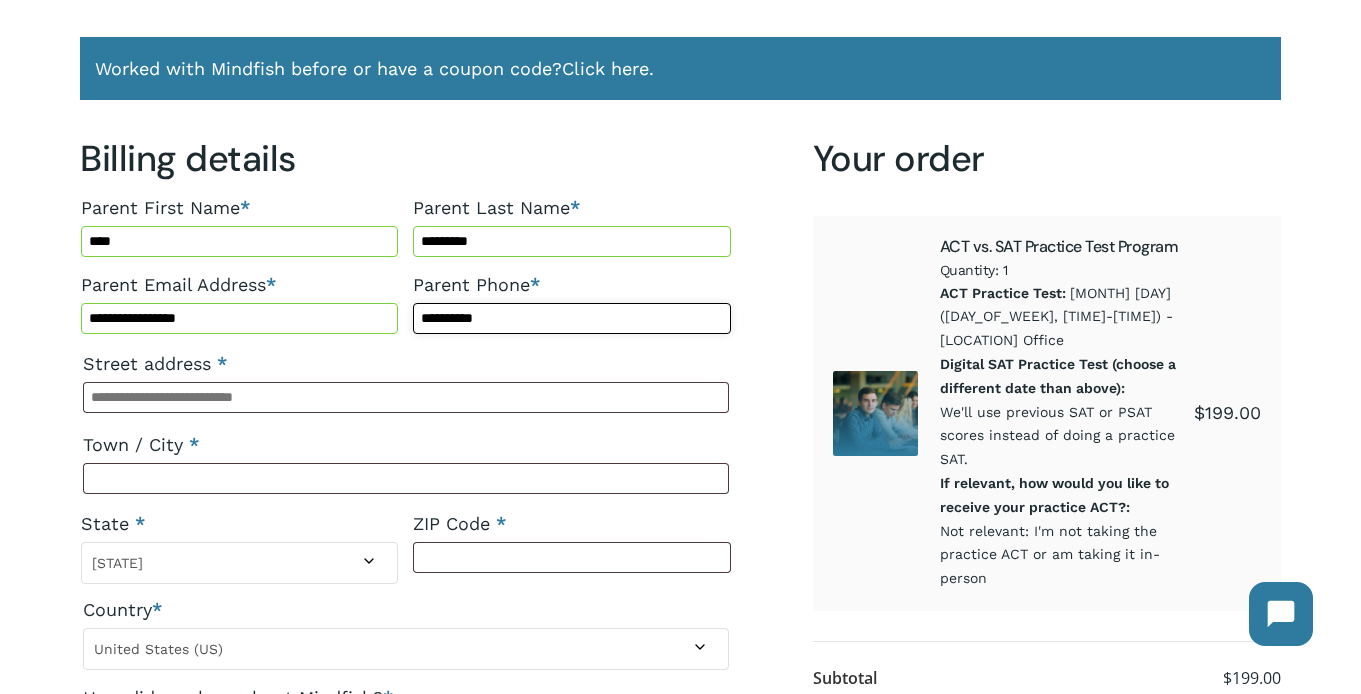type on "**********" 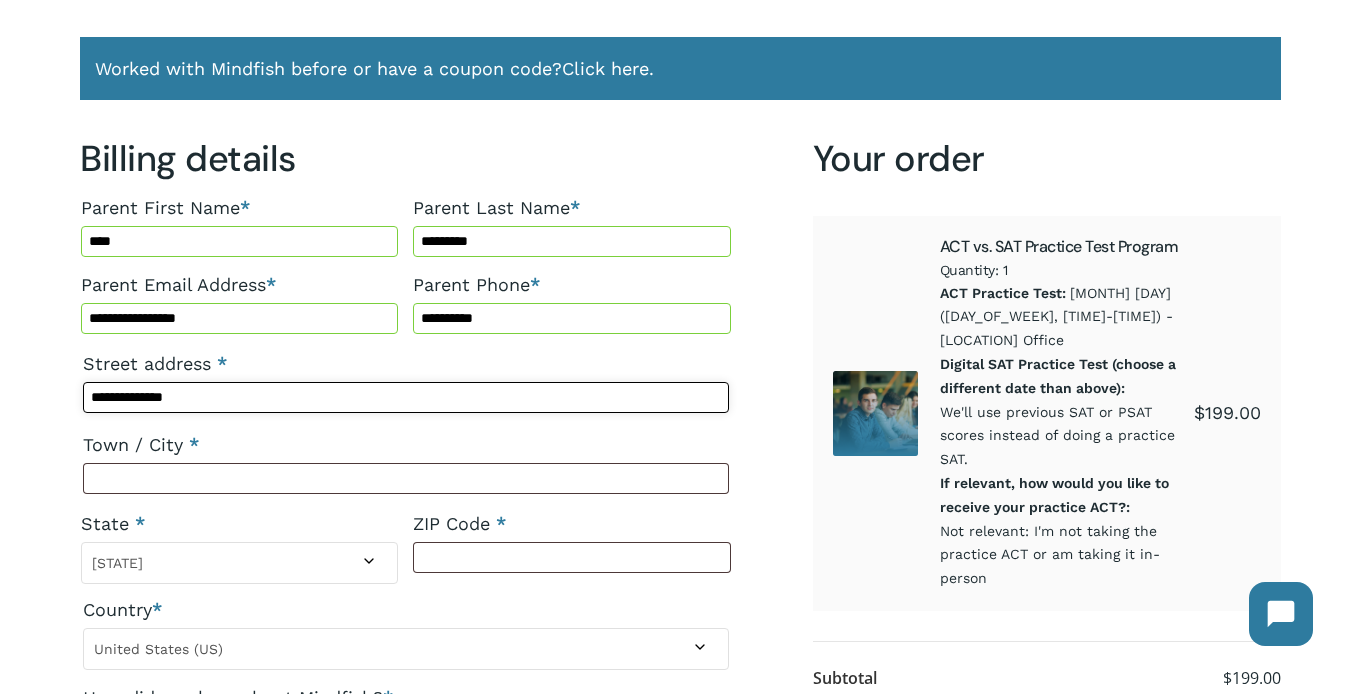 type on "**********" 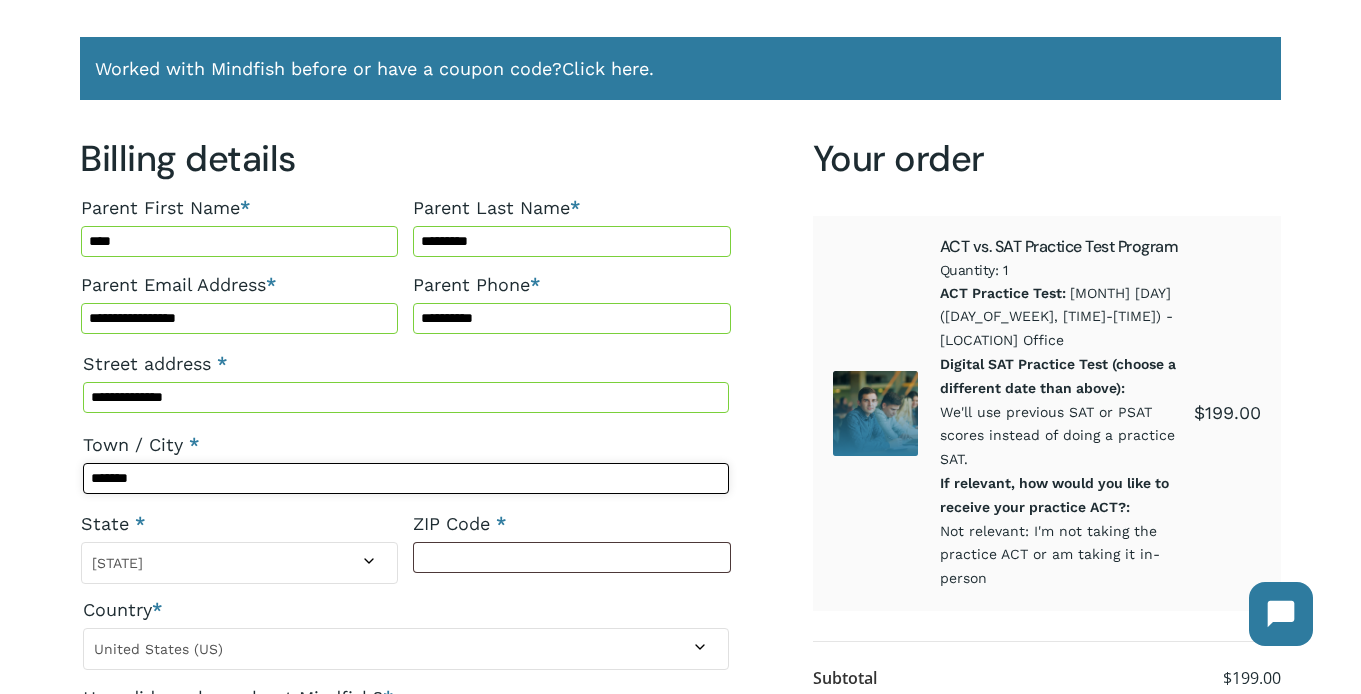 type on "*******" 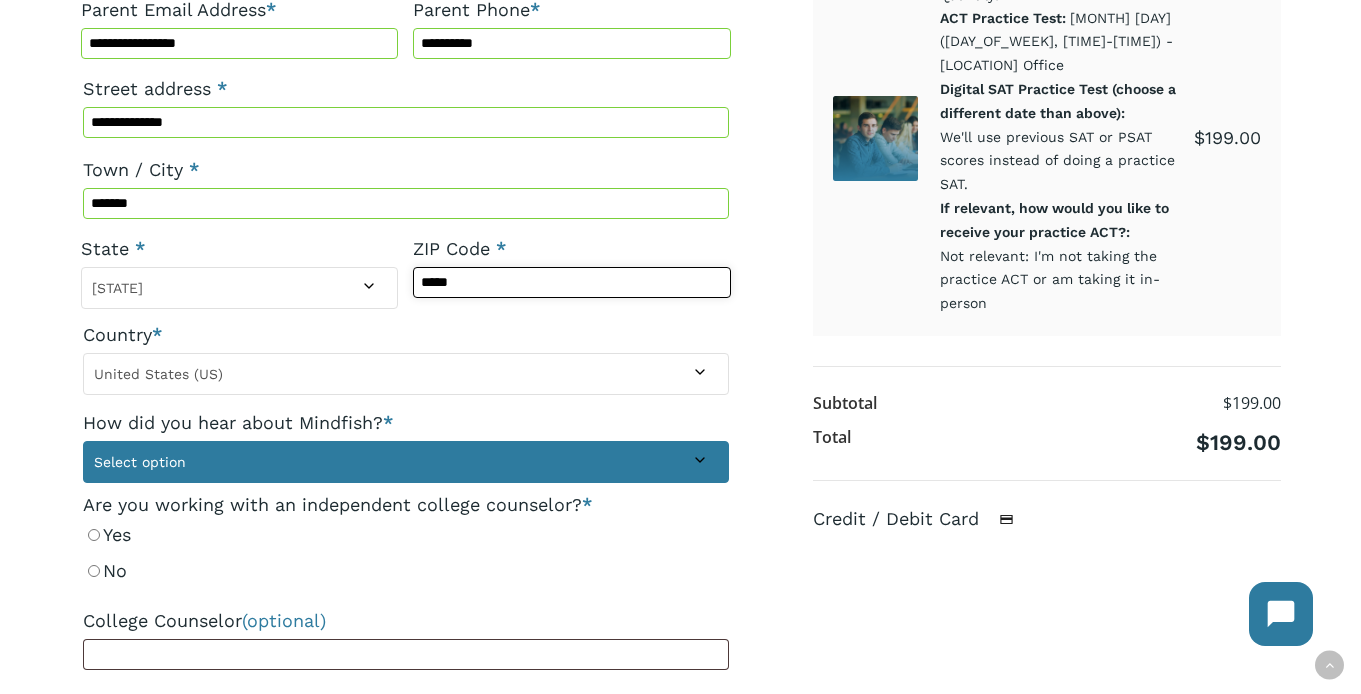 scroll, scrollTop: 390, scrollLeft: 0, axis: vertical 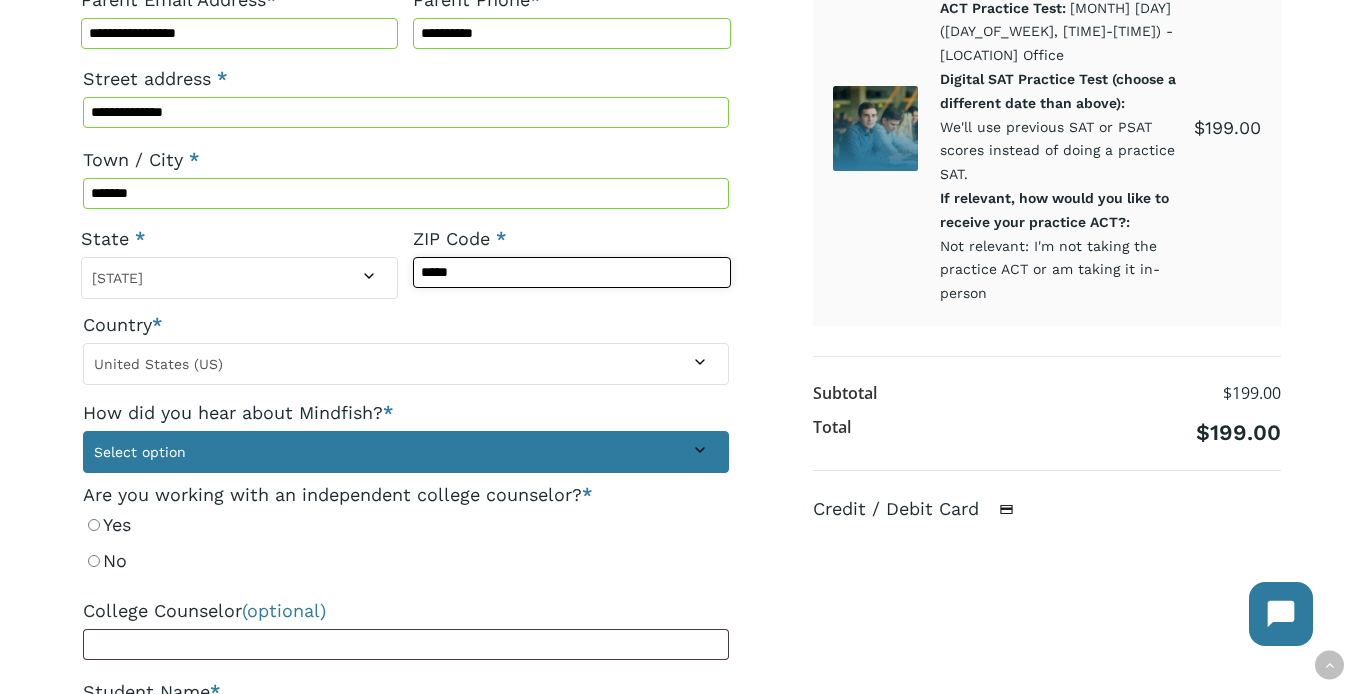 type on "*****" 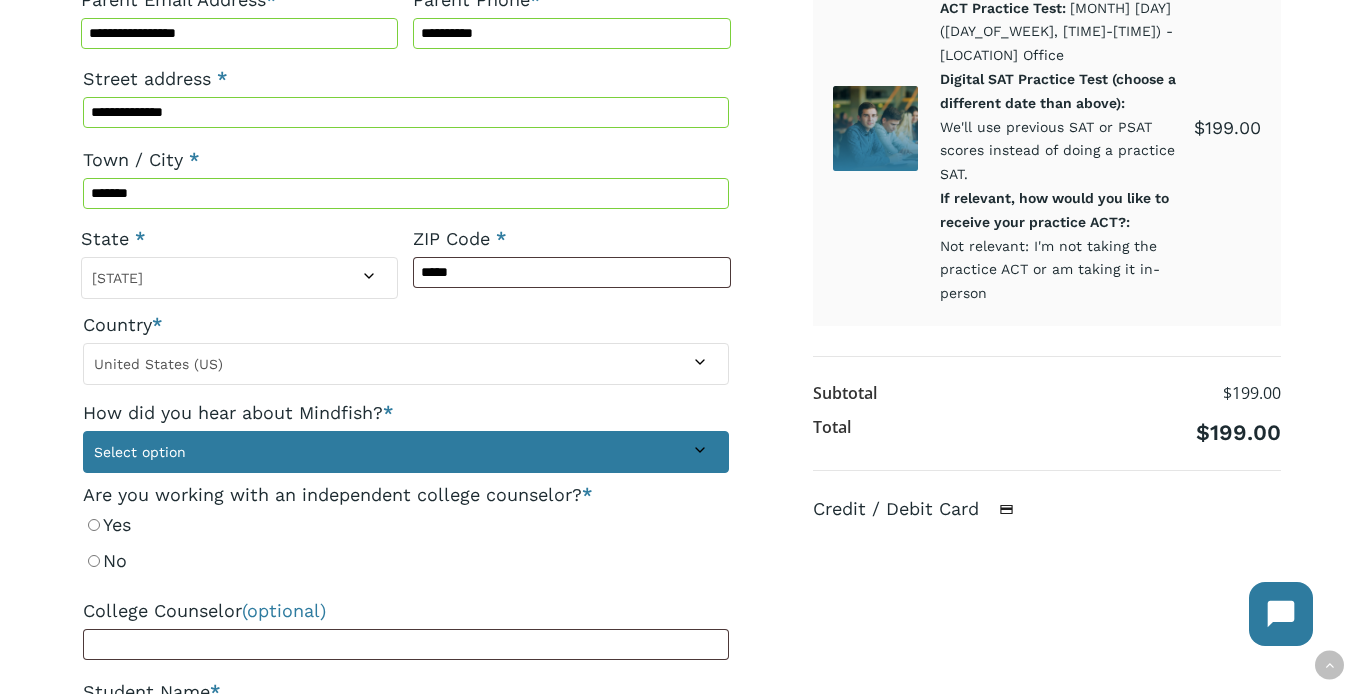 click on "Select option" at bounding box center (406, 452) 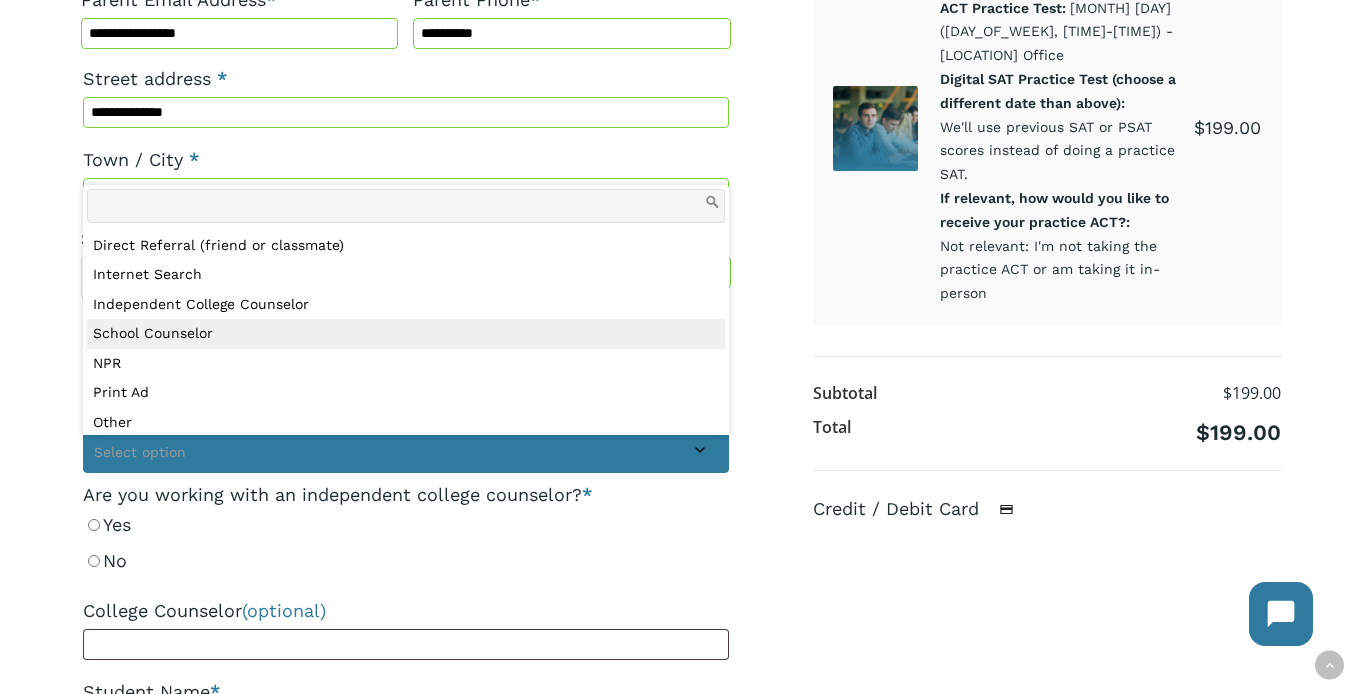 scroll, scrollTop: 36, scrollLeft: 0, axis: vertical 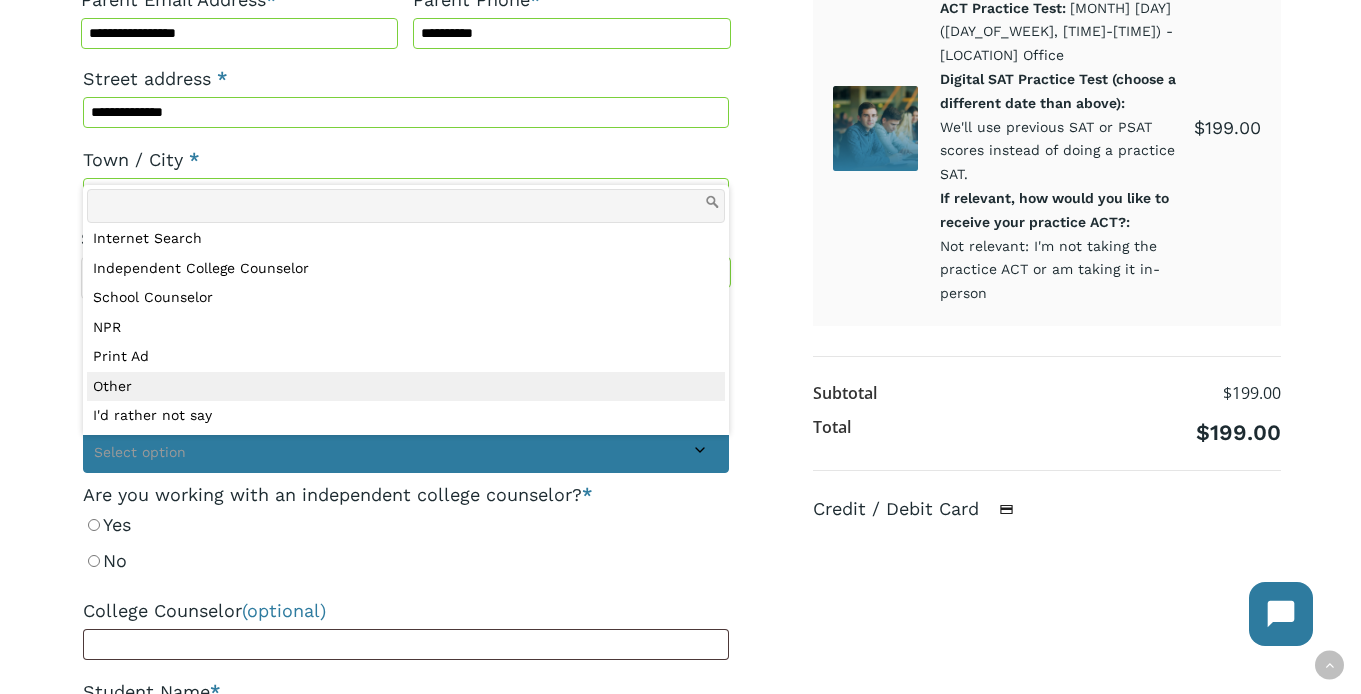 select on "*****" 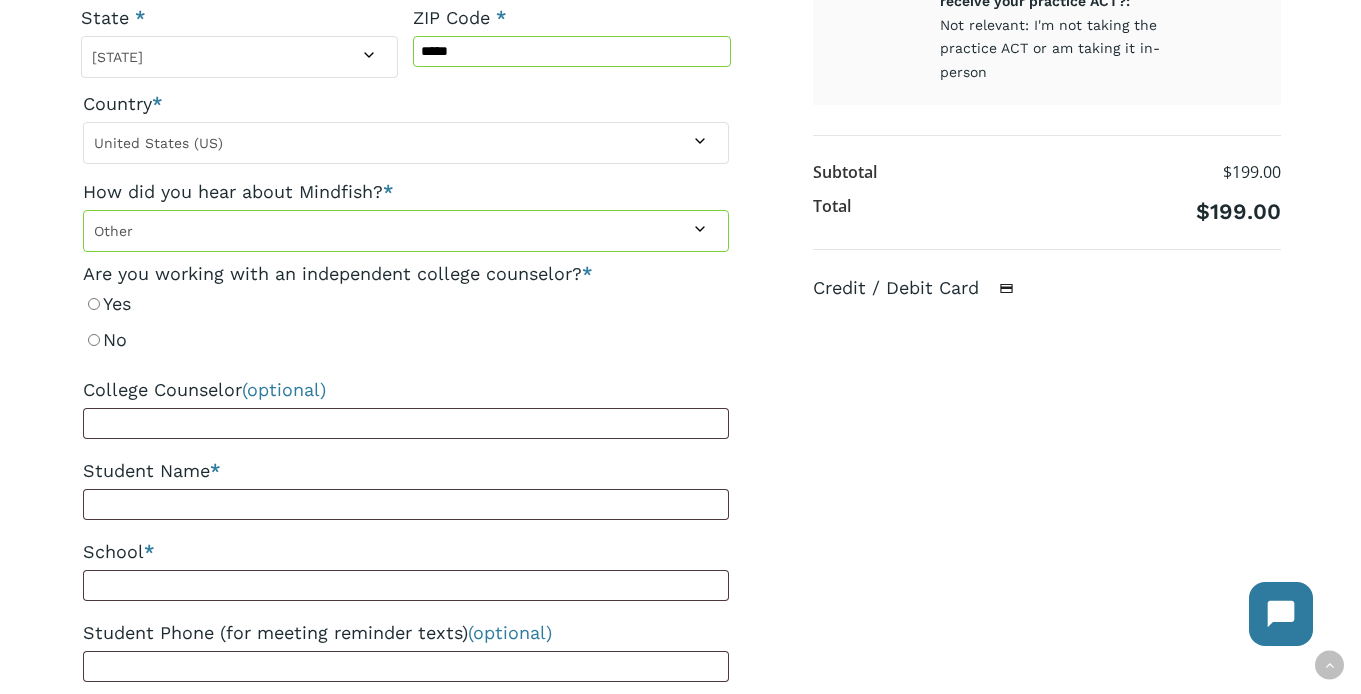 scroll, scrollTop: 638, scrollLeft: 0, axis: vertical 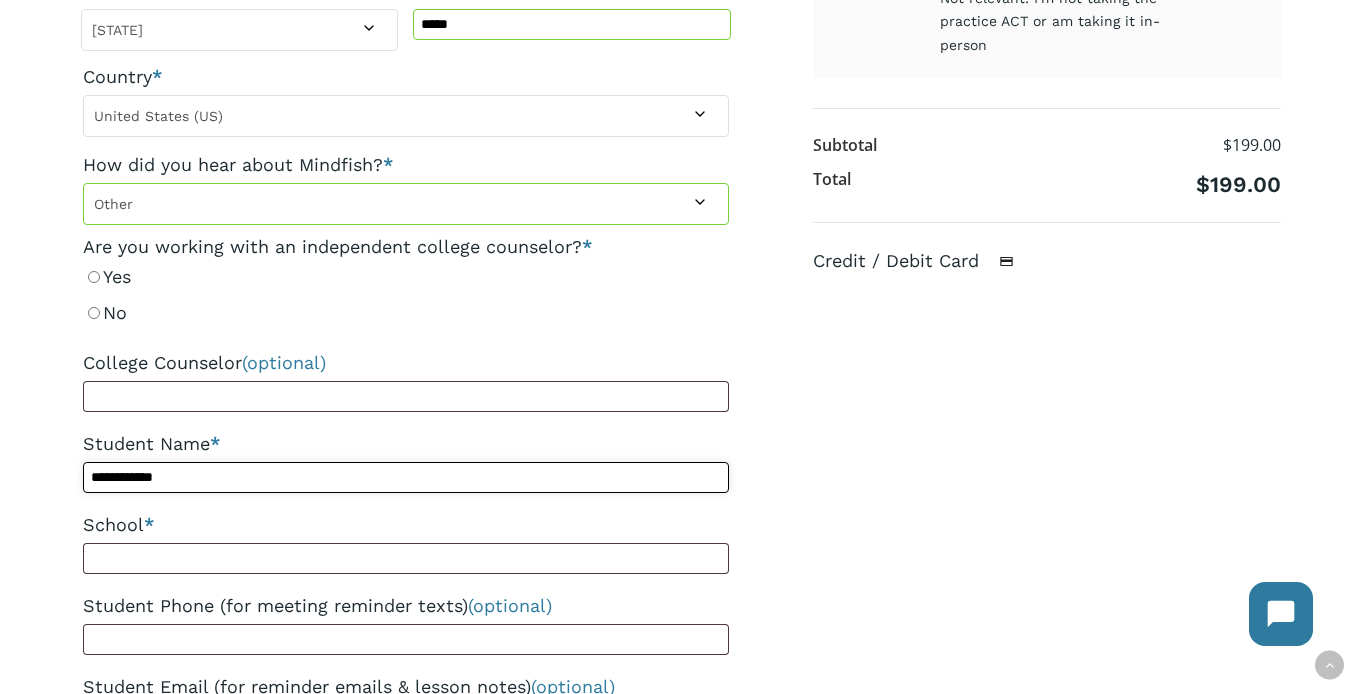 type on "**********" 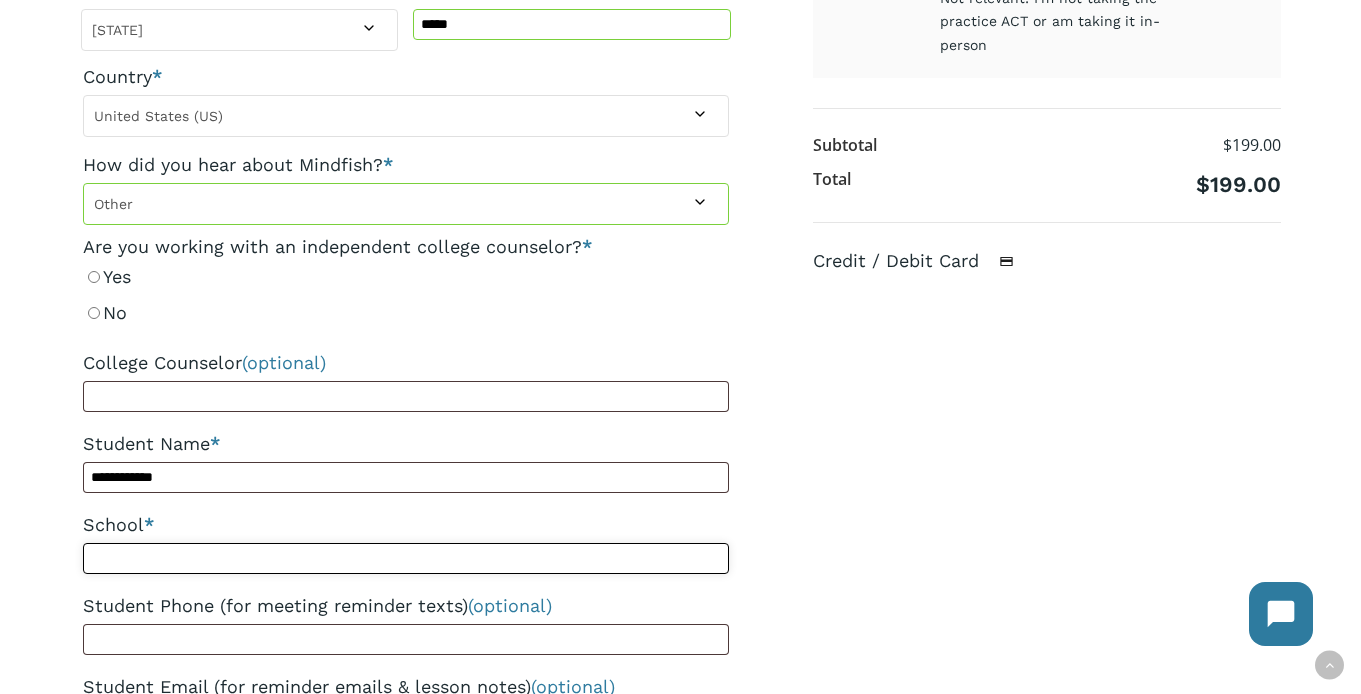 click on "School  *" at bounding box center (406, 558) 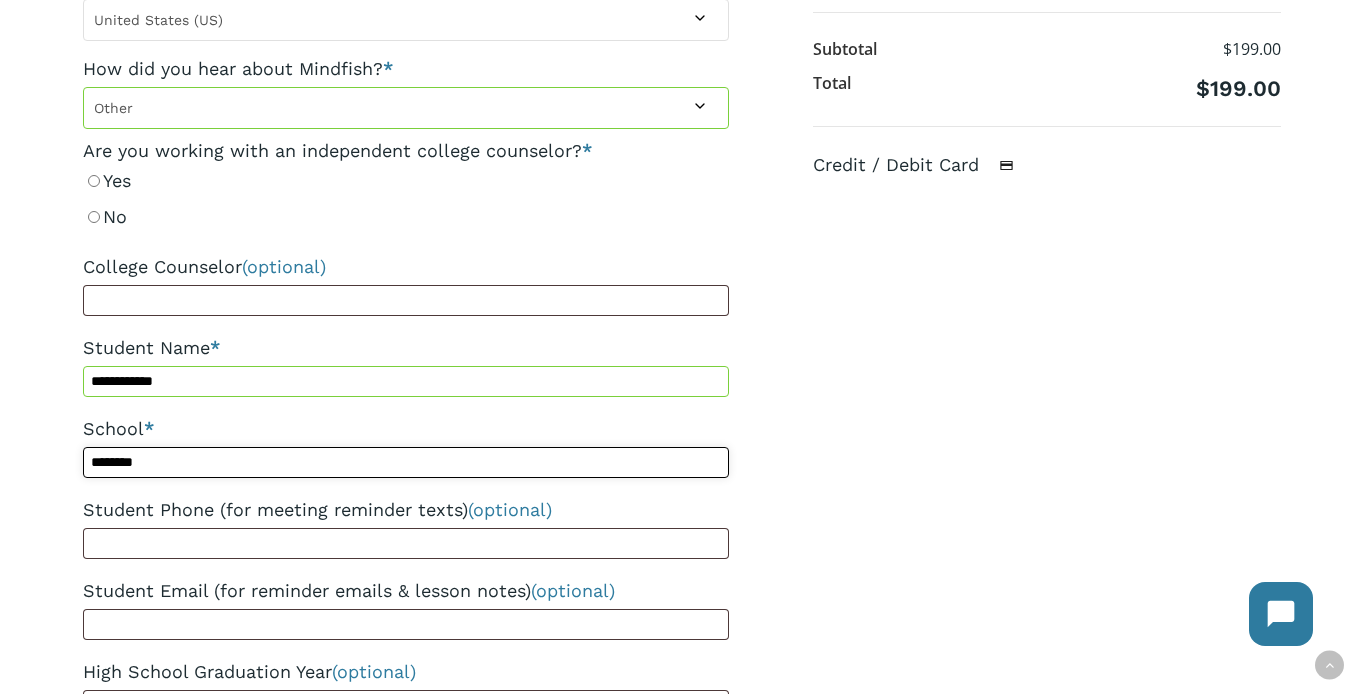 scroll, scrollTop: 756, scrollLeft: 0, axis: vertical 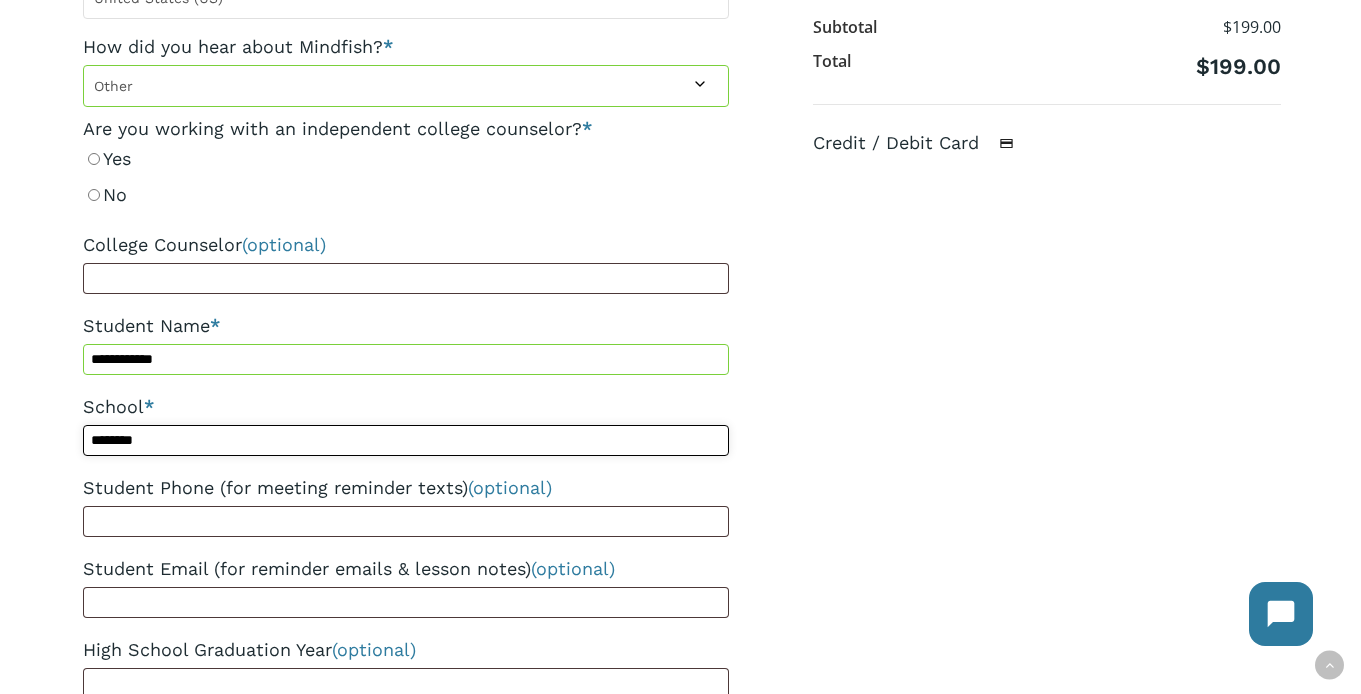 type on "********" 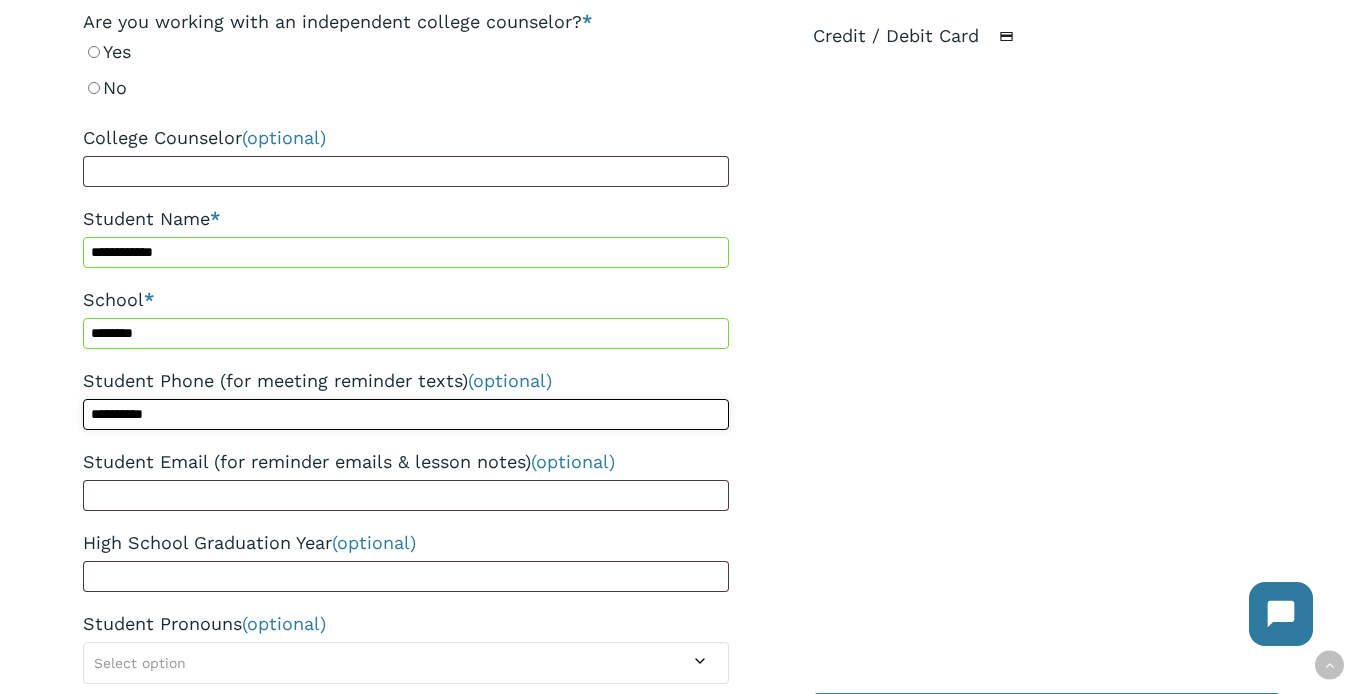scroll, scrollTop: 881, scrollLeft: 0, axis: vertical 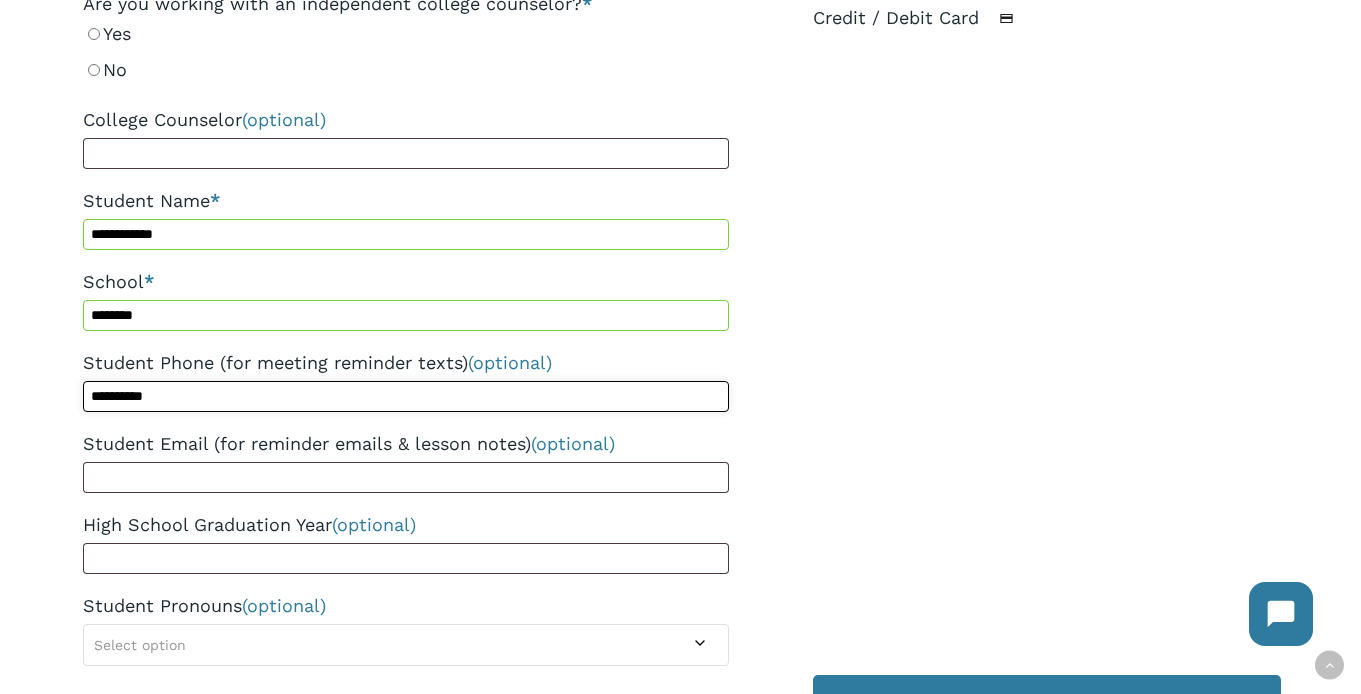 type on "**********" 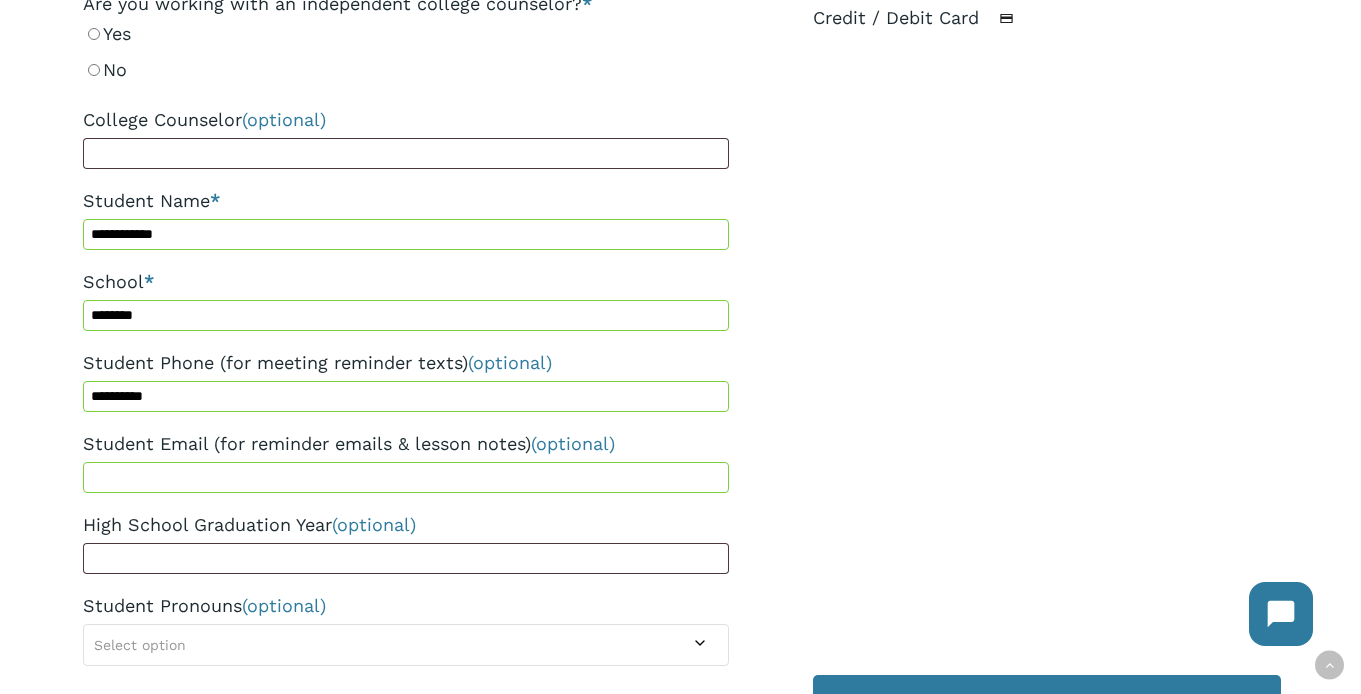click on "Worked with Mindfish before or have a coupon code?  Click here.
Coupon:
Apply coupon
— OR —
Billing details
Parent [FIRST] [LAST]  * [LAST] Parent [LAST]  * [LAST] Parent [EMAIL]  * [EMAIL] Parent [PHONE]  * [PHONE] [STREET]   * [STREET] [CITY]   * [CITY] [STATE]   * [STATE] [ZIP_CODE]   * [ZIP_CODE]" at bounding box center (680, 262) 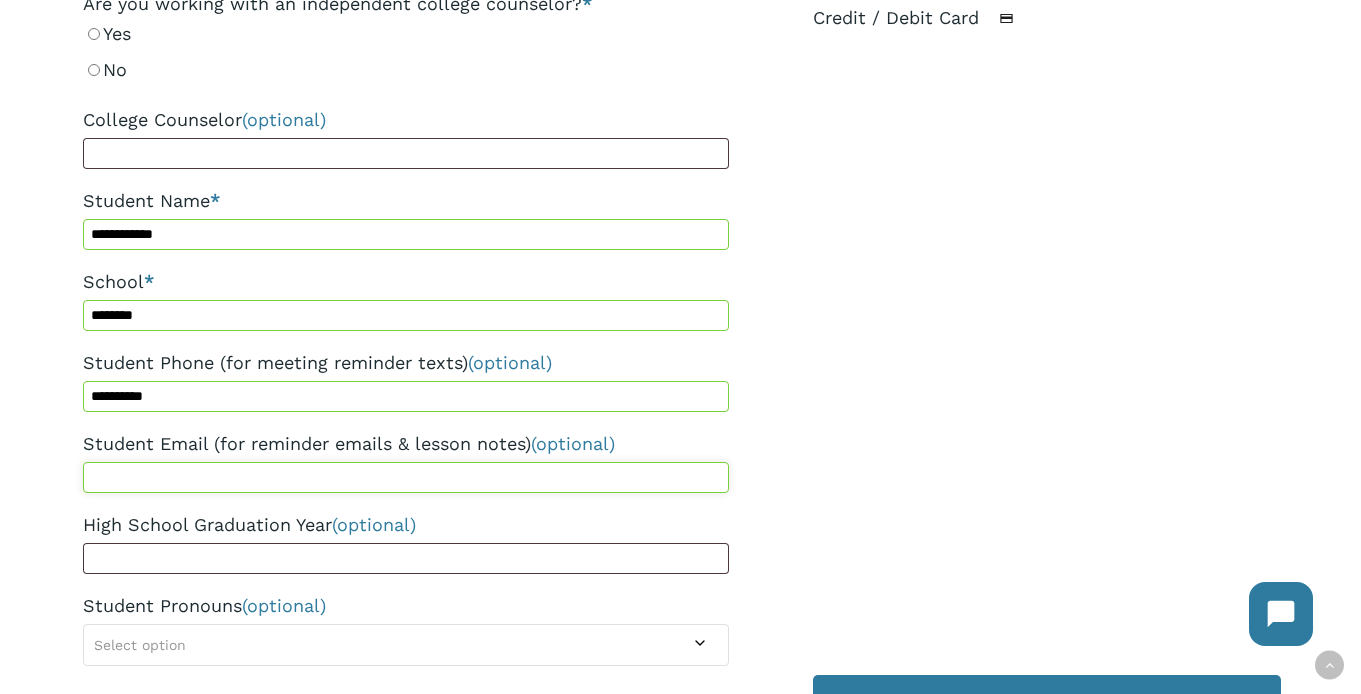 click on "Student Email (for reminder emails & lesson notes)  (optional)" at bounding box center [406, 477] 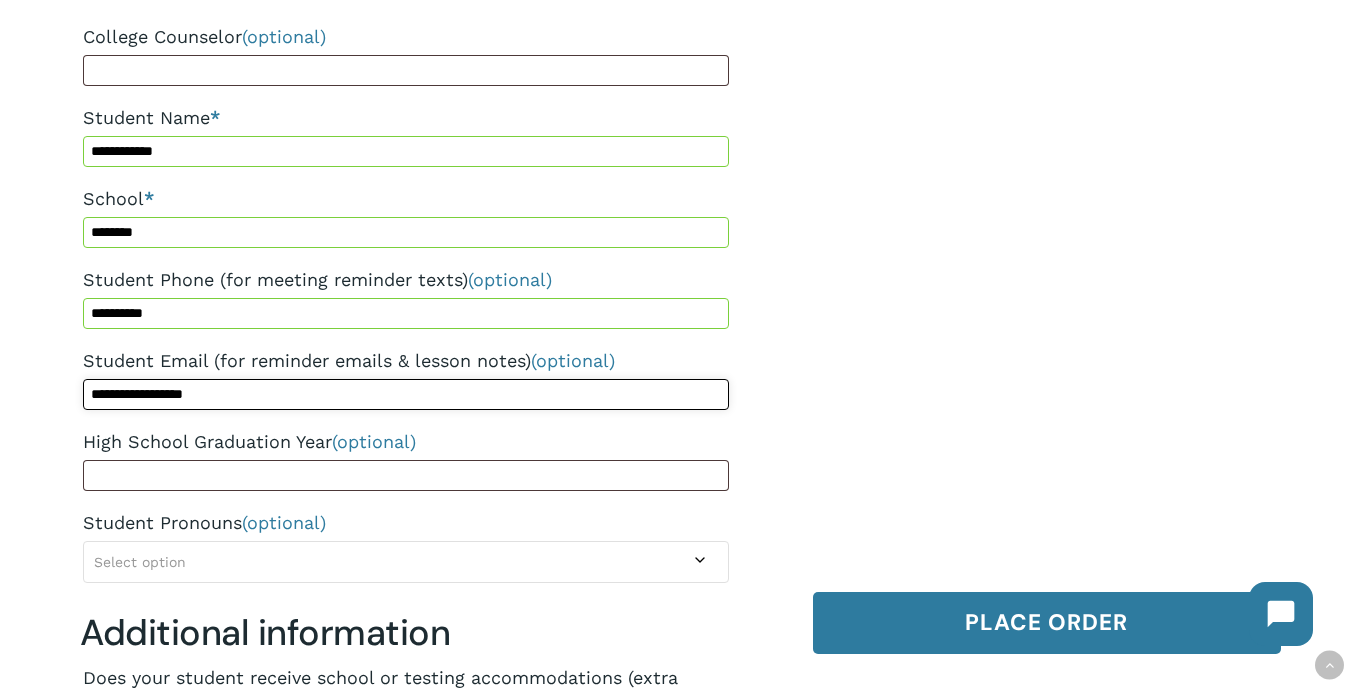 scroll, scrollTop: 967, scrollLeft: 0, axis: vertical 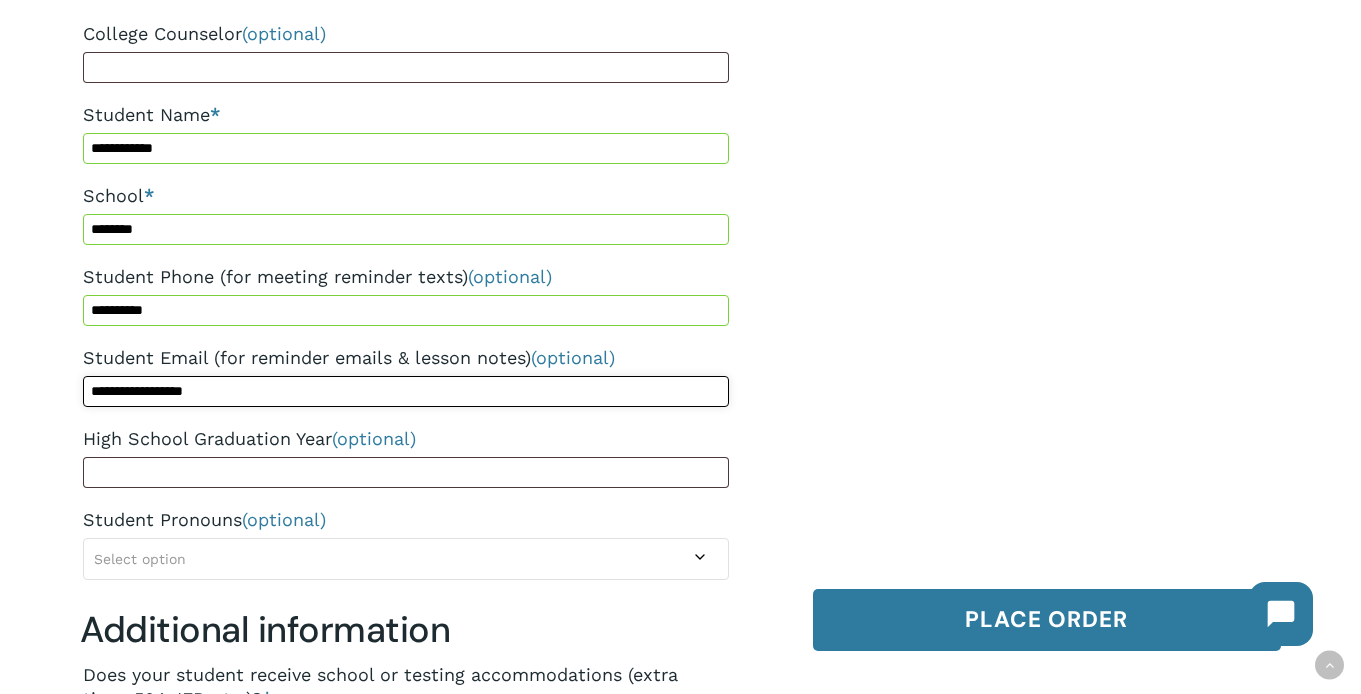type on "**********" 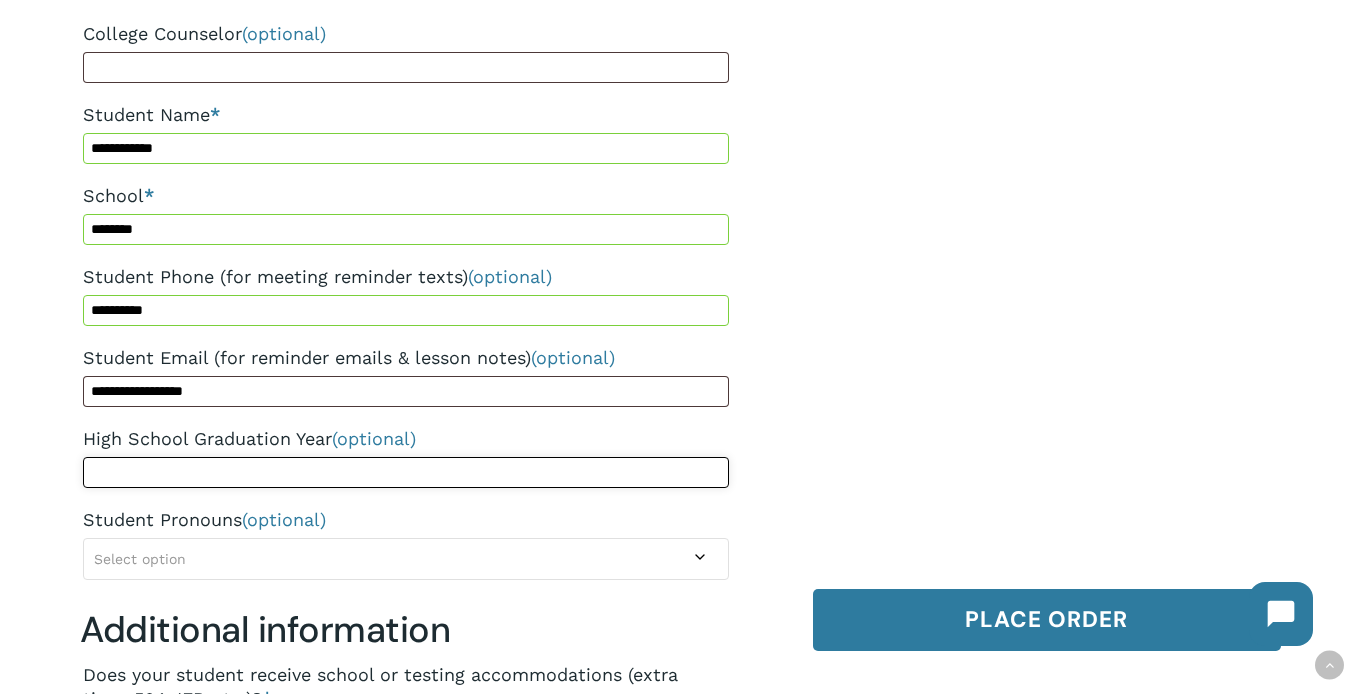 click on "High School Graduation Year  (optional)" at bounding box center (406, 472) 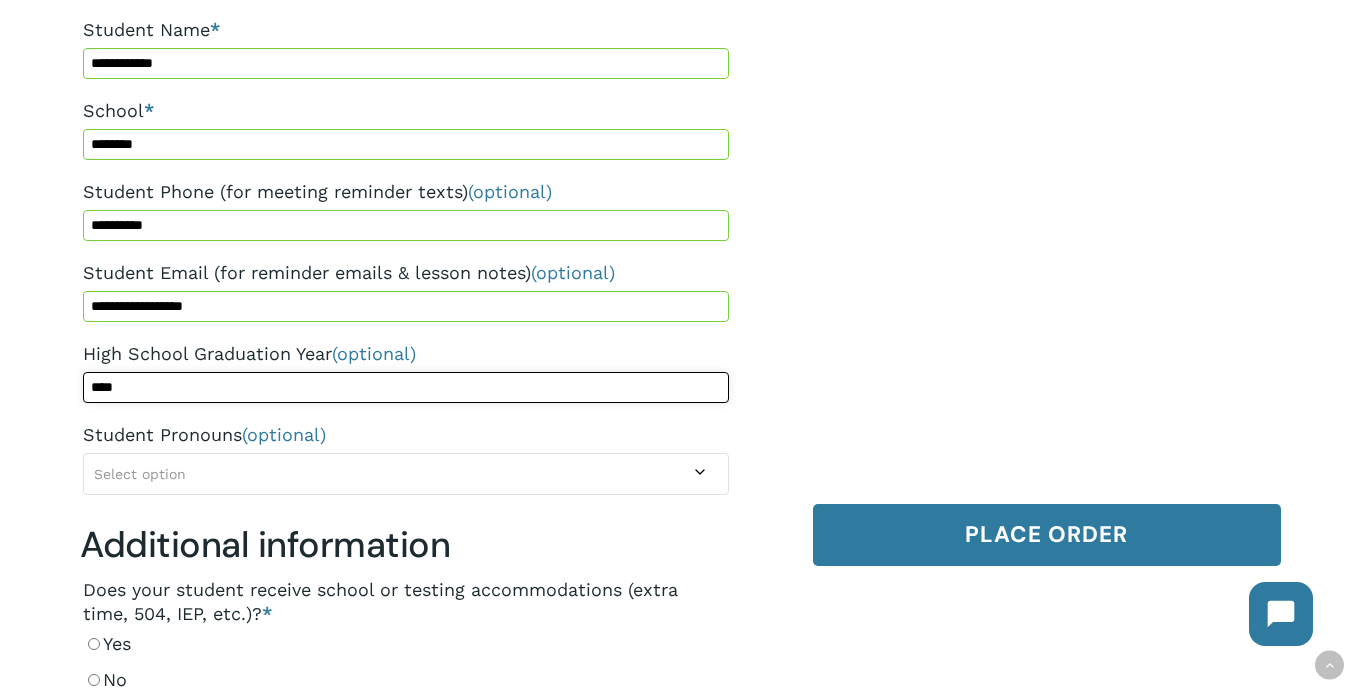 scroll, scrollTop: 1058, scrollLeft: 0, axis: vertical 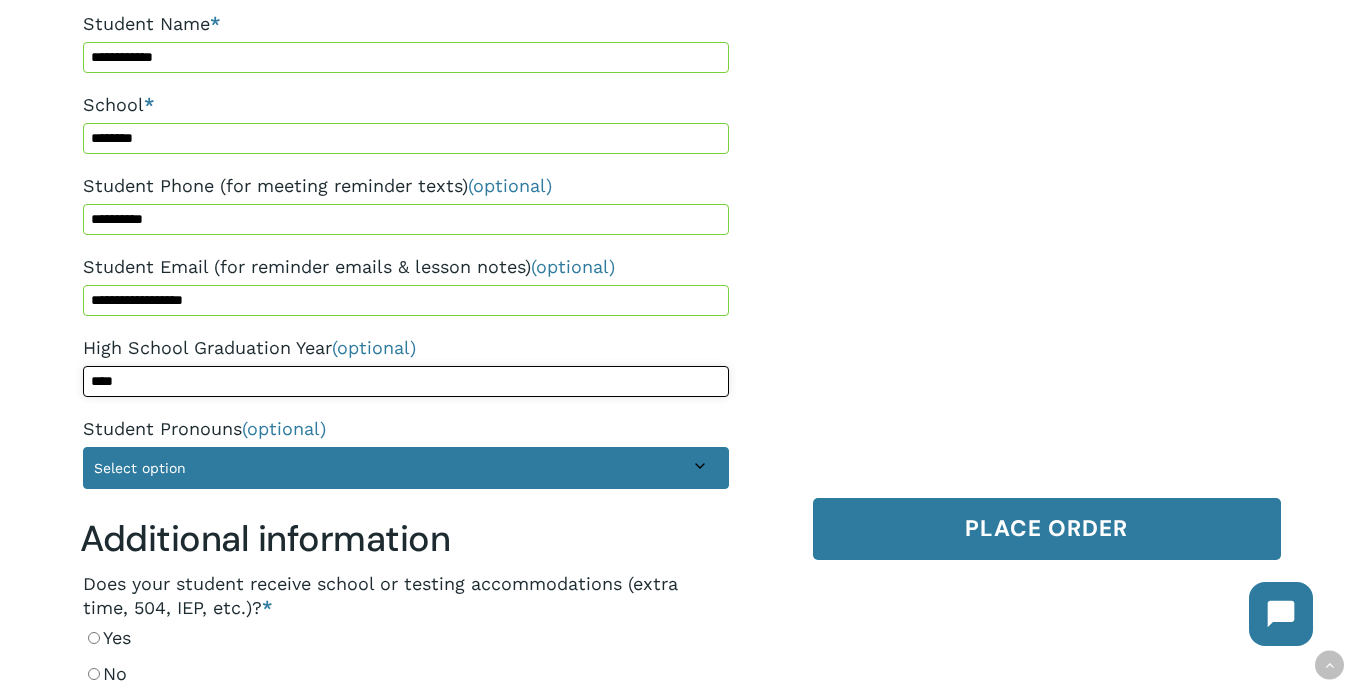 type on "****" 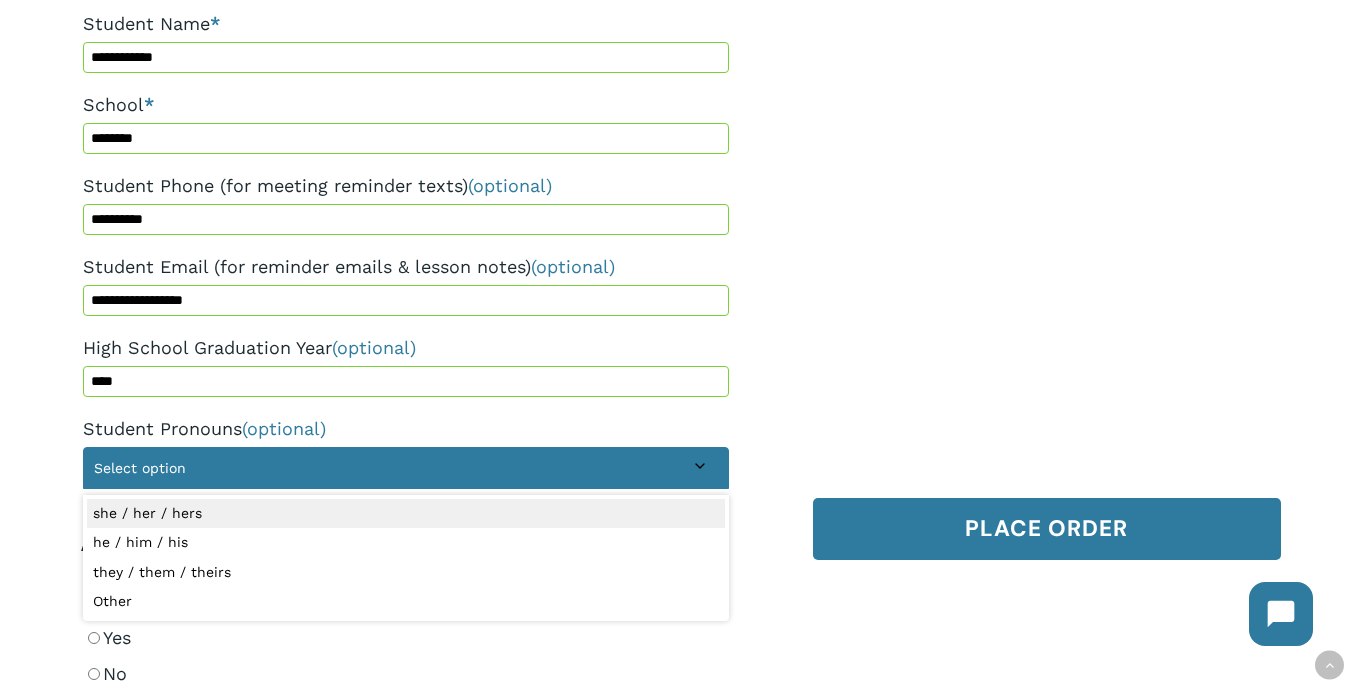 click on "Select option" at bounding box center [406, 468] 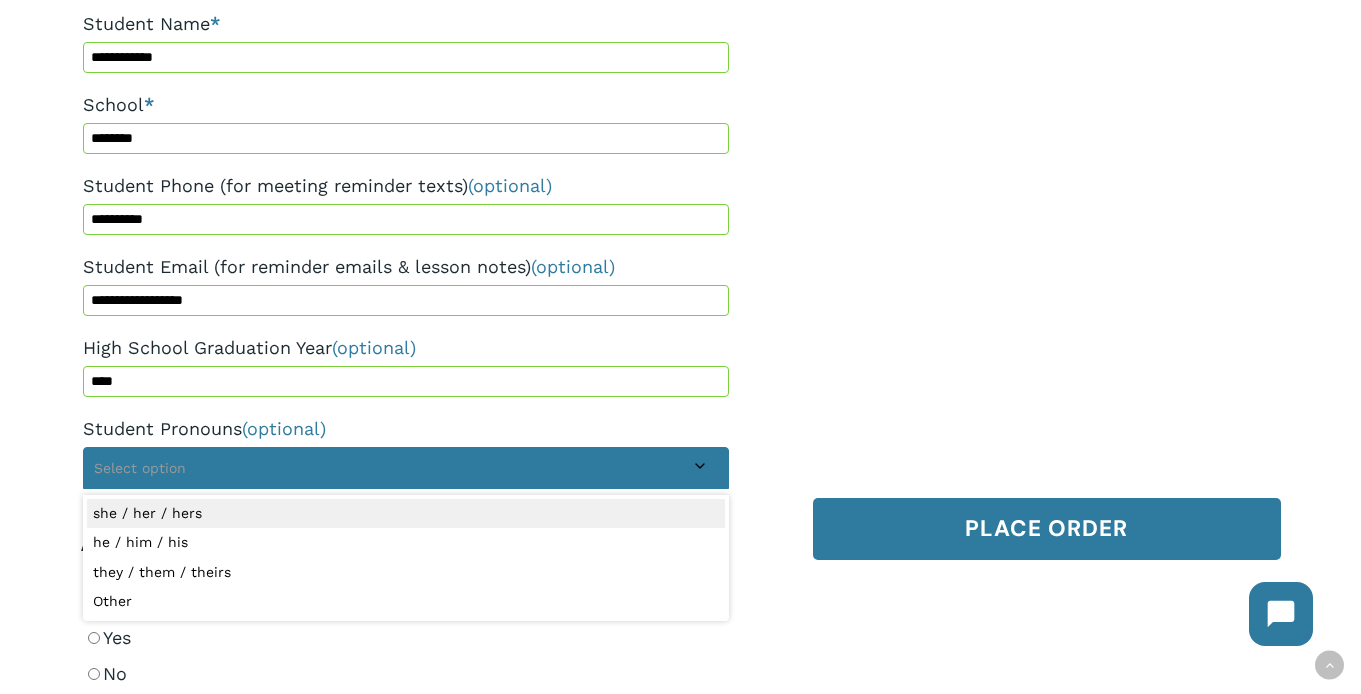 select on "**********" 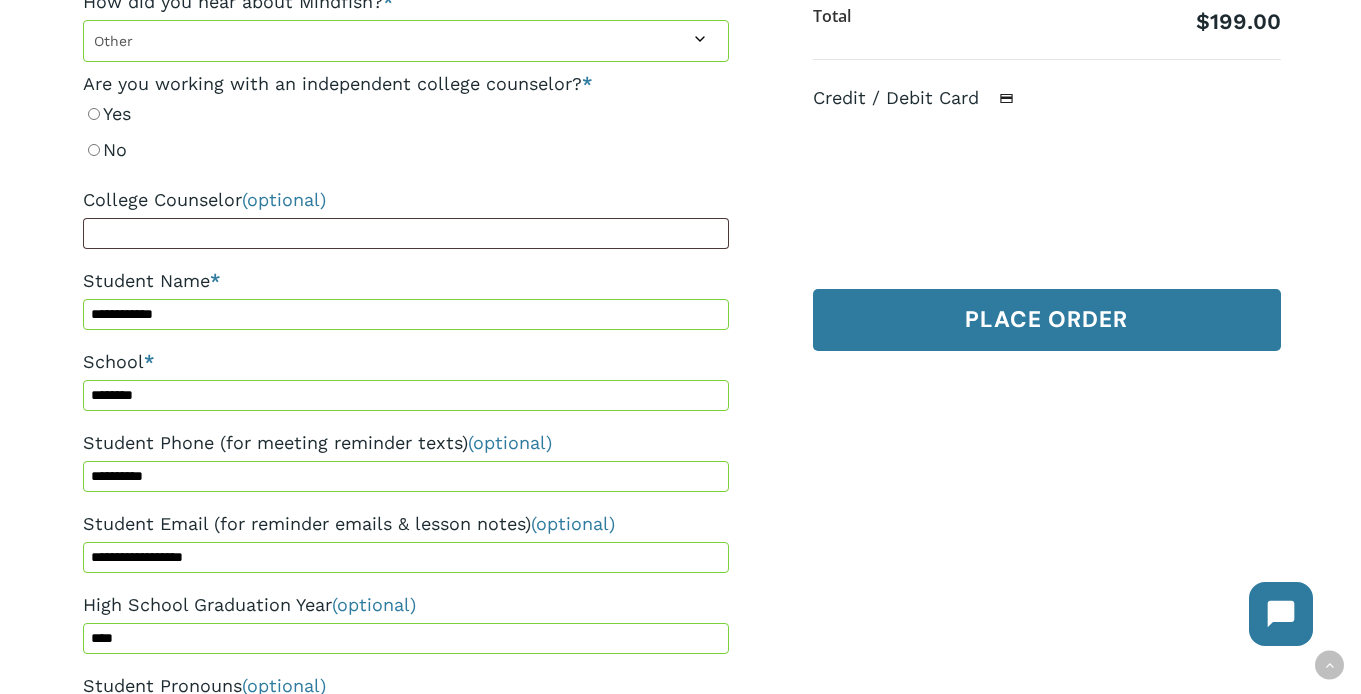 scroll, scrollTop: 809, scrollLeft: 0, axis: vertical 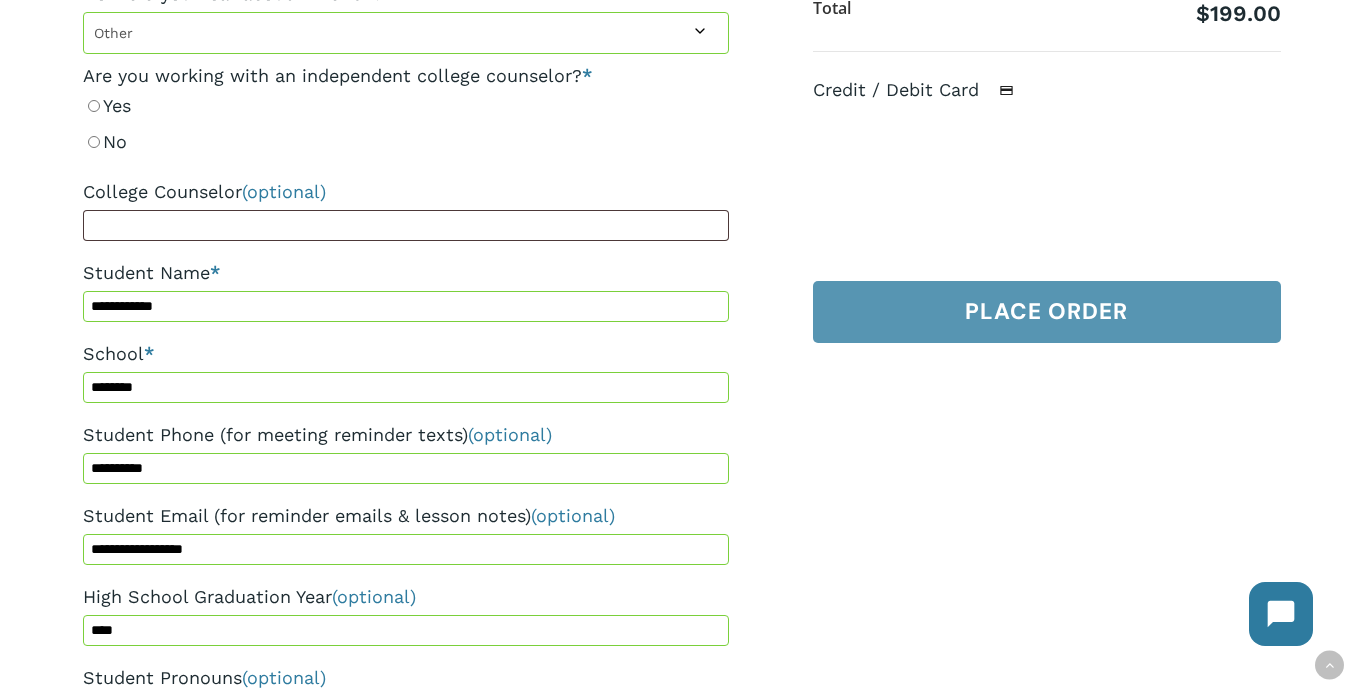click on "Place order" at bounding box center [1047, 312] 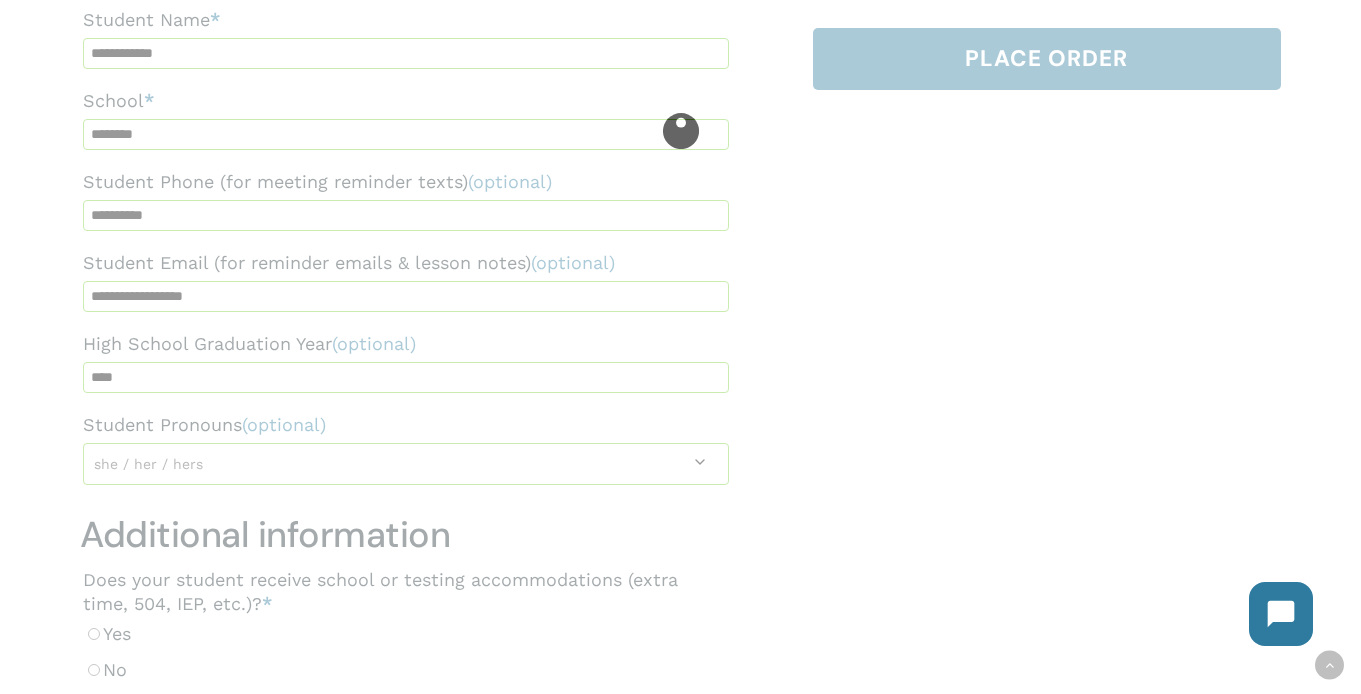 scroll, scrollTop: 1151, scrollLeft: 0, axis: vertical 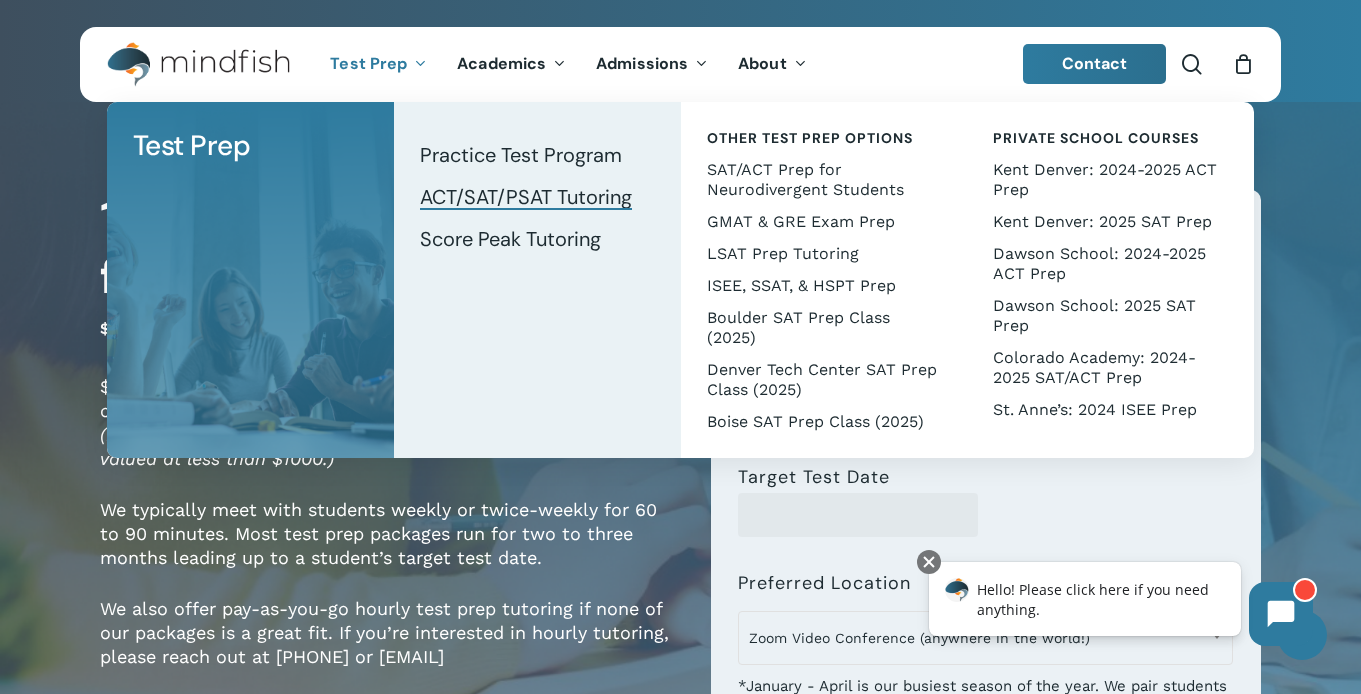 click on "ACT/SAT/PSAT Tutoring" at bounding box center [526, 197] 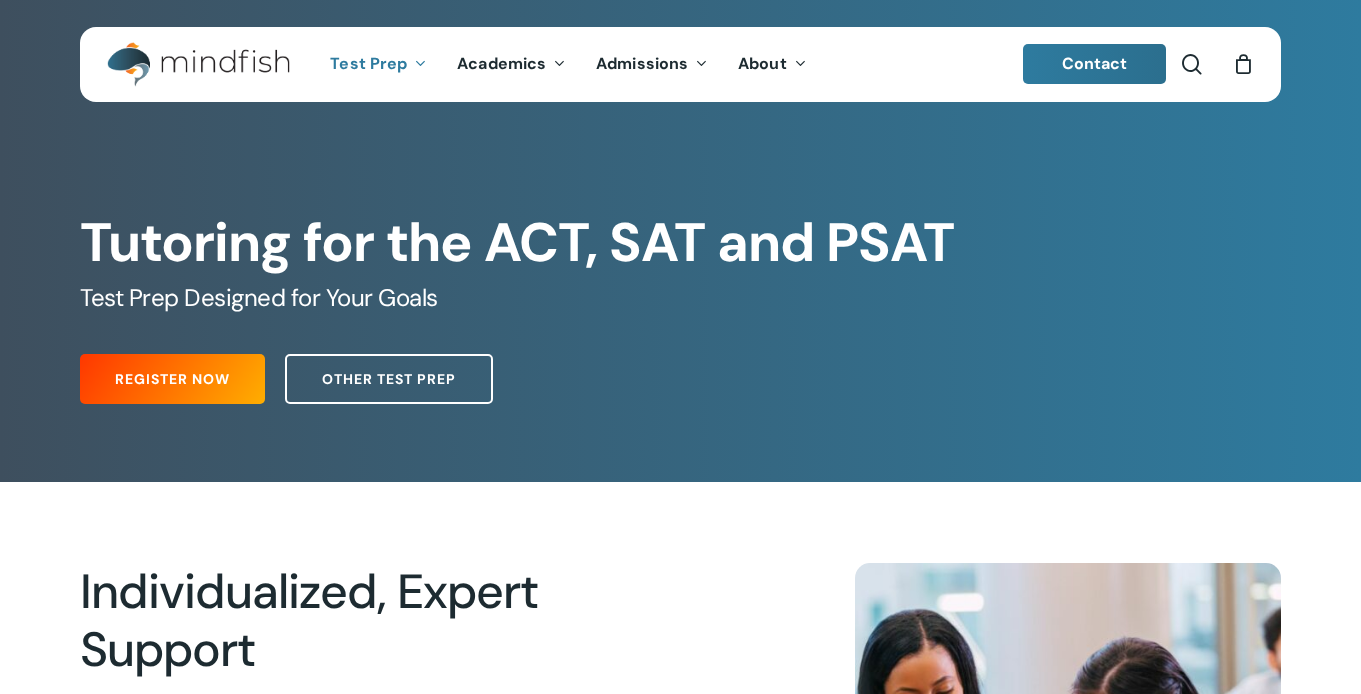 scroll, scrollTop: 0, scrollLeft: 0, axis: both 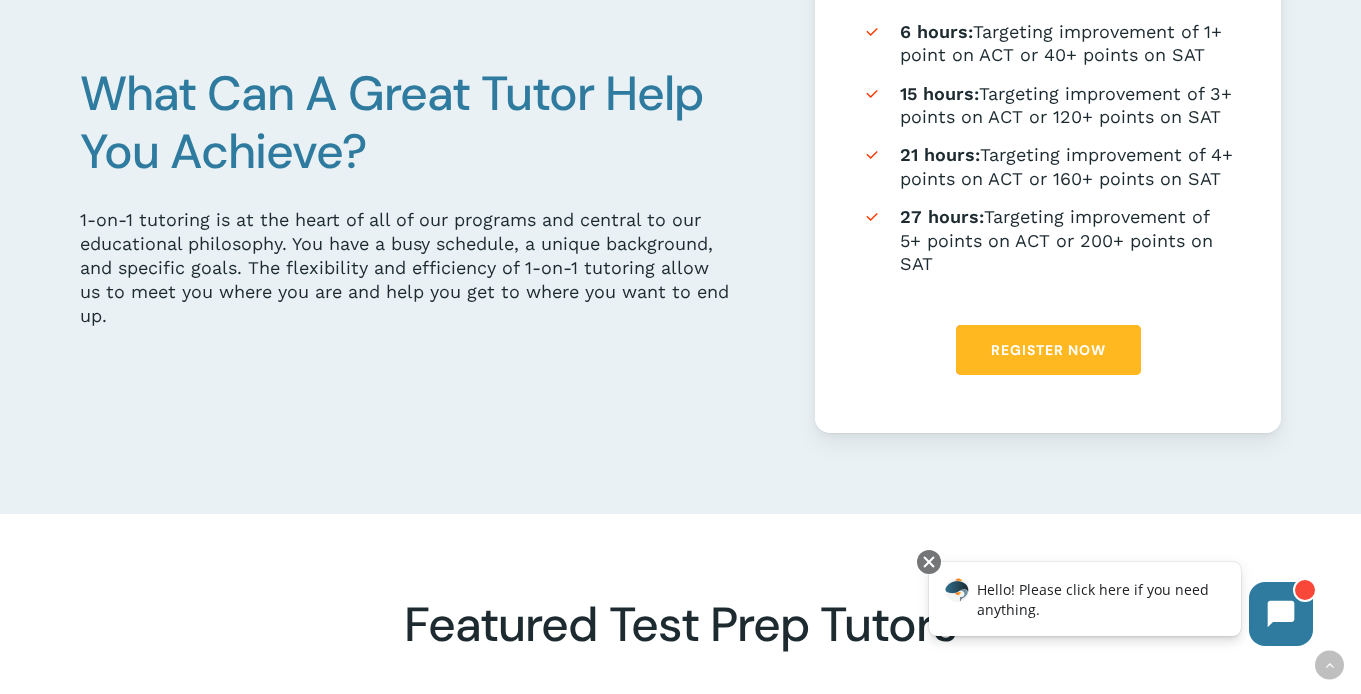 click on "Register Now" at bounding box center (1048, 350) 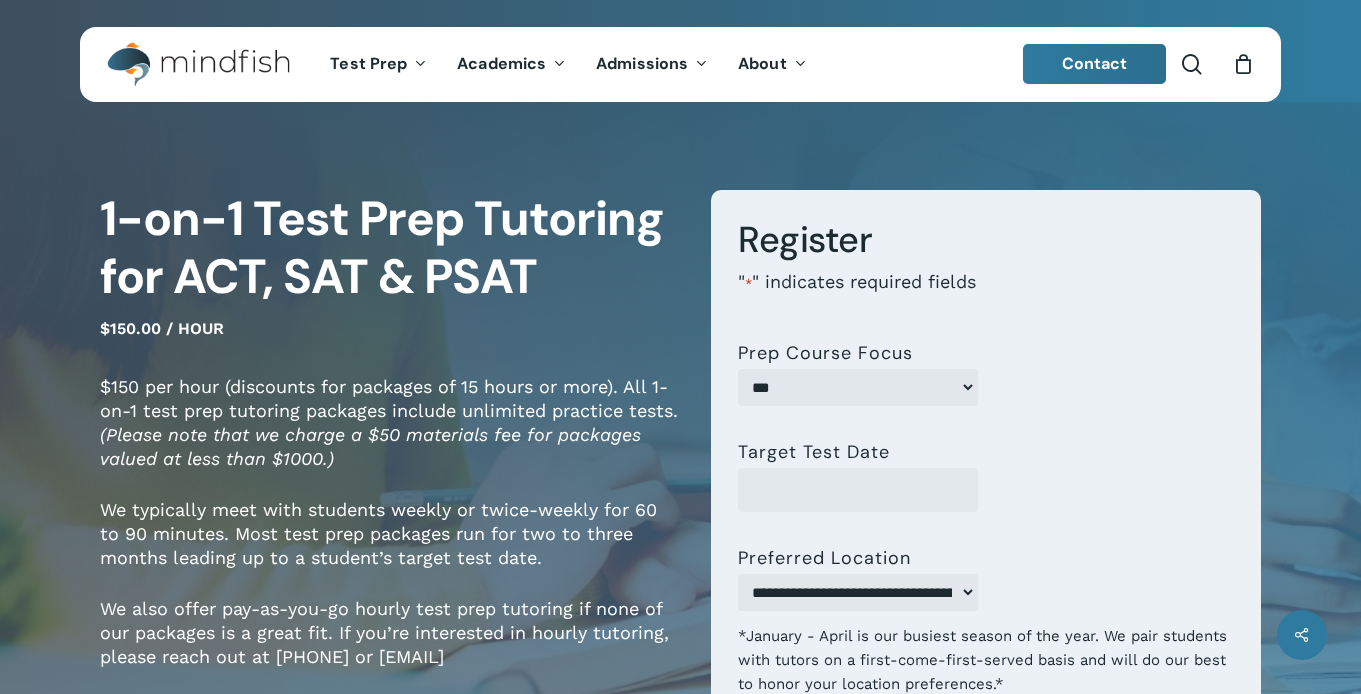 scroll, scrollTop: 0, scrollLeft: 0, axis: both 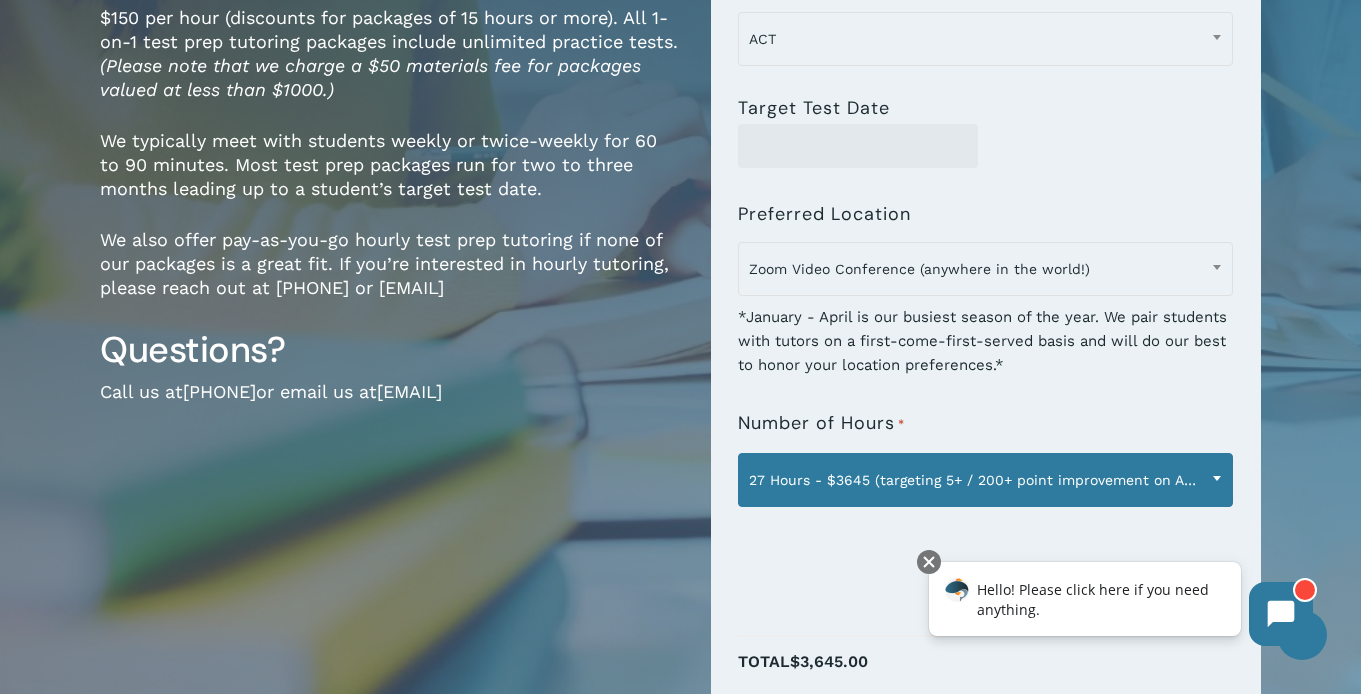 click at bounding box center (1217, 478) 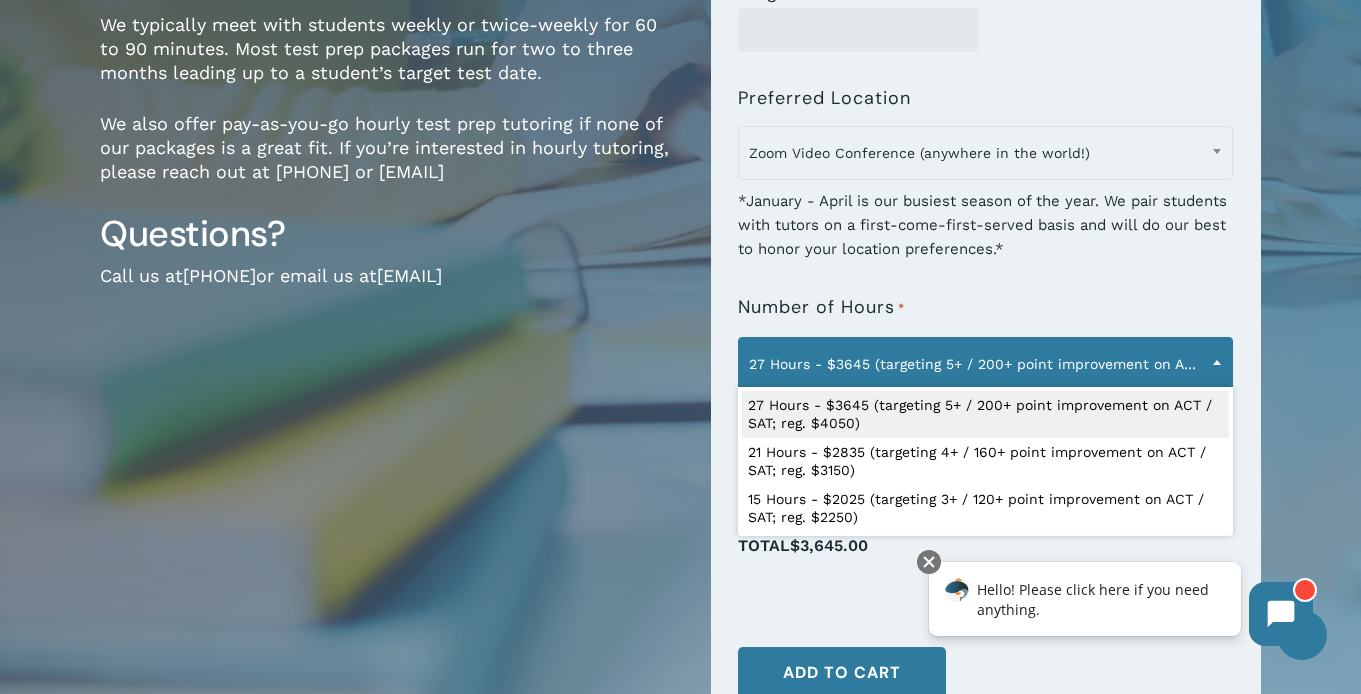 scroll, scrollTop: 488, scrollLeft: 0, axis: vertical 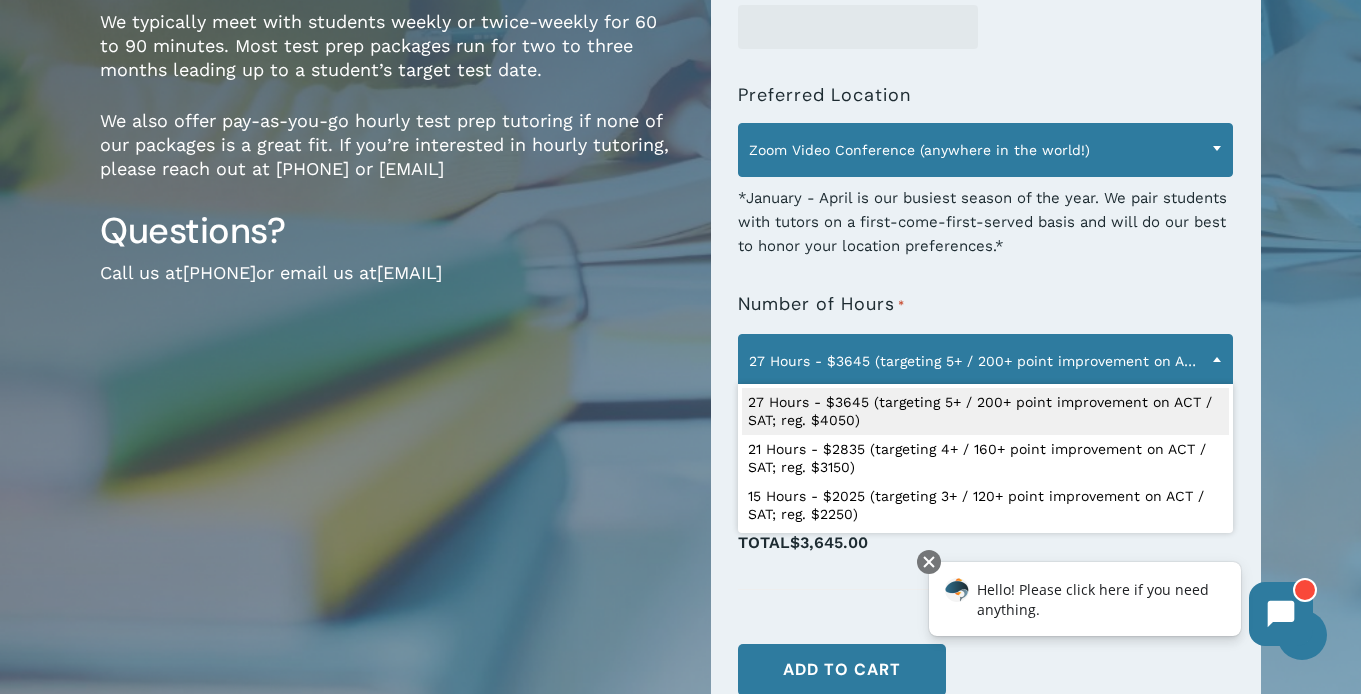 click on "Zoom Video Conference (anywhere in the world!)" at bounding box center [985, 150] 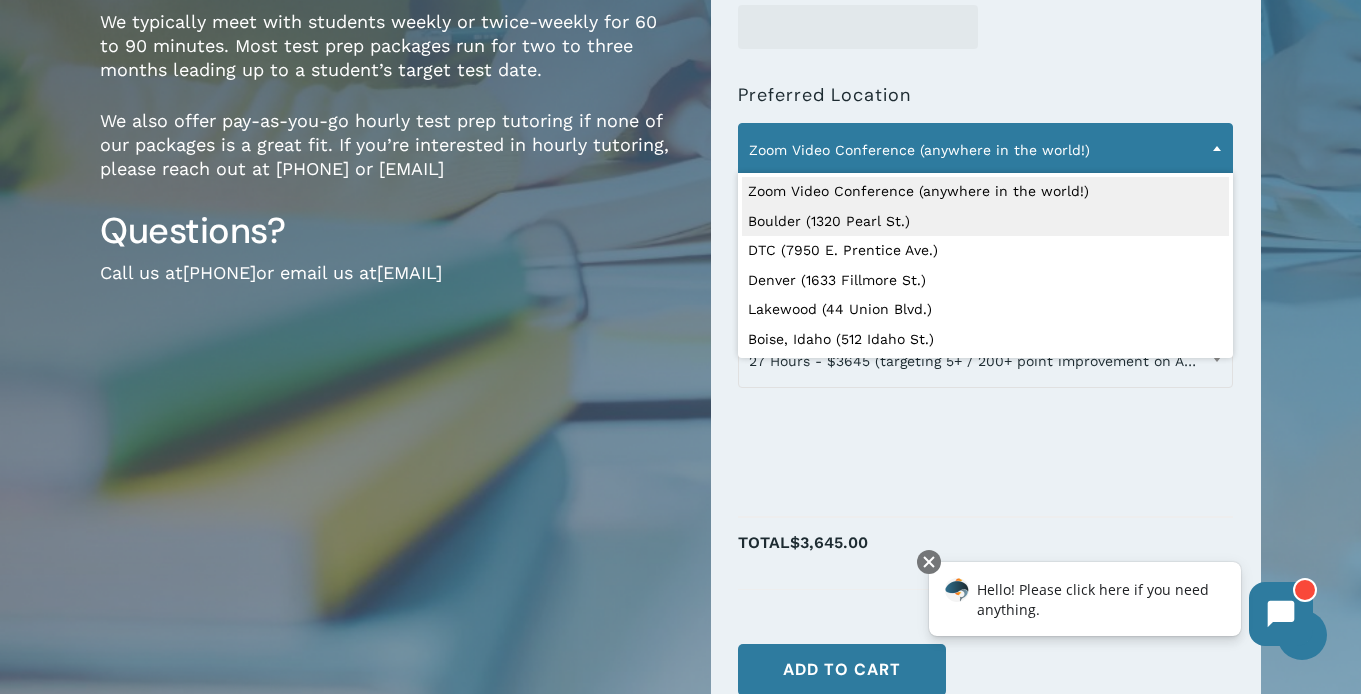 select on "**********" 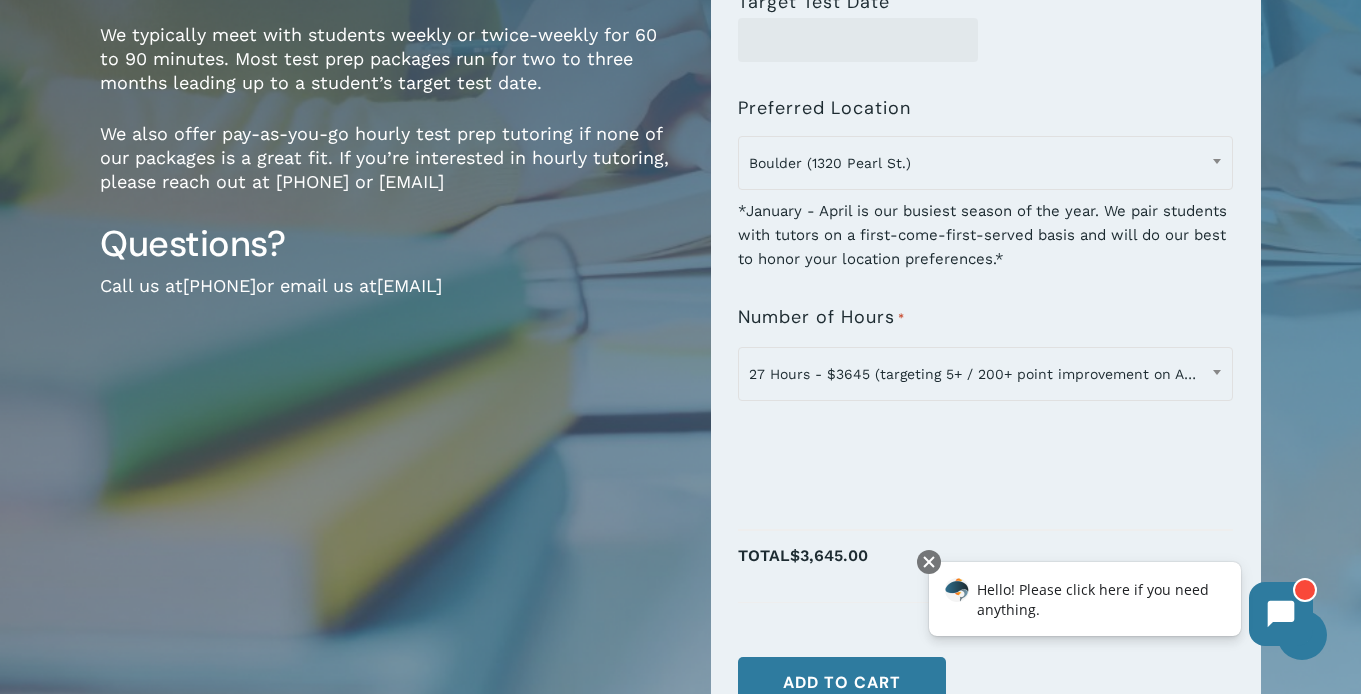 scroll, scrollTop: 474, scrollLeft: 0, axis: vertical 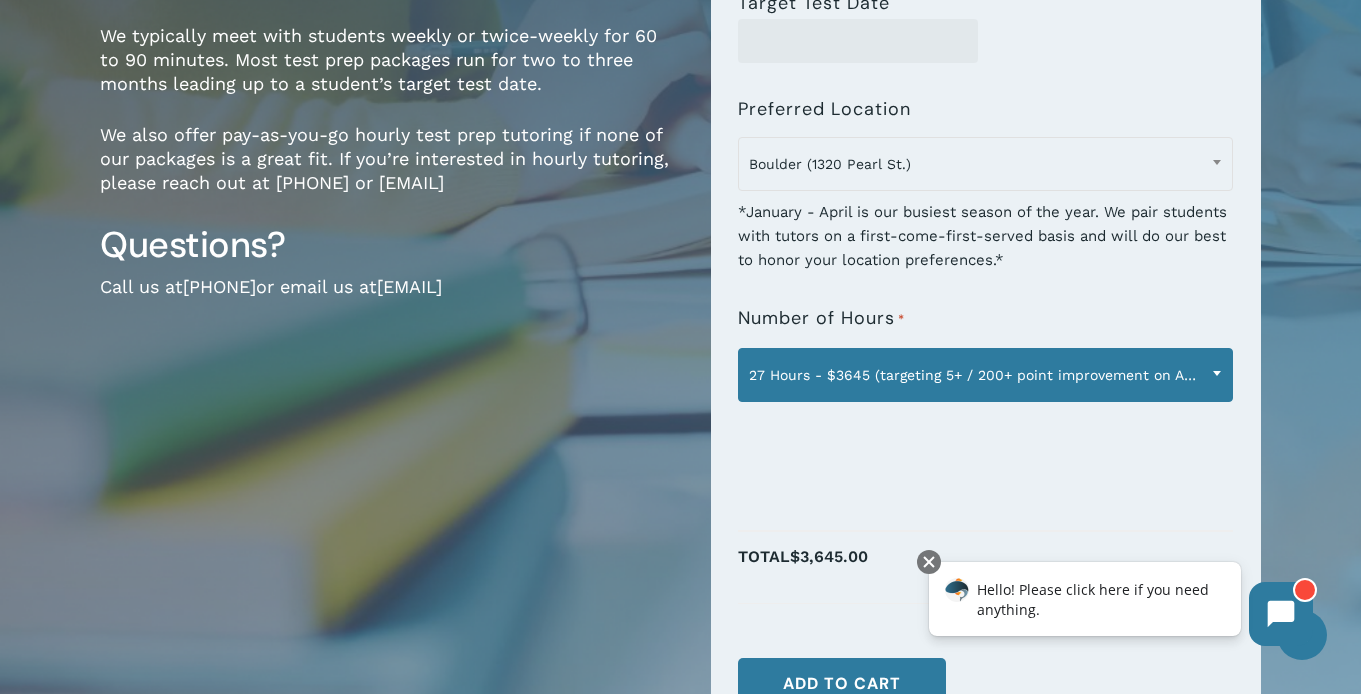 click at bounding box center (1217, 373) 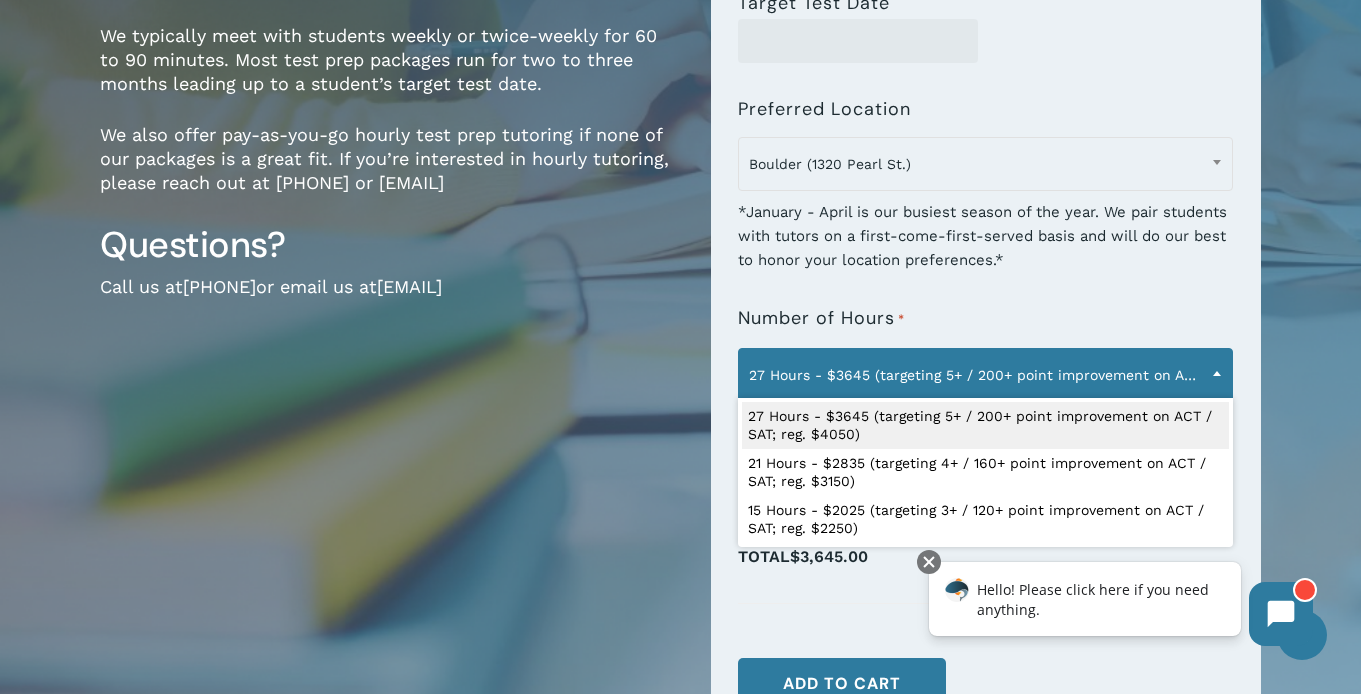 click on "1-on-1 Test Prep Tutoring for ACT, SAT & PSAT $150.00 / hour
$150 per hour (discounts for packages of 15 hours or more). All 1-on-1 test prep tutoring packages include unlimited practice tests.  (Please note that we charge a $50 materials fee for packages valued at less than $1000.)
We typically meet with students weekly or twice-weekly for 60 to 90 minutes. Most test prep packages run for two to three months leading up to a student’s target test date.
We also offer pay-as-you-go hourly test prep tutoring if none of our packages is a great fit. If you’re interested in hourly tutoring, please reach out at 720-204-1041 or hello@mindfish.com
Questions? Call us at  720-204-1041  or email us at  hello@mindfish.com
Register
" * " indicates required fields
SAT, ACT, PSAT     (Please note that we charge a $50 materials fee for packages valued at less than $1000.) *** *** ****" at bounding box center [680, 245] 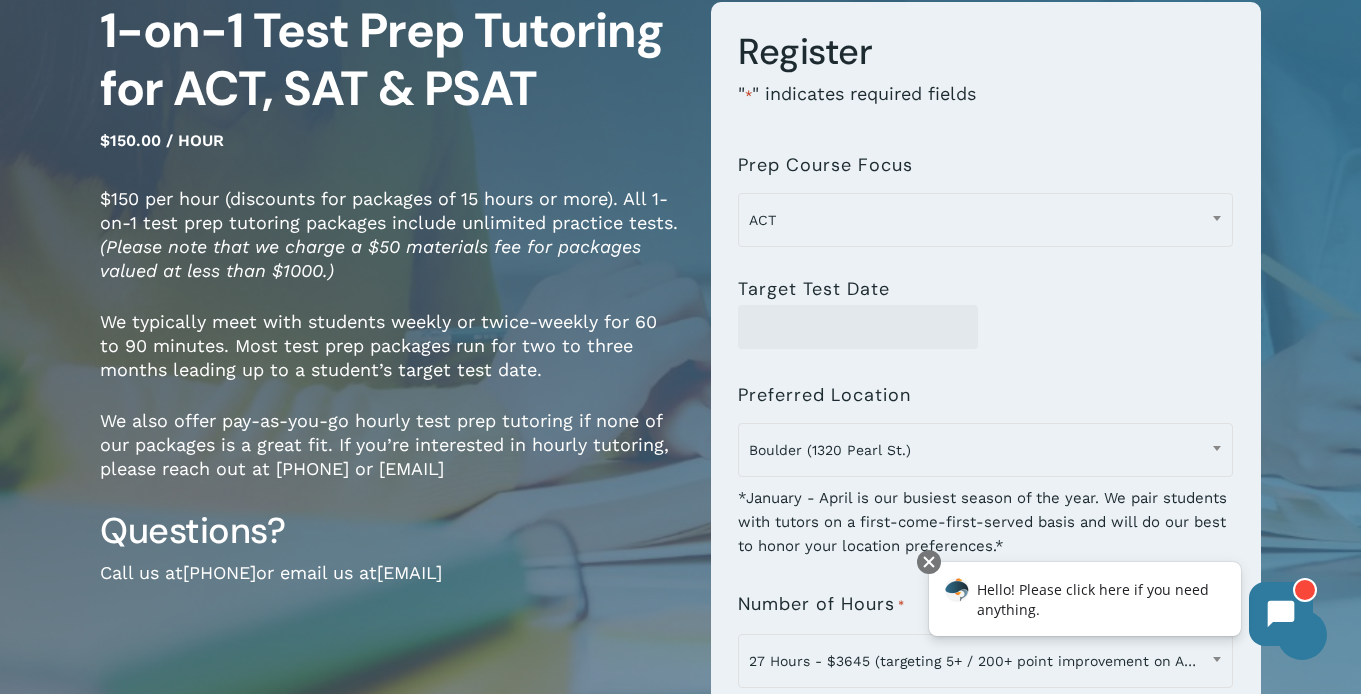 scroll, scrollTop: 174, scrollLeft: 0, axis: vertical 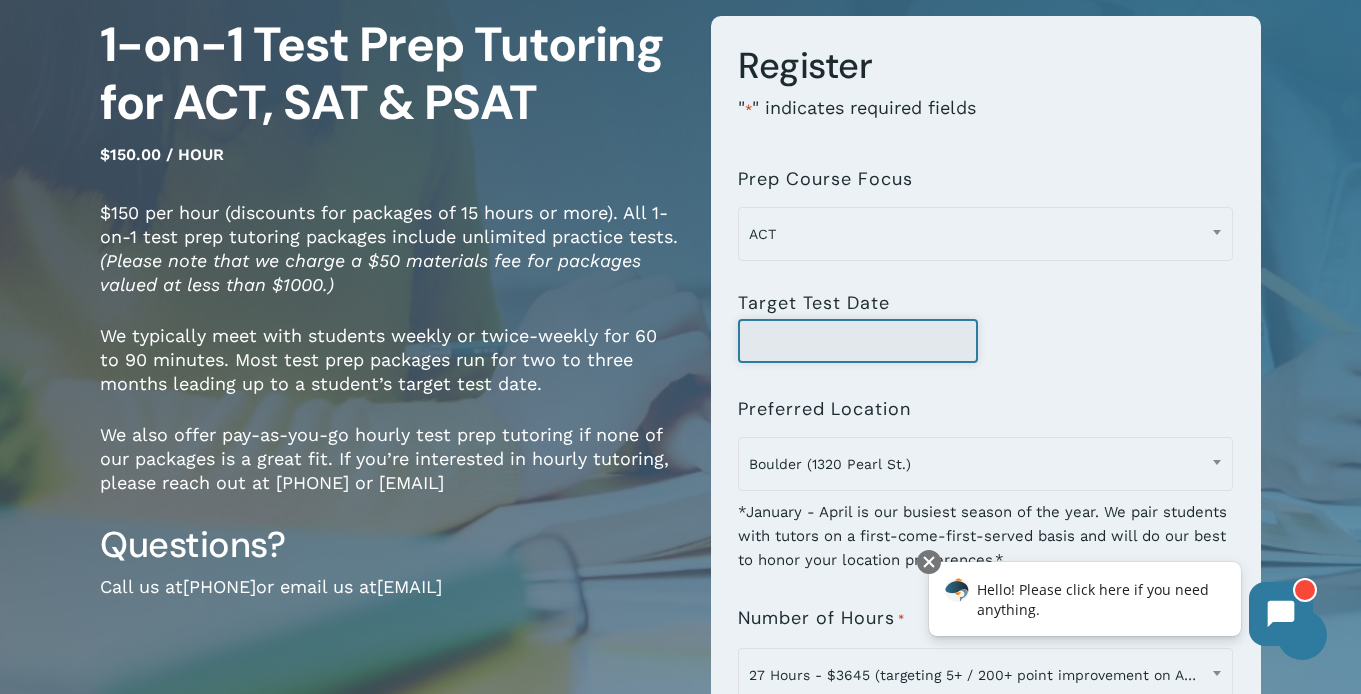 click on "Target Test Date" at bounding box center [858, 341] 